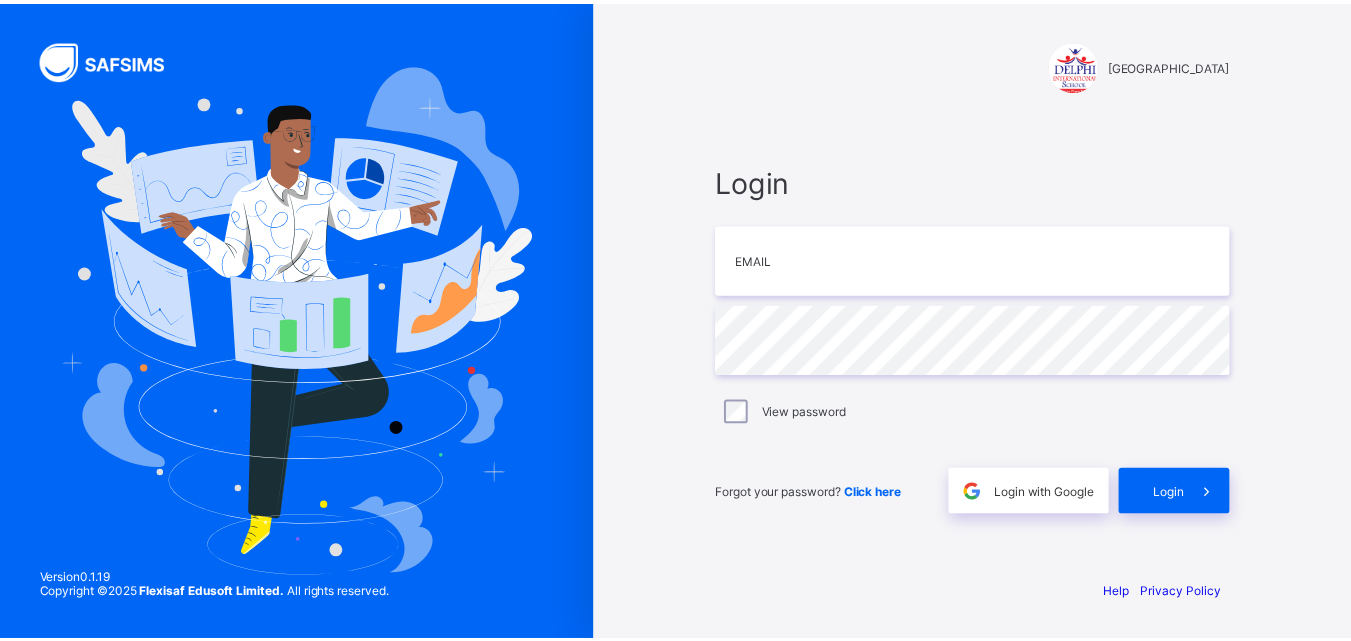 scroll, scrollTop: 0, scrollLeft: 0, axis: both 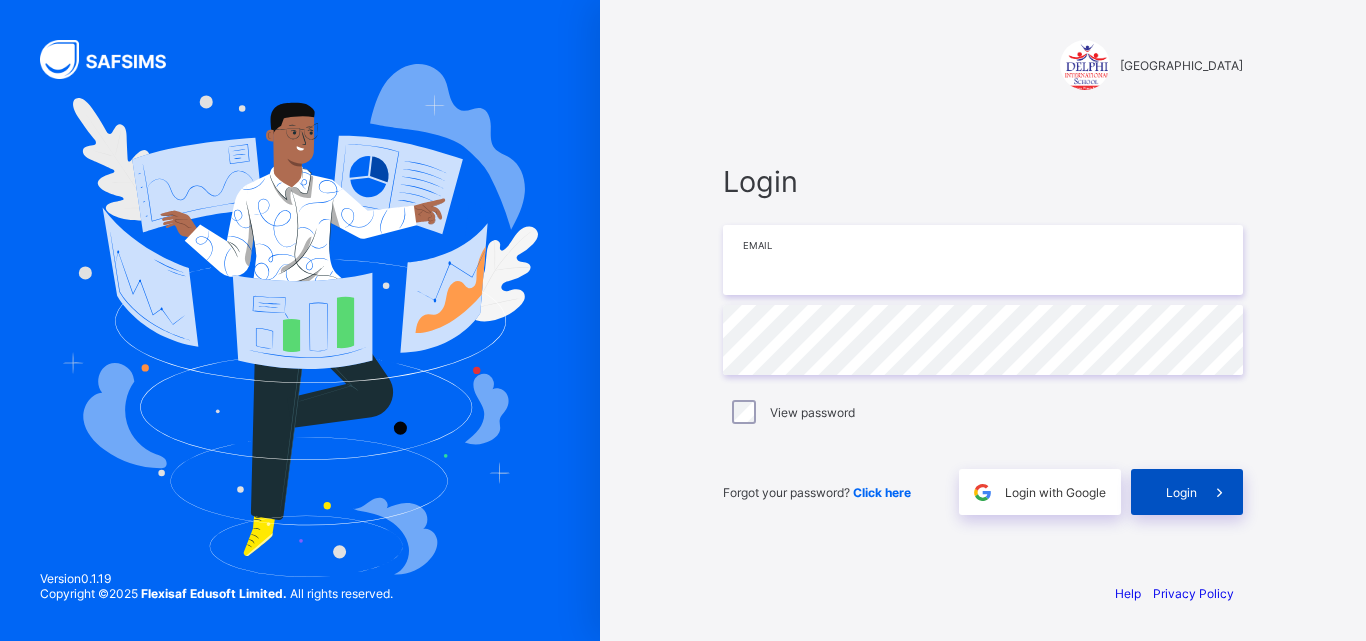type on "**********" 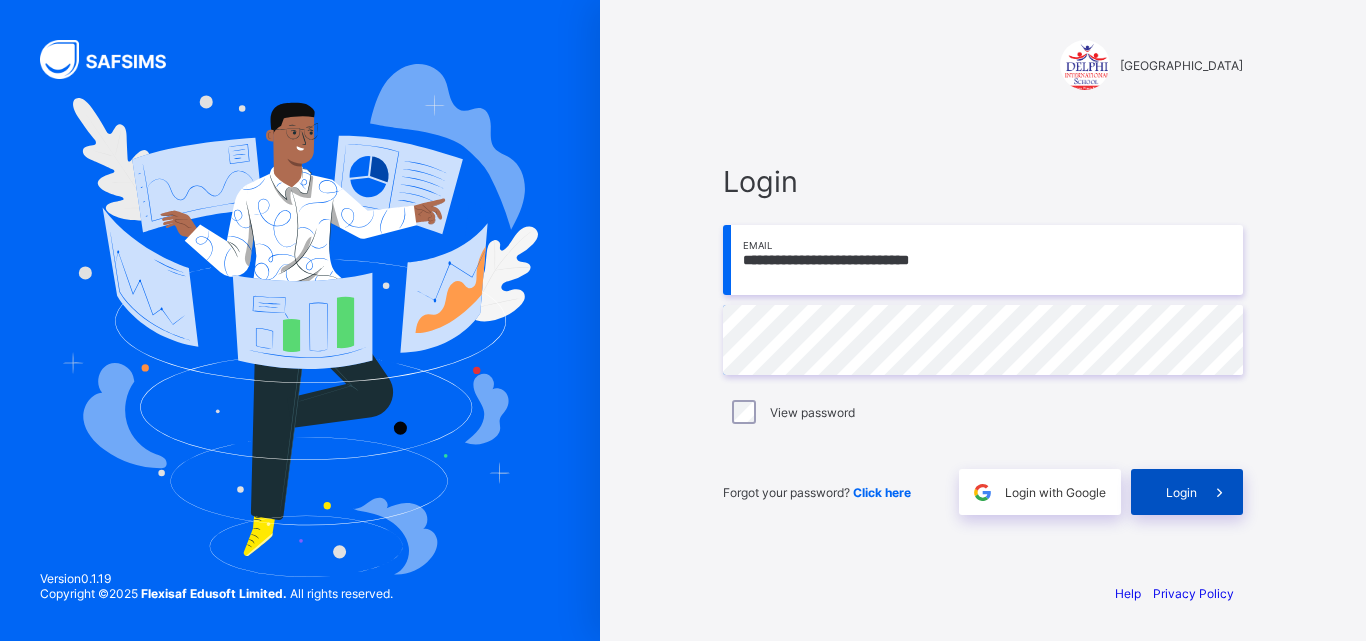 click on "Login" at bounding box center [1187, 492] 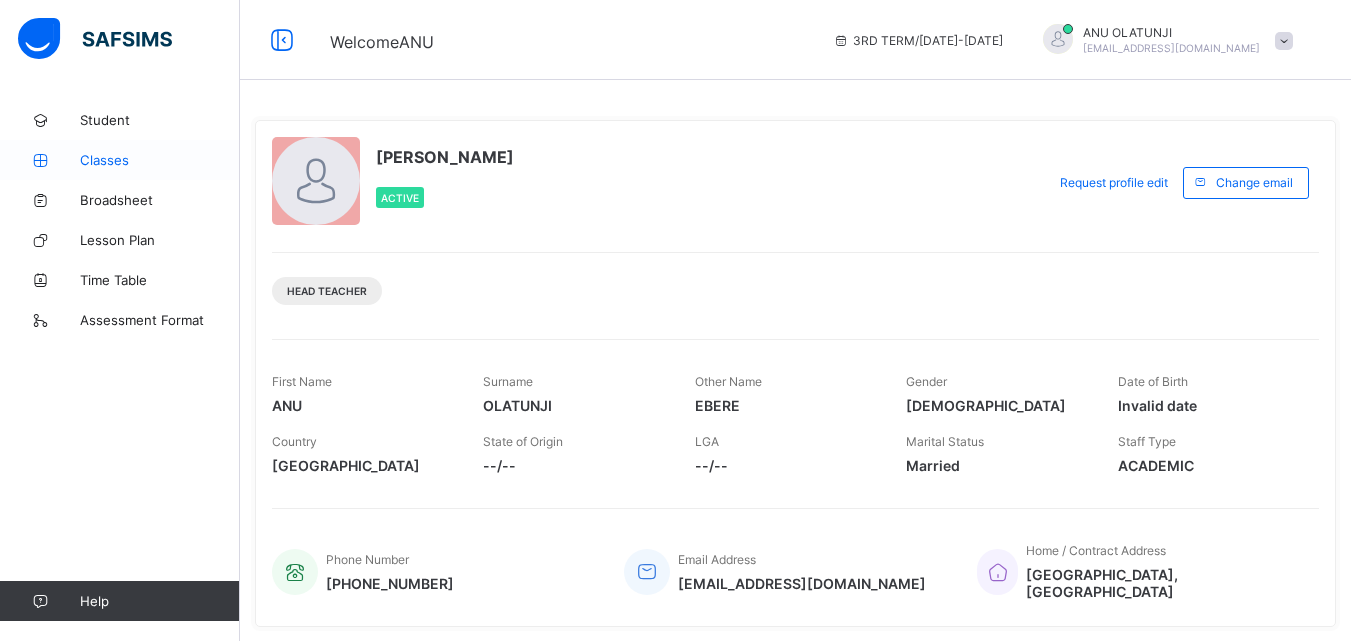 click on "Classes" at bounding box center (120, 160) 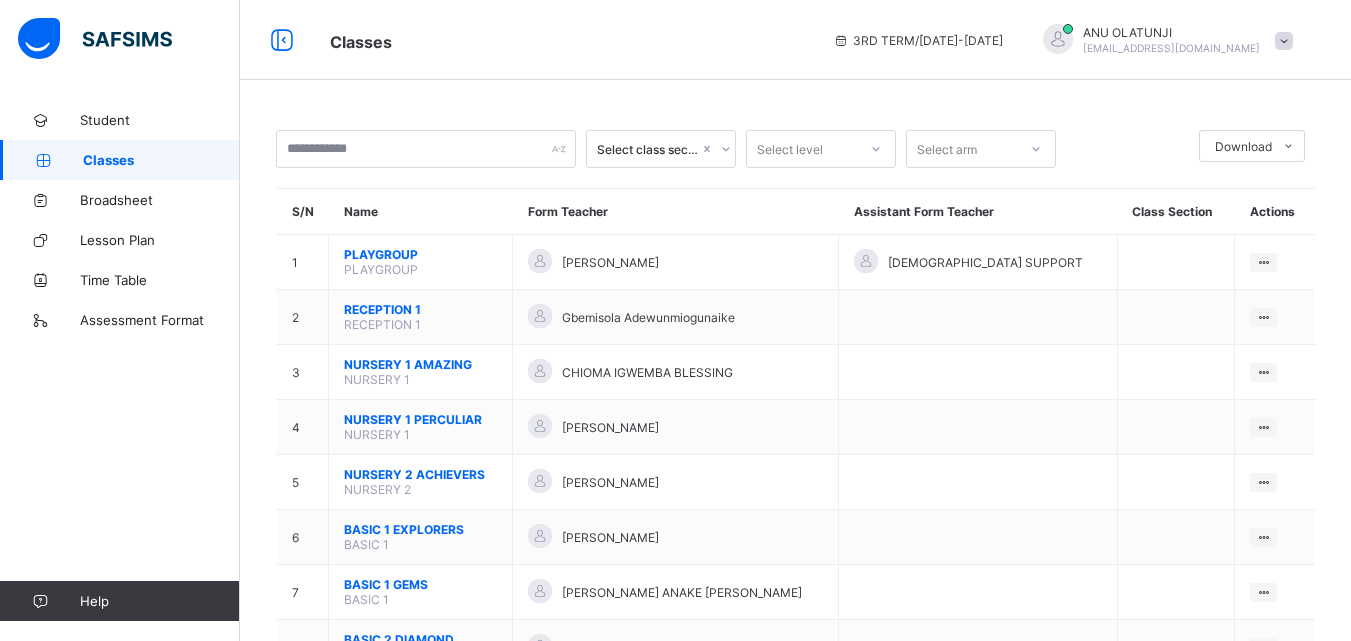 scroll, scrollTop: 560, scrollLeft: 0, axis: vertical 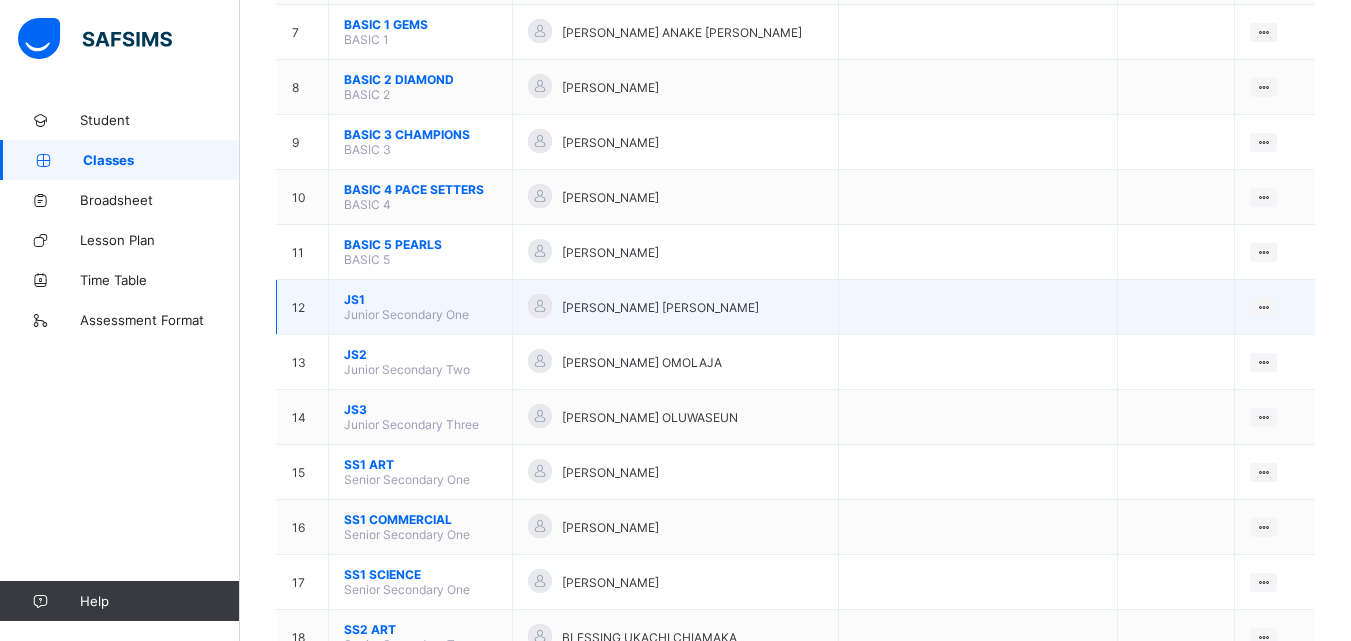 click on "JS1" at bounding box center (420, 299) 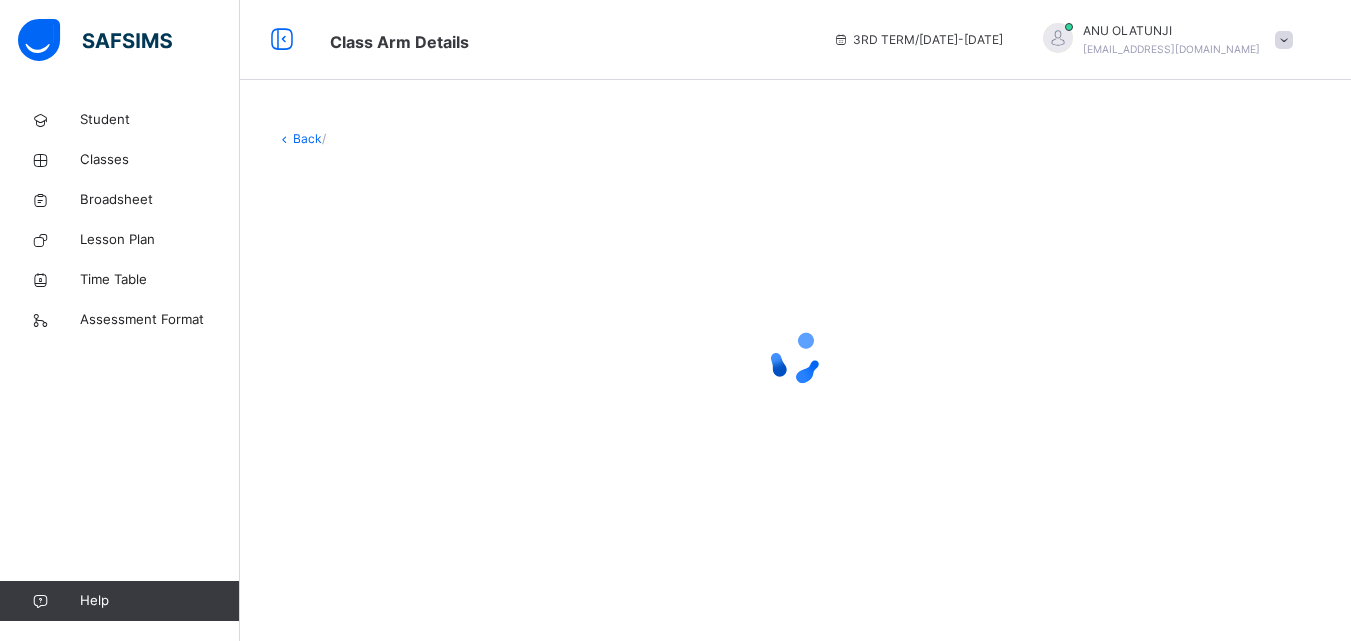 scroll, scrollTop: 0, scrollLeft: 0, axis: both 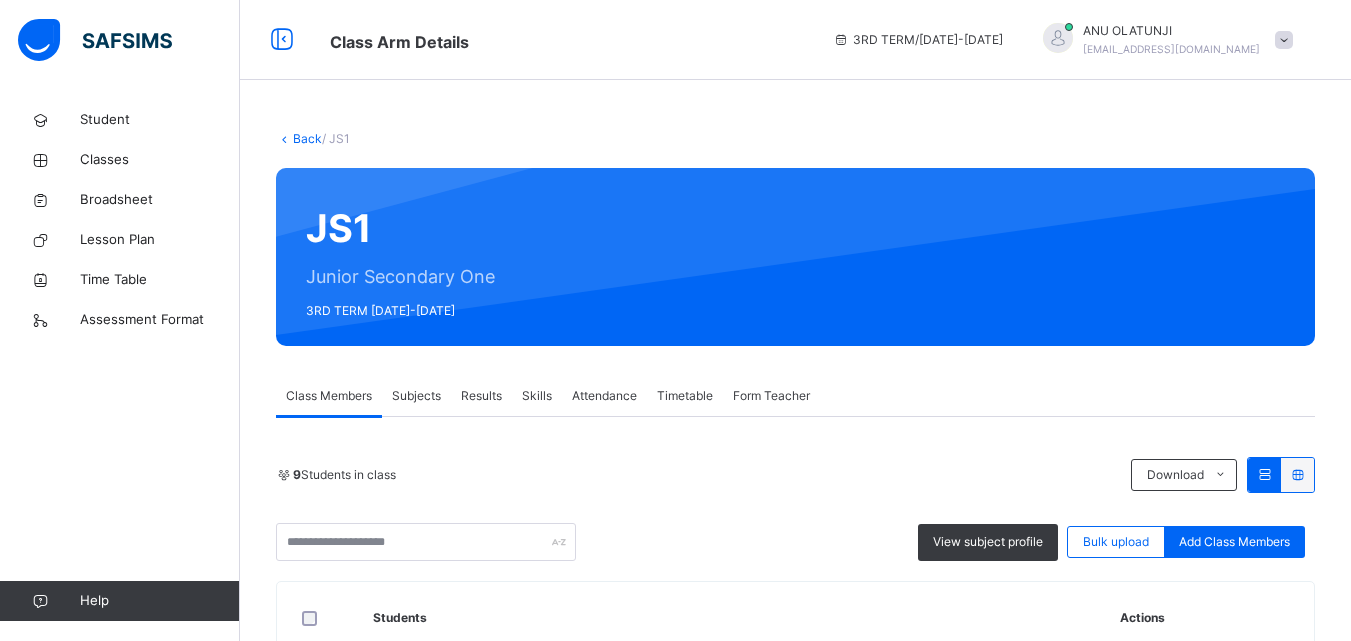 click on "Results" at bounding box center [481, 396] 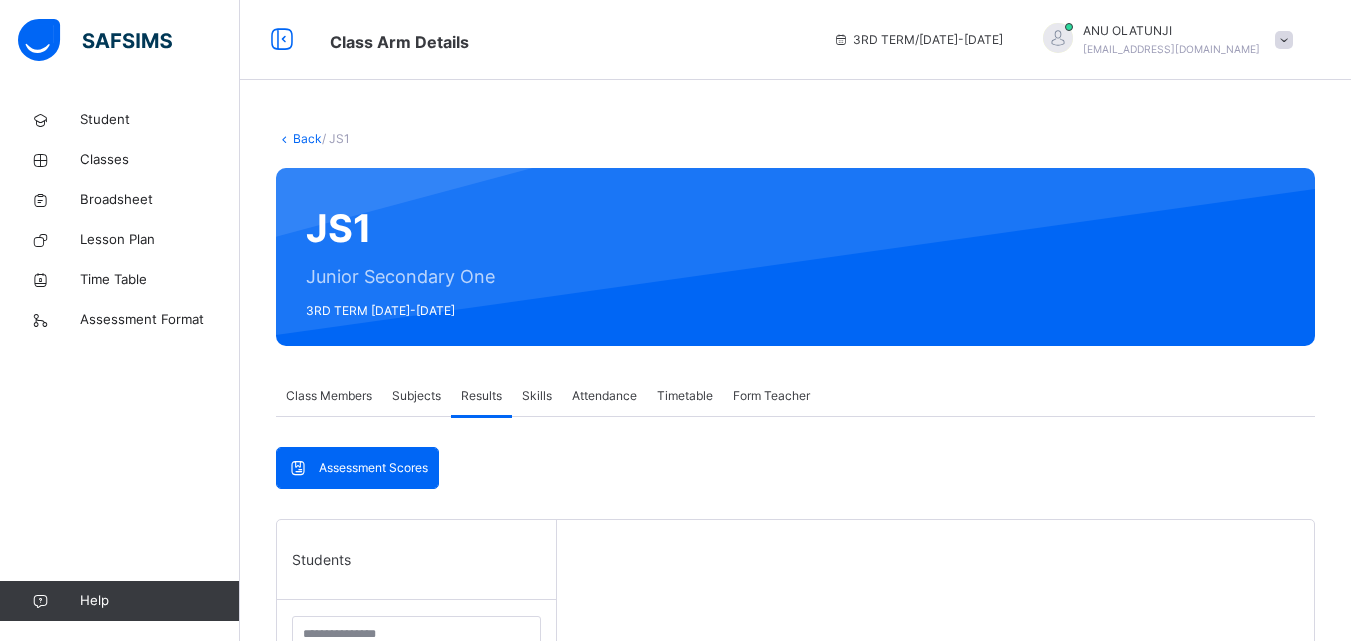 scroll, scrollTop: 560, scrollLeft: 0, axis: vertical 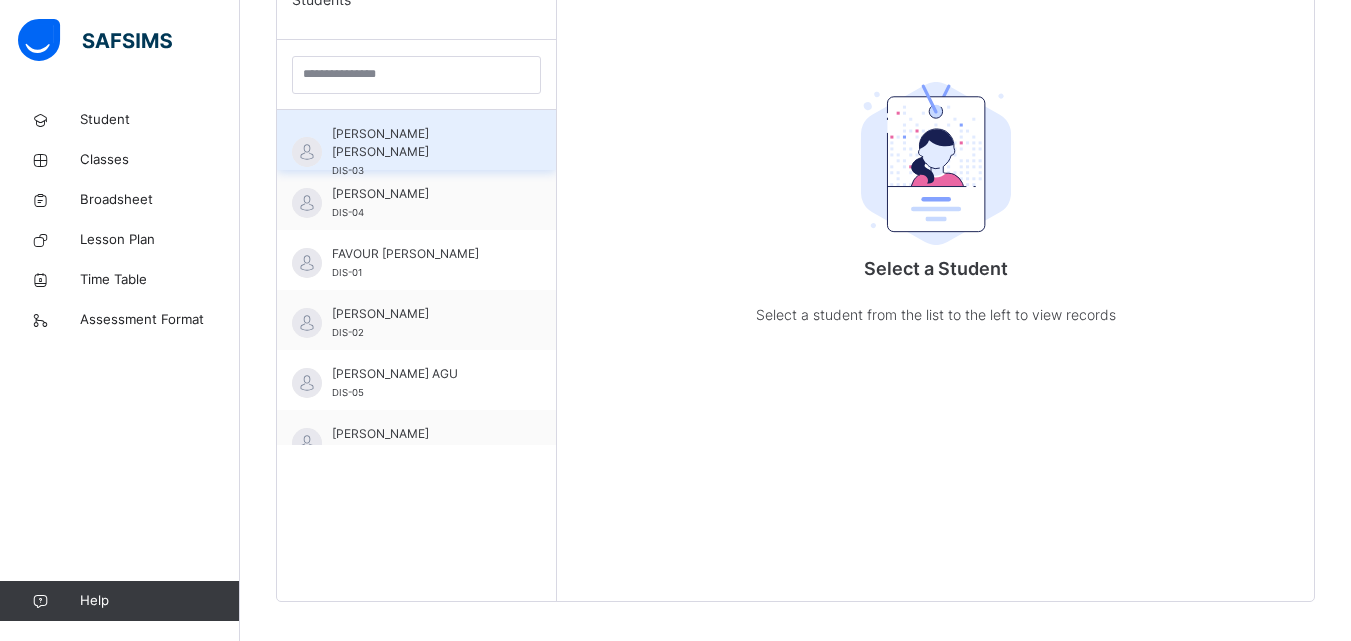 click at bounding box center (307, 152) 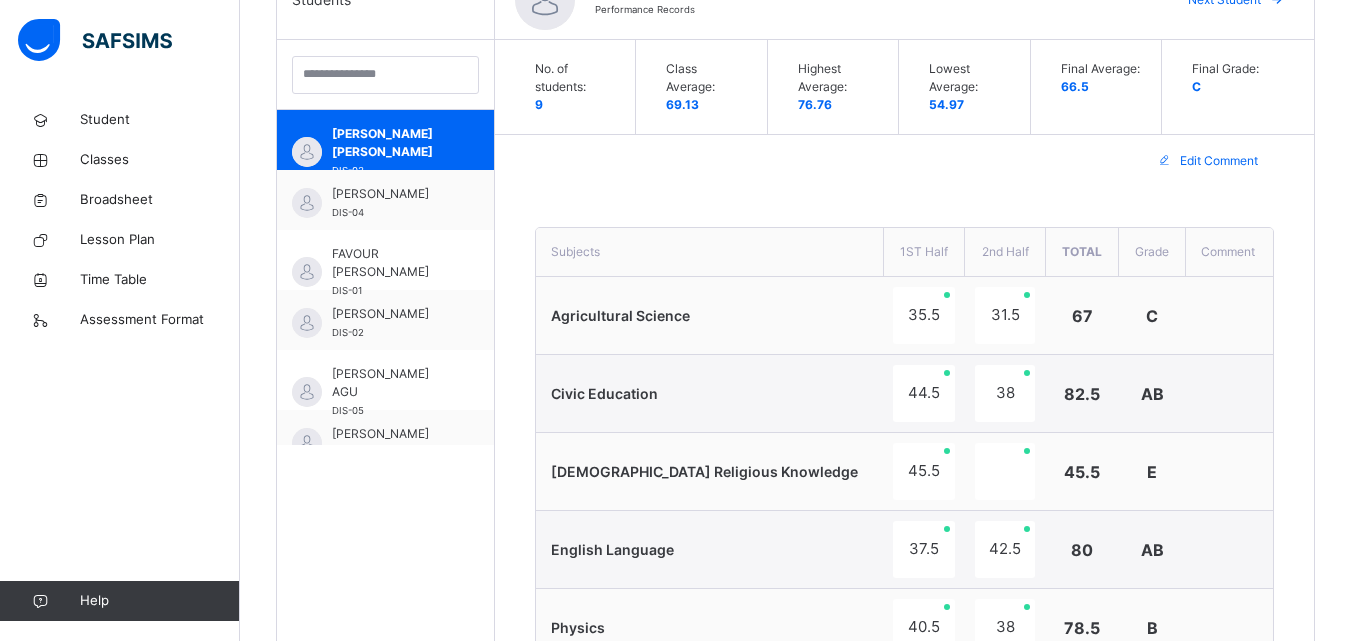 scroll, scrollTop: 1120, scrollLeft: 0, axis: vertical 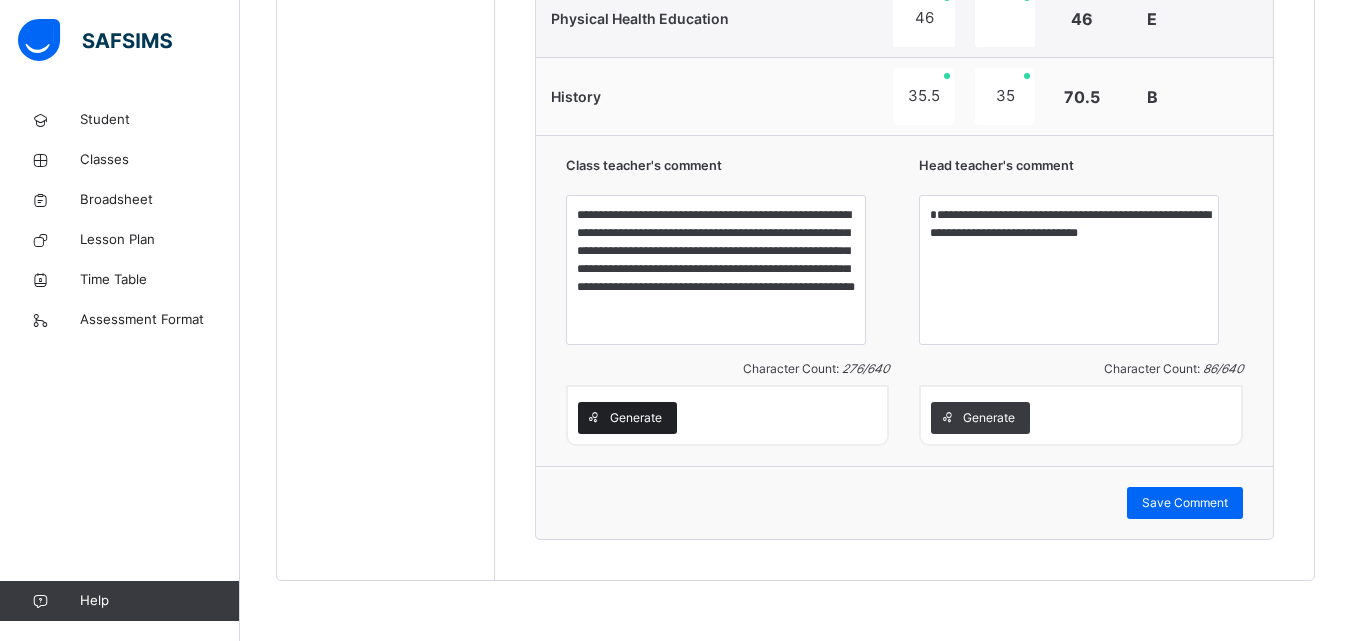 click on "Generate" at bounding box center [636, 418] 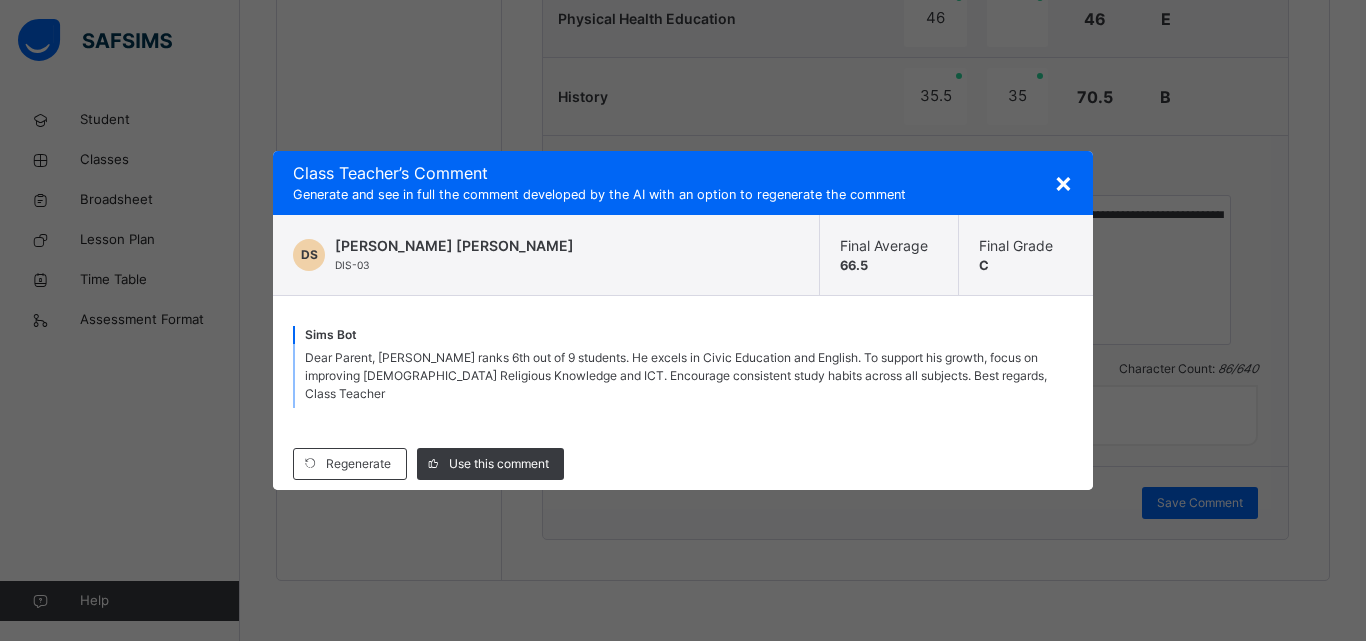 click on "×" at bounding box center [1063, 182] 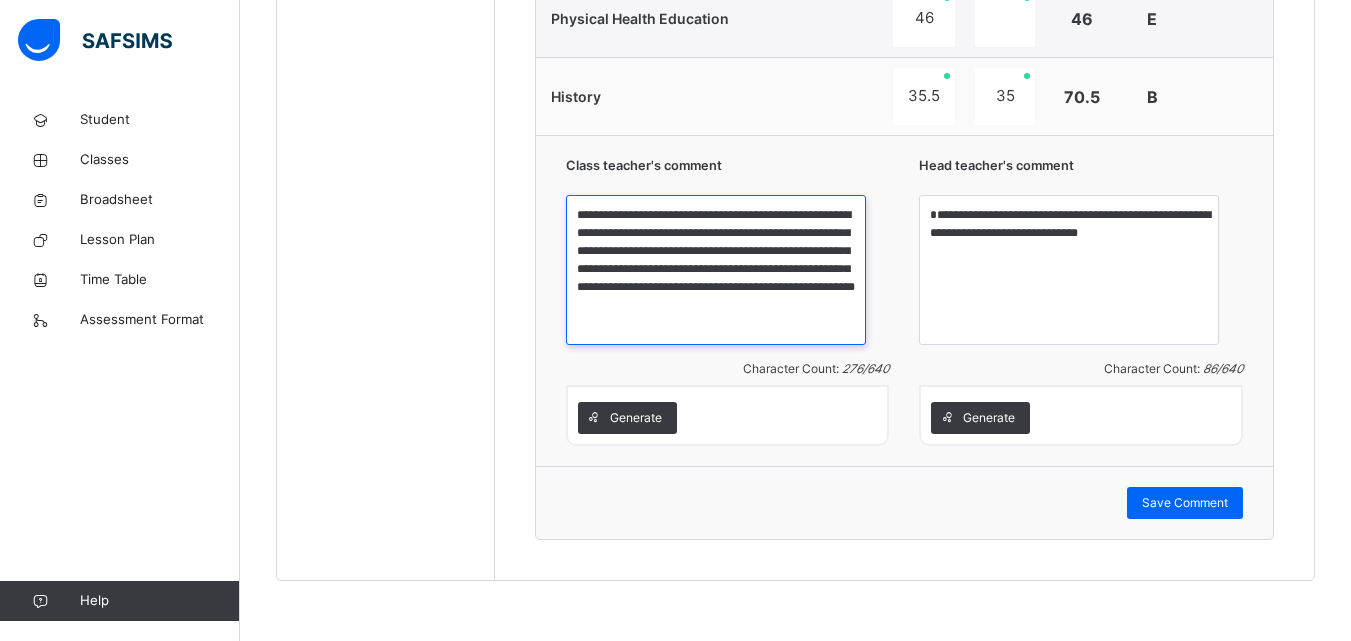 click on "**********" at bounding box center (716, 270) 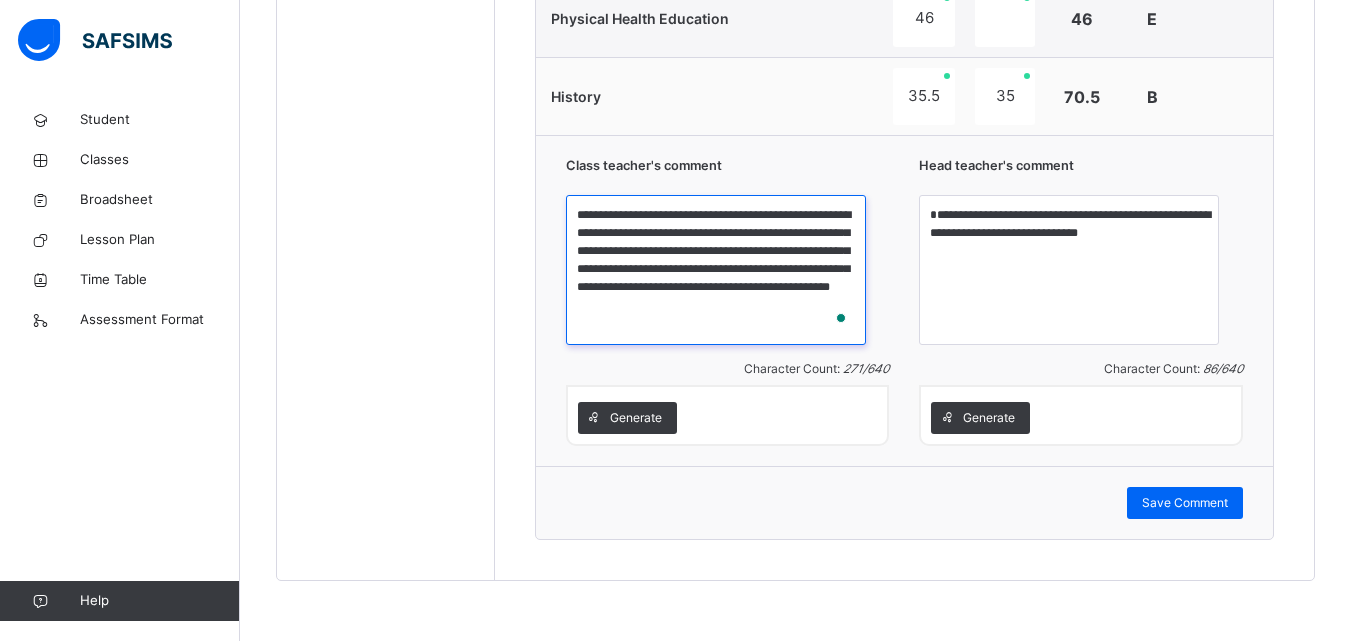 click on "**********" at bounding box center [716, 270] 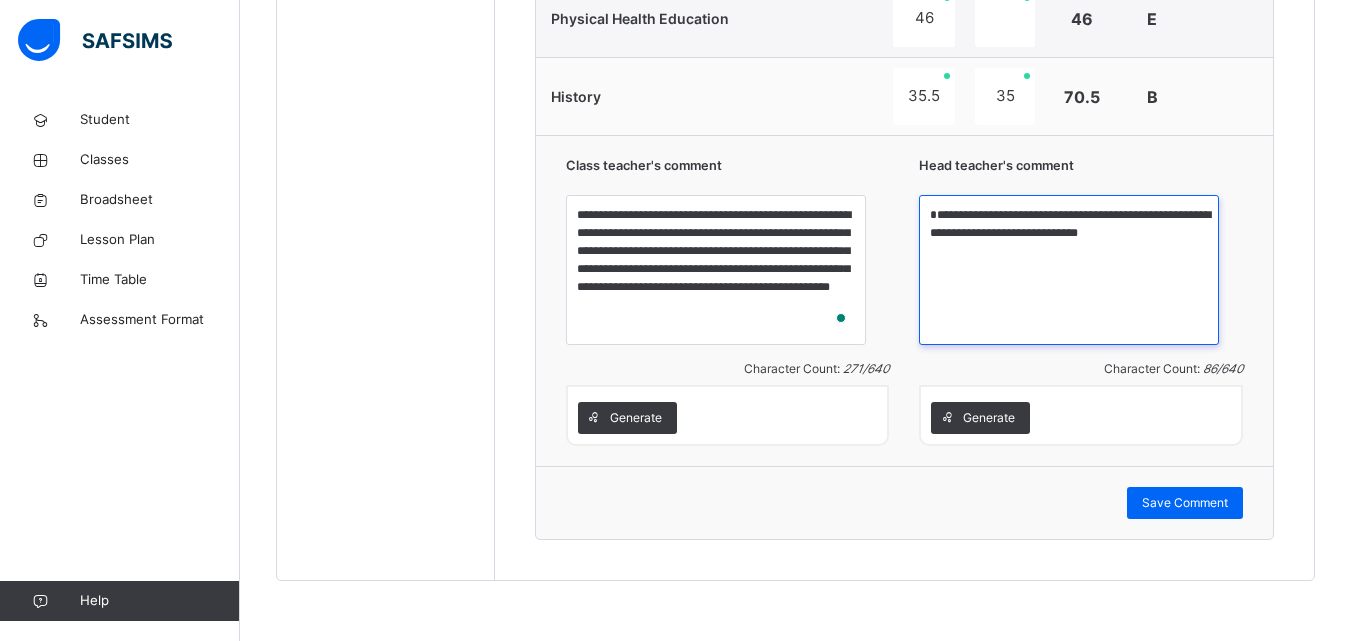 click on "**********" at bounding box center (1069, 270) 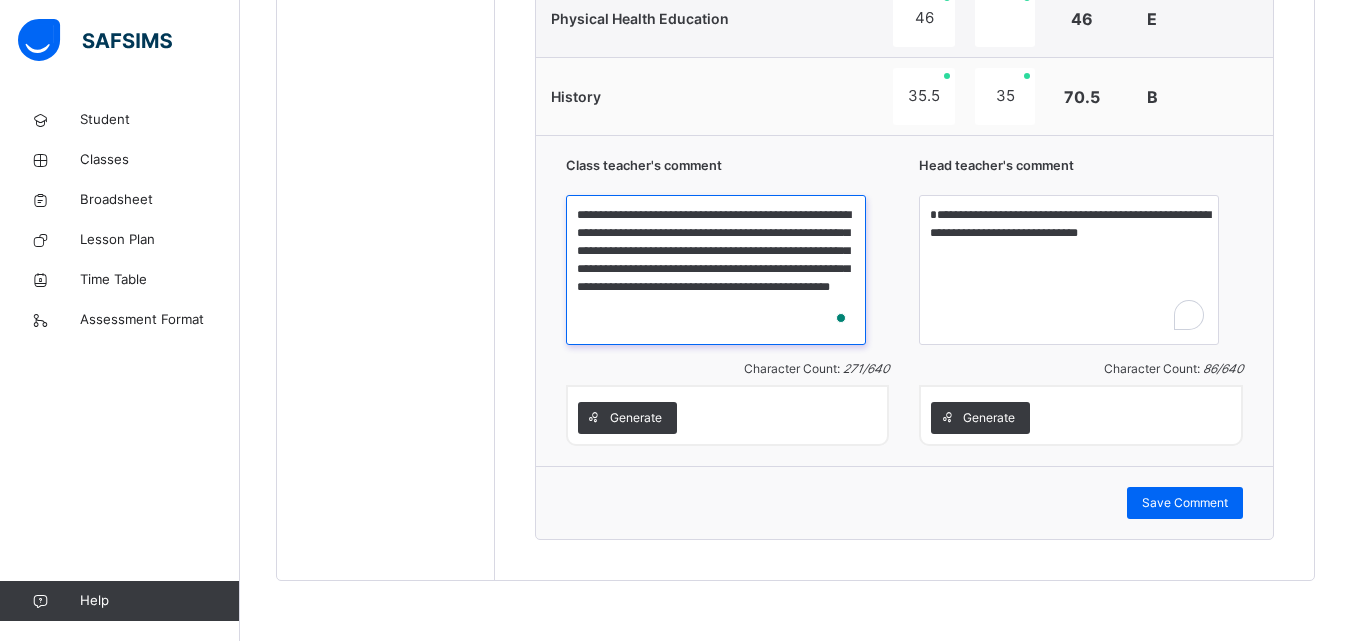 click on "**********" at bounding box center [716, 270] 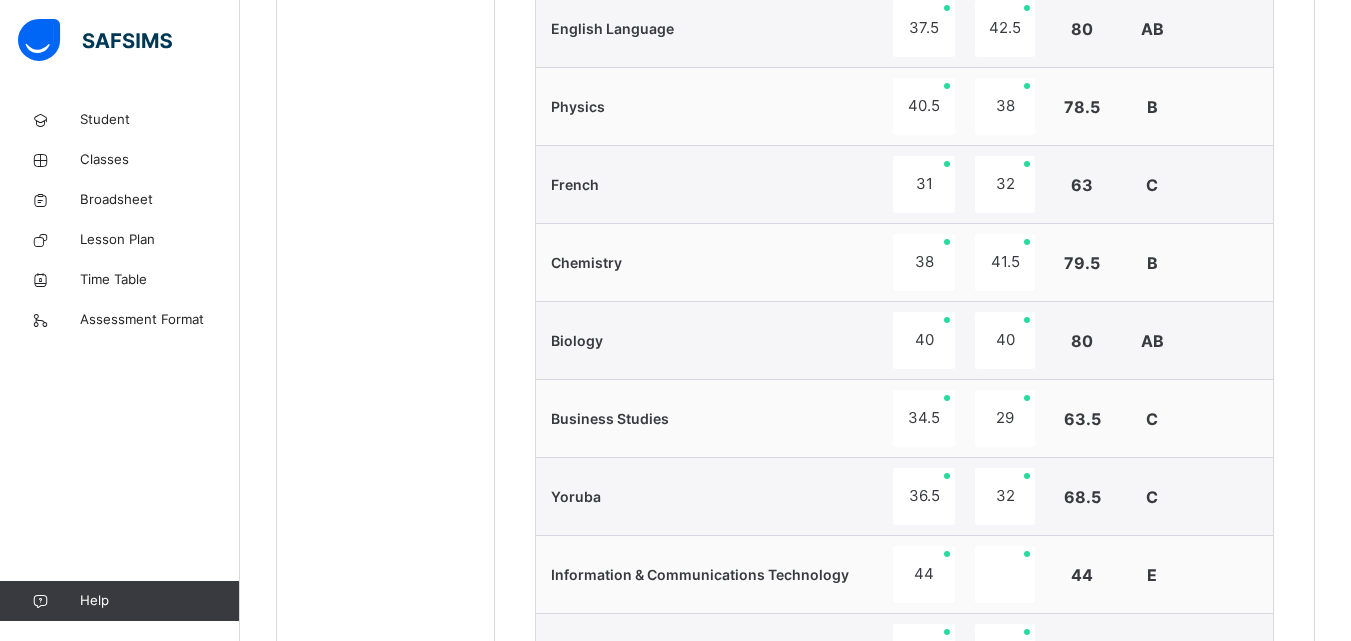 scroll, scrollTop: 521, scrollLeft: 0, axis: vertical 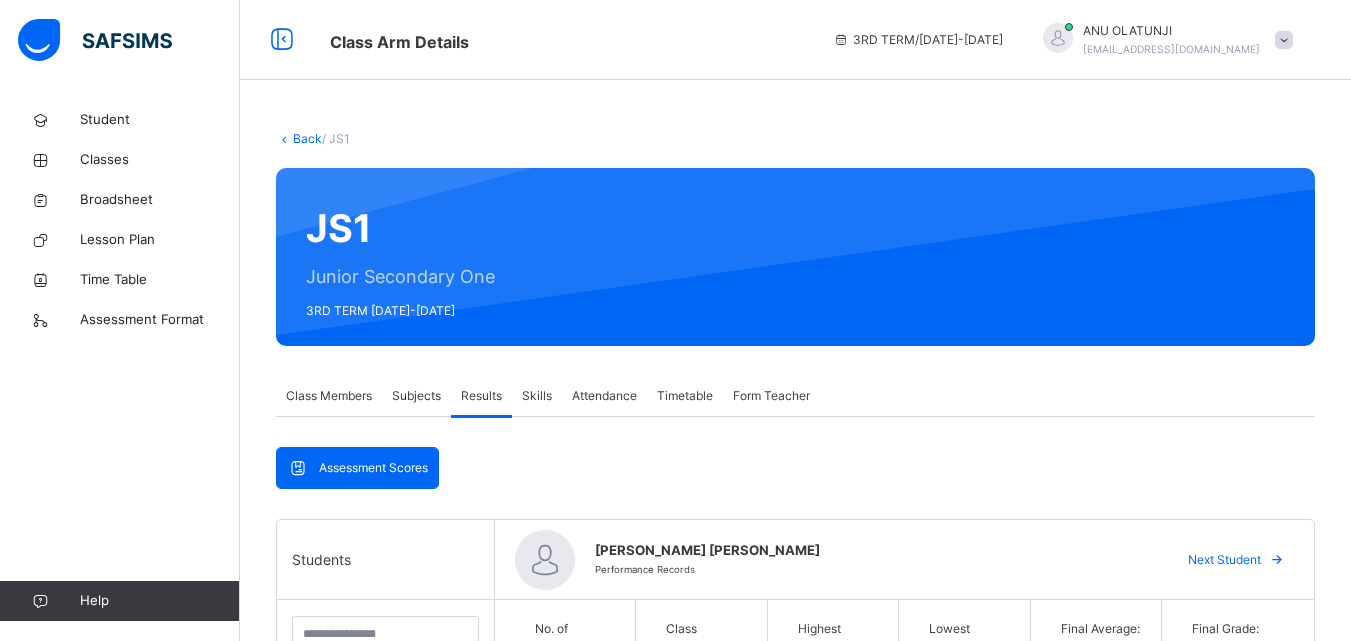 click on "Next Student" at bounding box center (1224, 560) 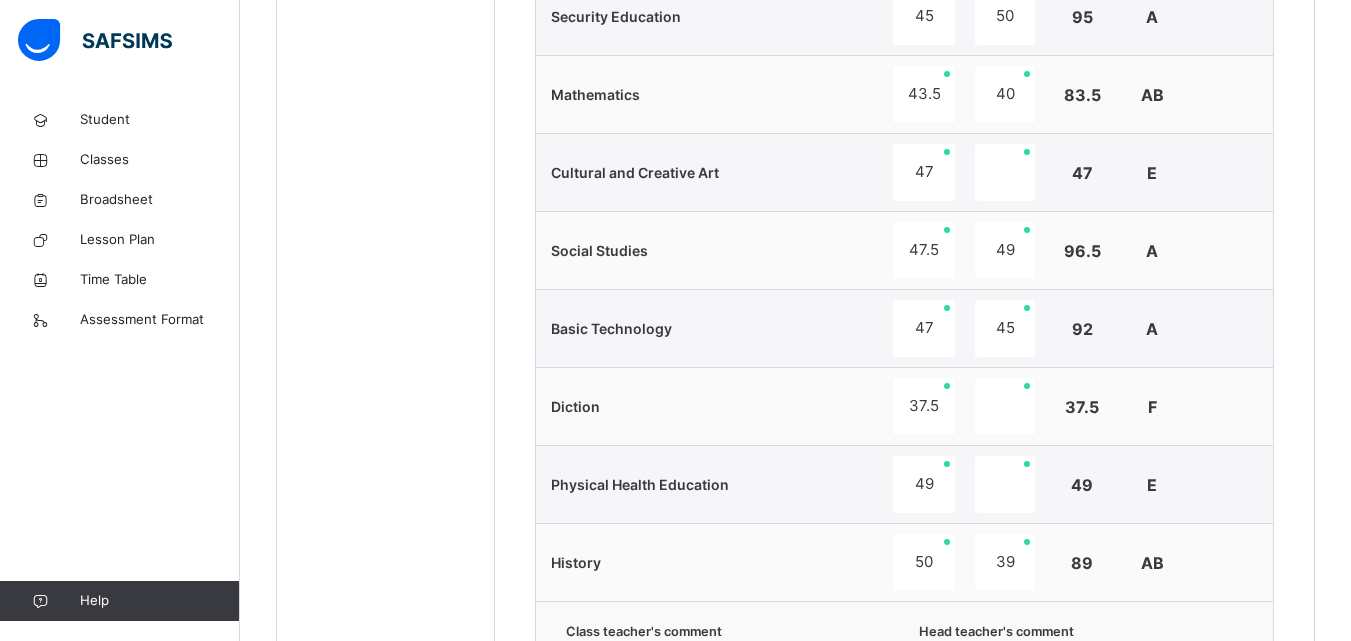 scroll, scrollTop: 2201, scrollLeft: 0, axis: vertical 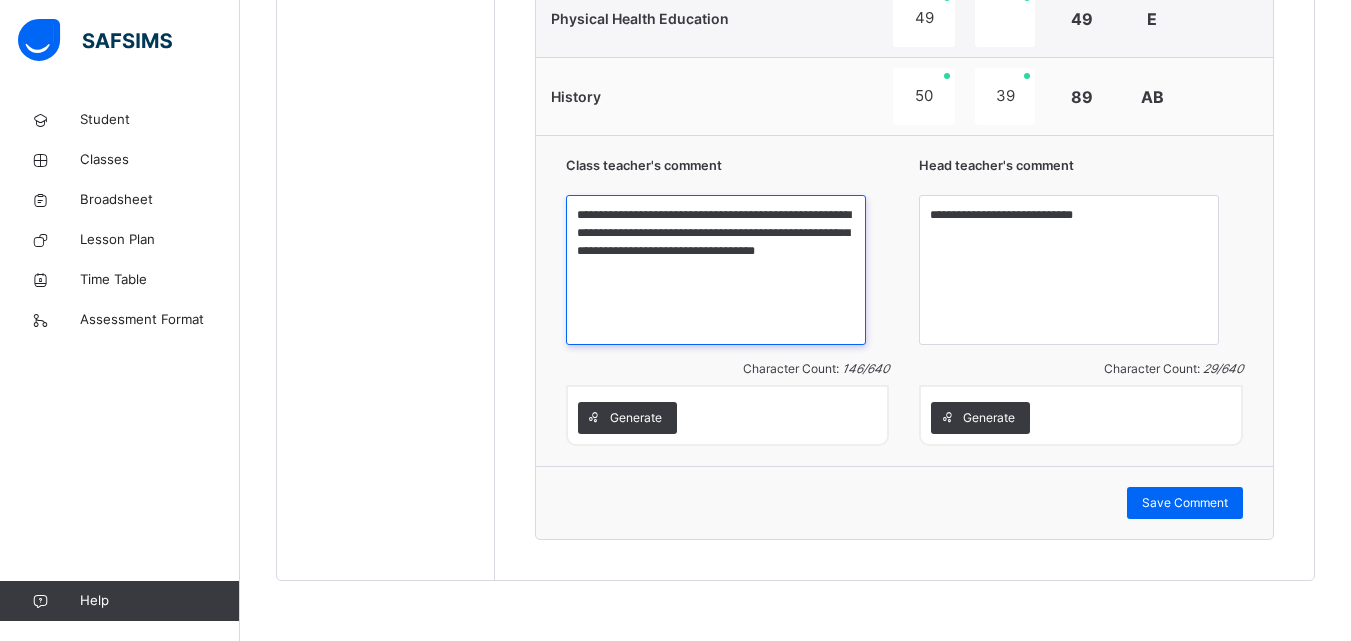 click on "**********" at bounding box center [716, 270] 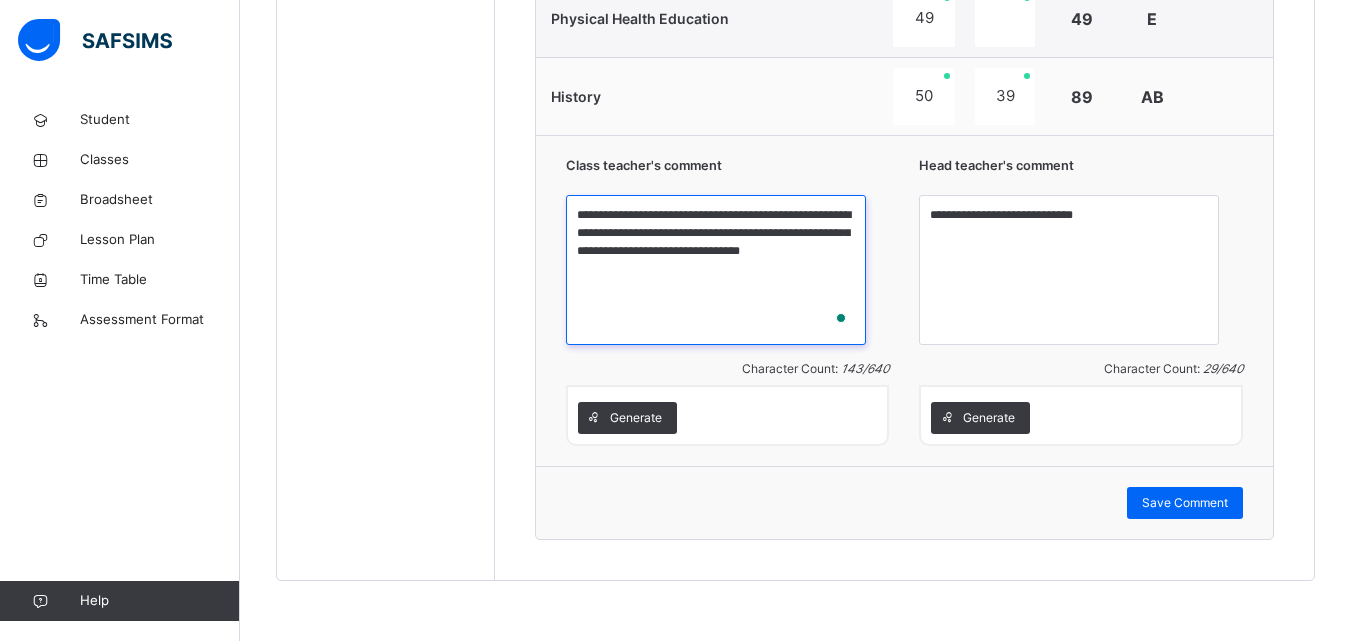 click on "**********" at bounding box center [716, 270] 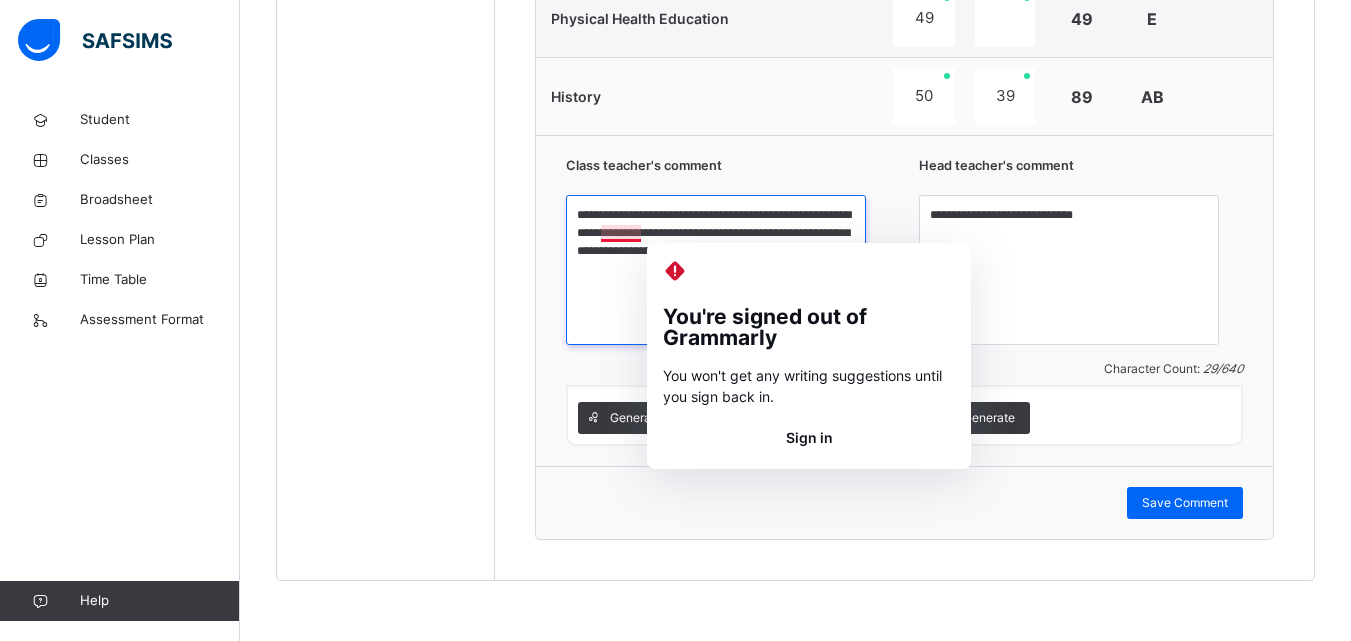 click on "**********" at bounding box center (716, 270) 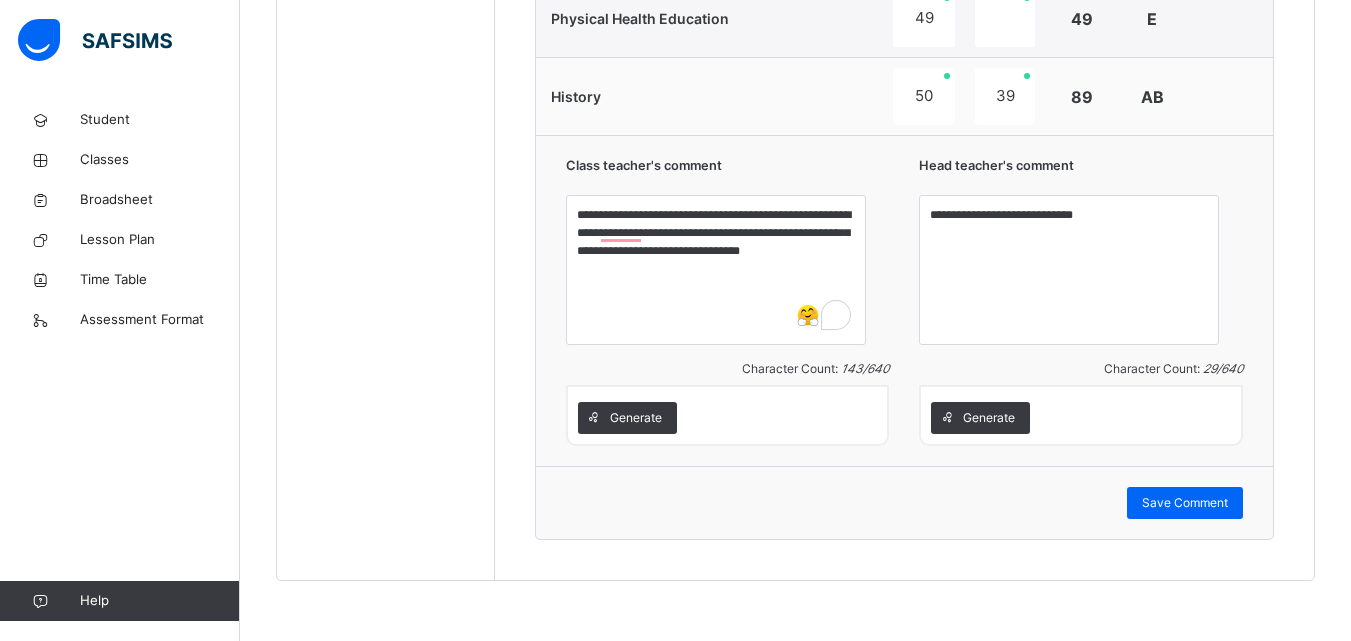 click on "**********" at bounding box center [905, 300] 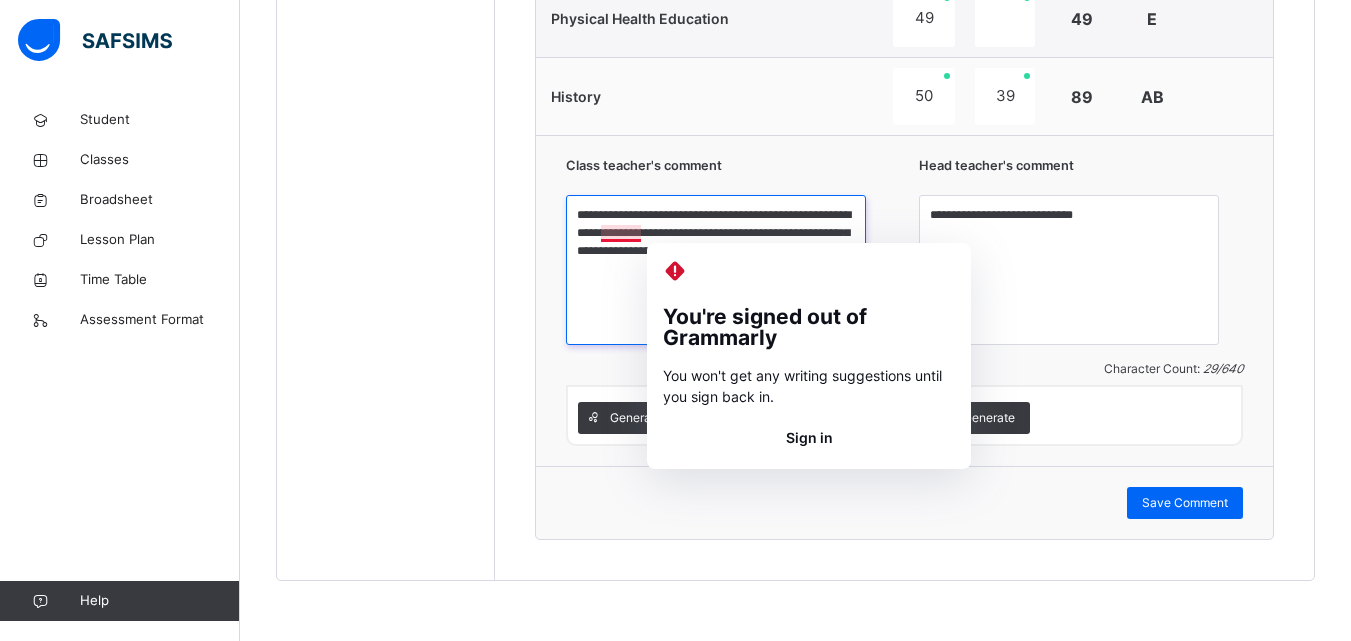 click on "**********" at bounding box center [716, 270] 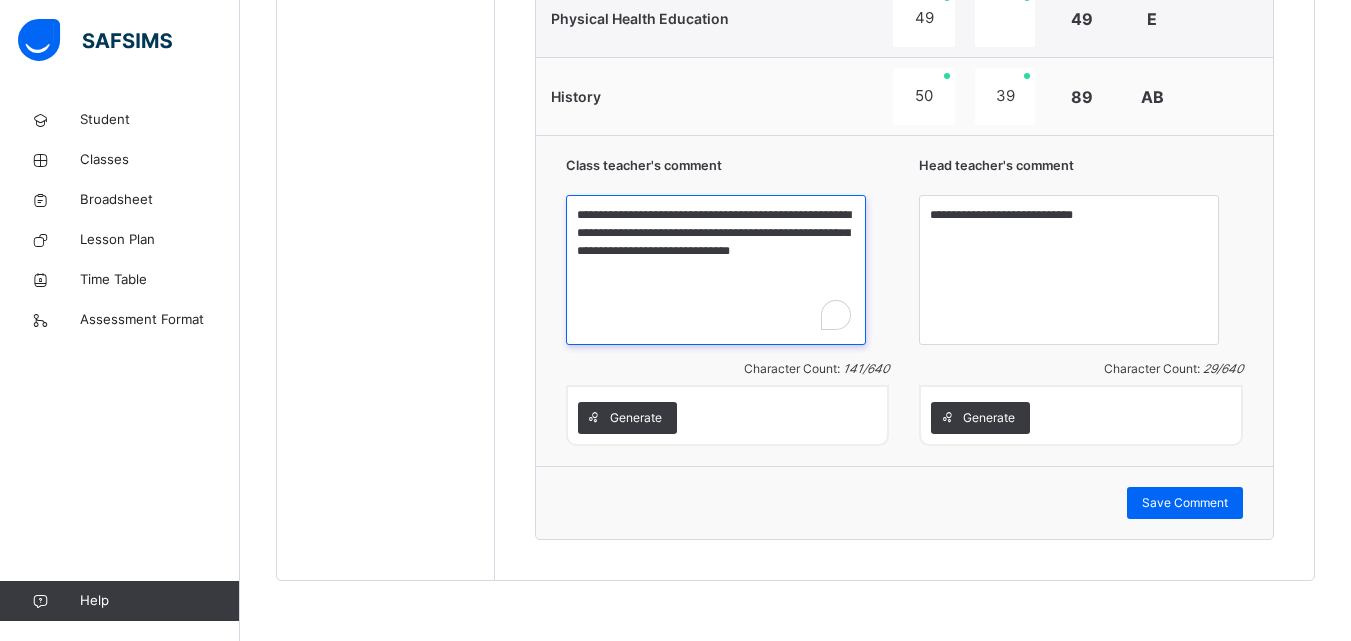 type on "**********" 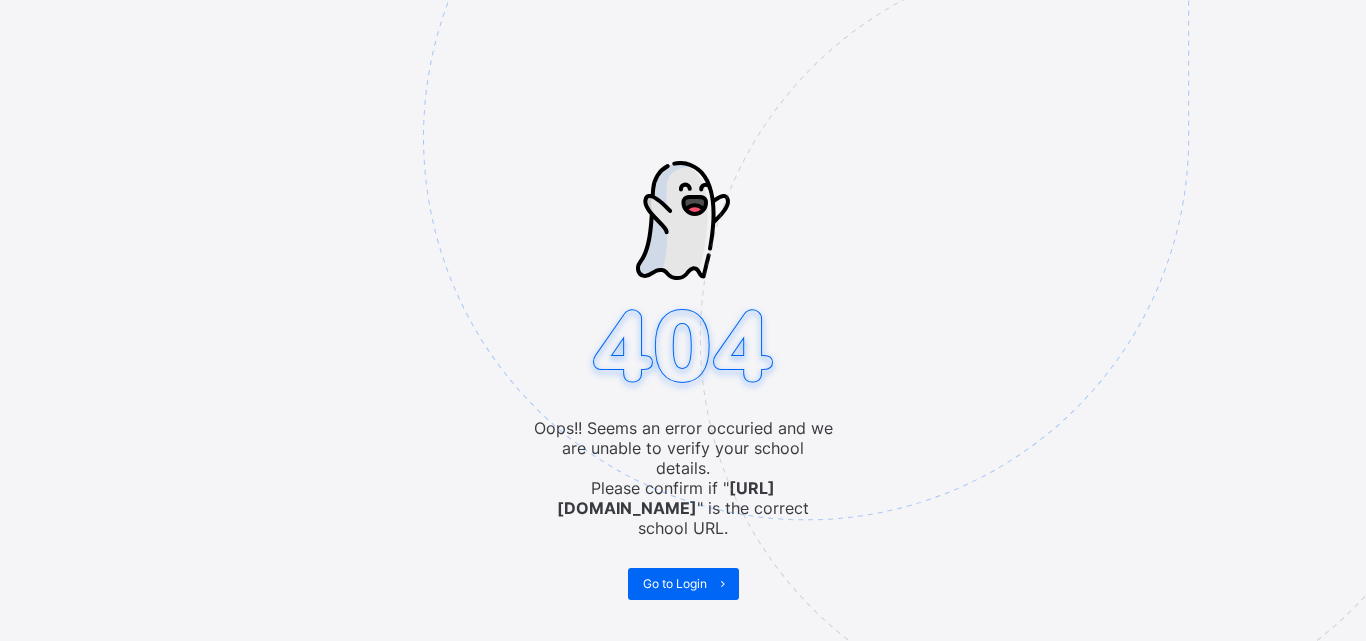 scroll, scrollTop: 0, scrollLeft: 0, axis: both 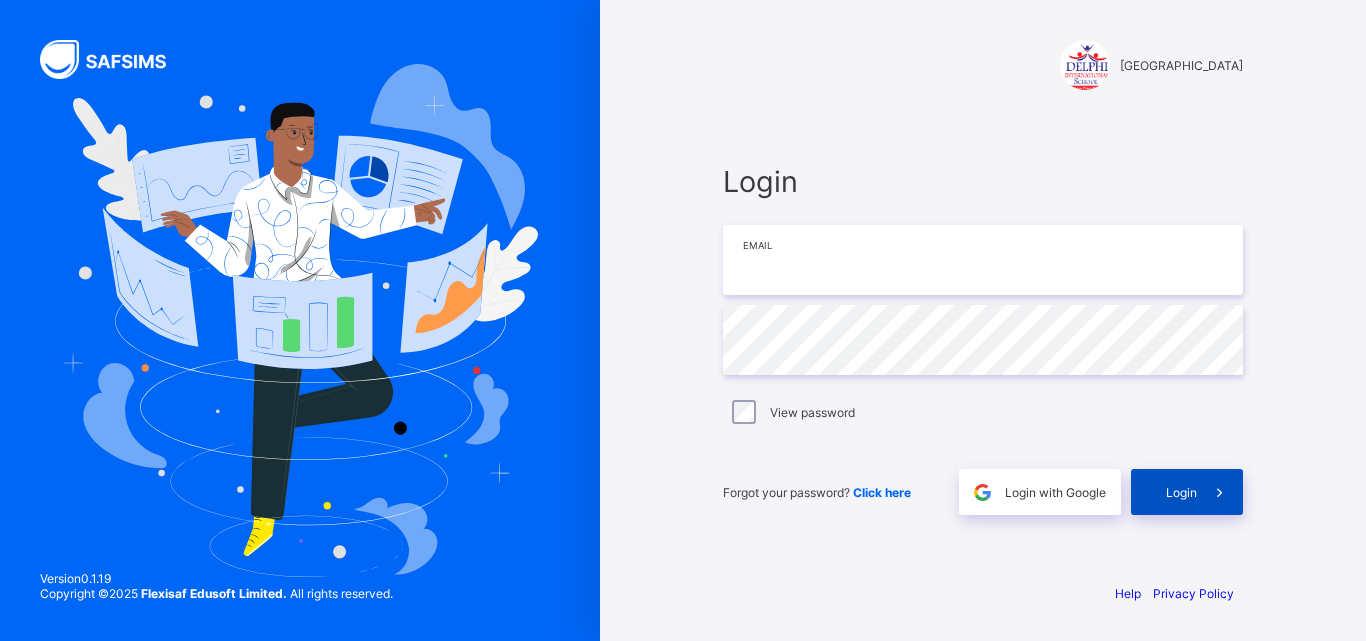 type on "**********" 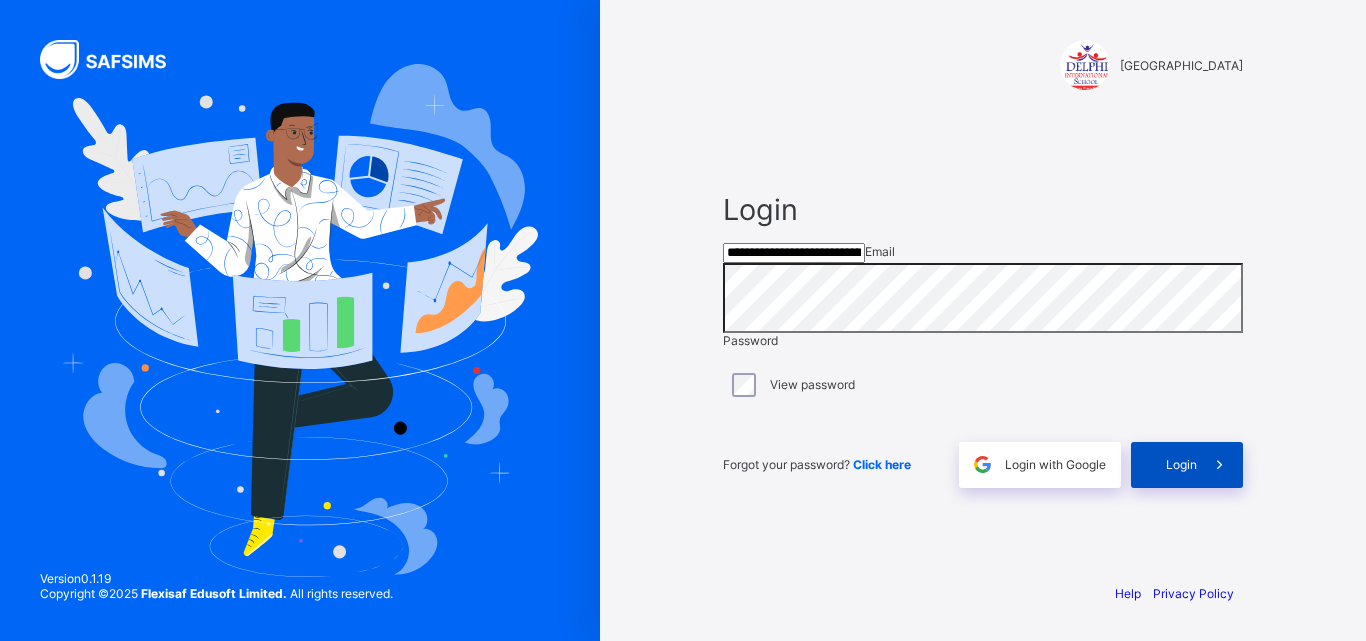 click on "Login" at bounding box center [1181, 464] 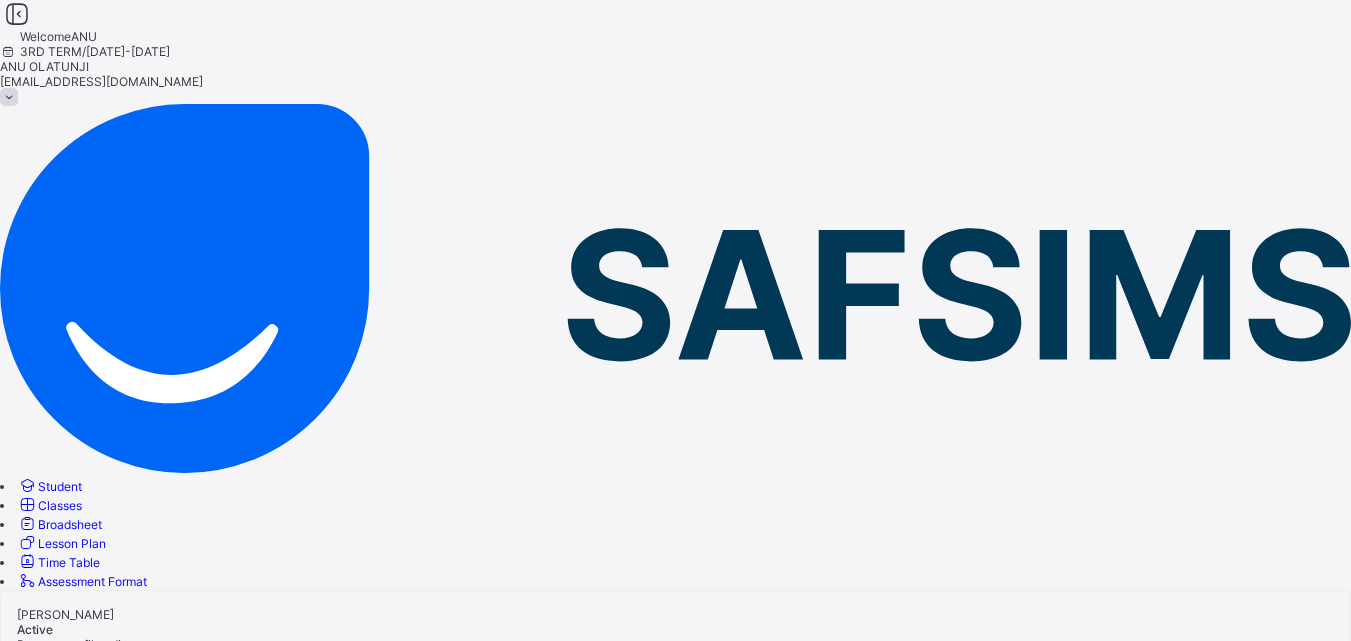 scroll, scrollTop: 363, scrollLeft: 0, axis: vertical 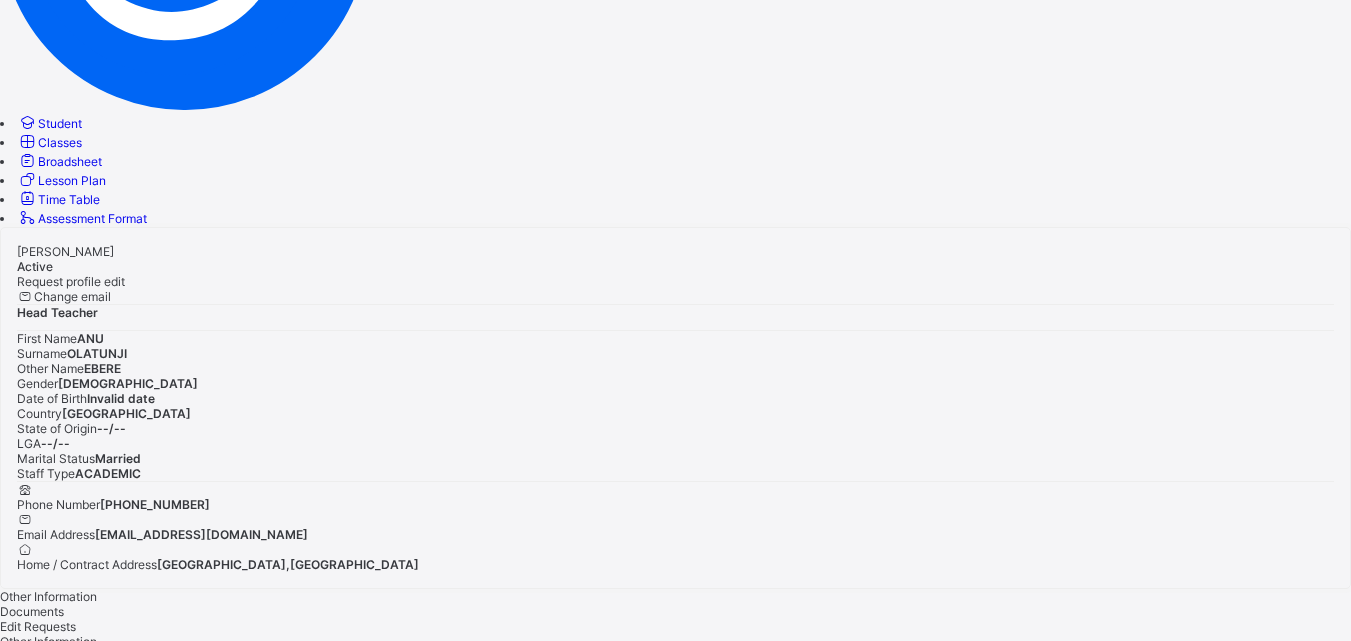 click on "Classes" at bounding box center (60, 142) 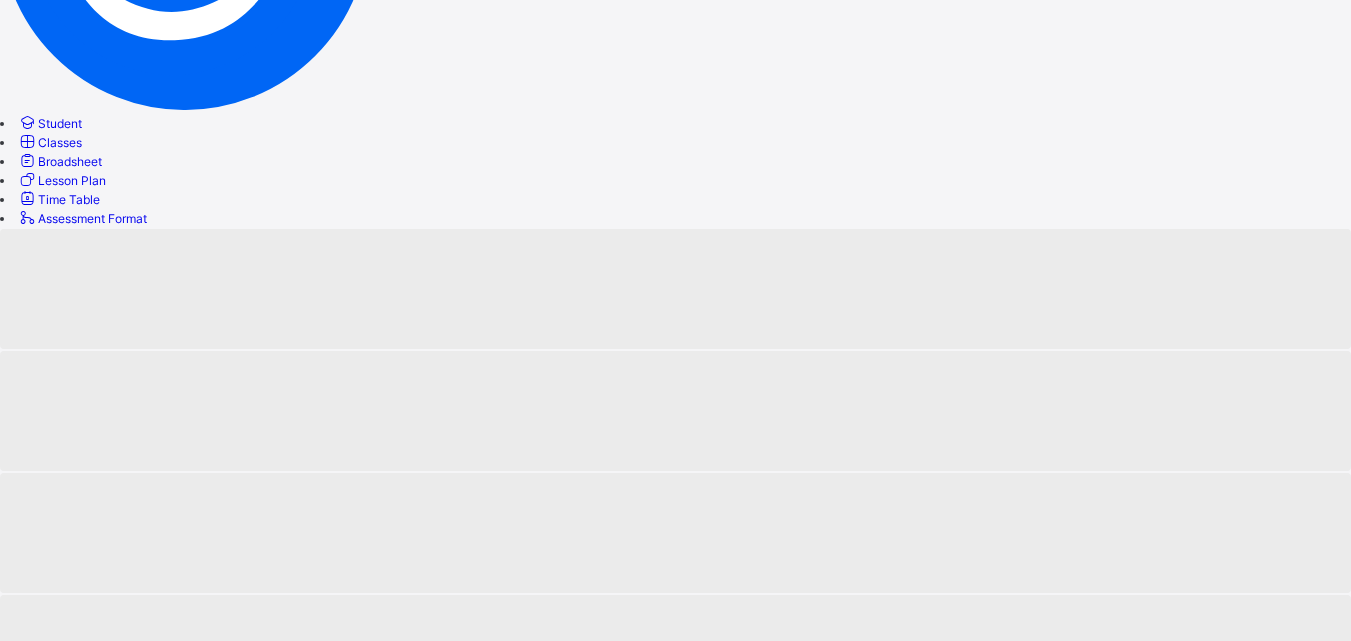 click on "Classes" at bounding box center [60, 142] 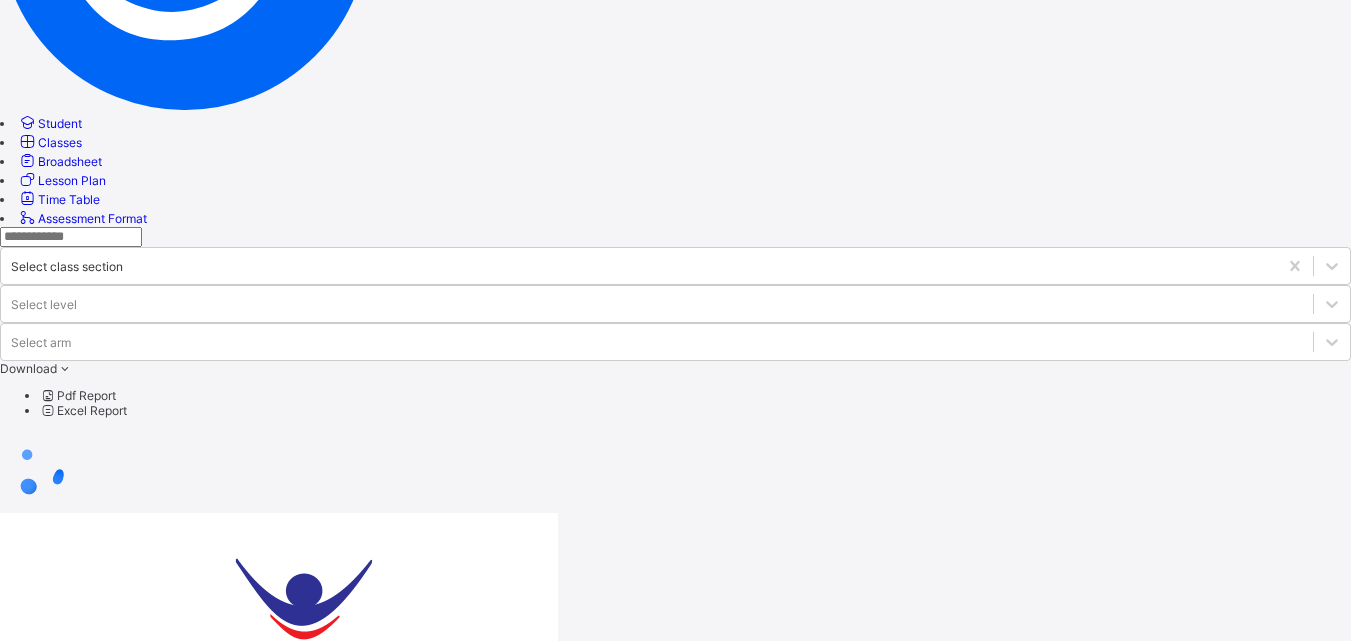 scroll, scrollTop: 0, scrollLeft: 0, axis: both 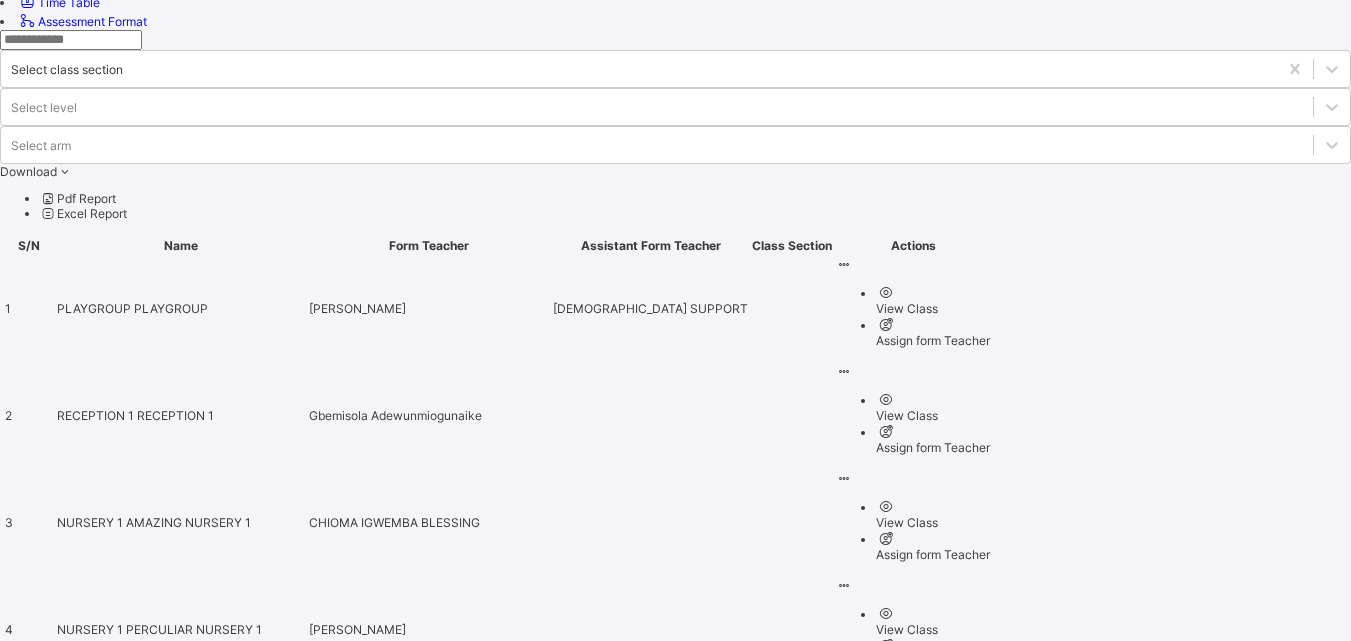 click on "JS1" at bounding box center (69, 1485) 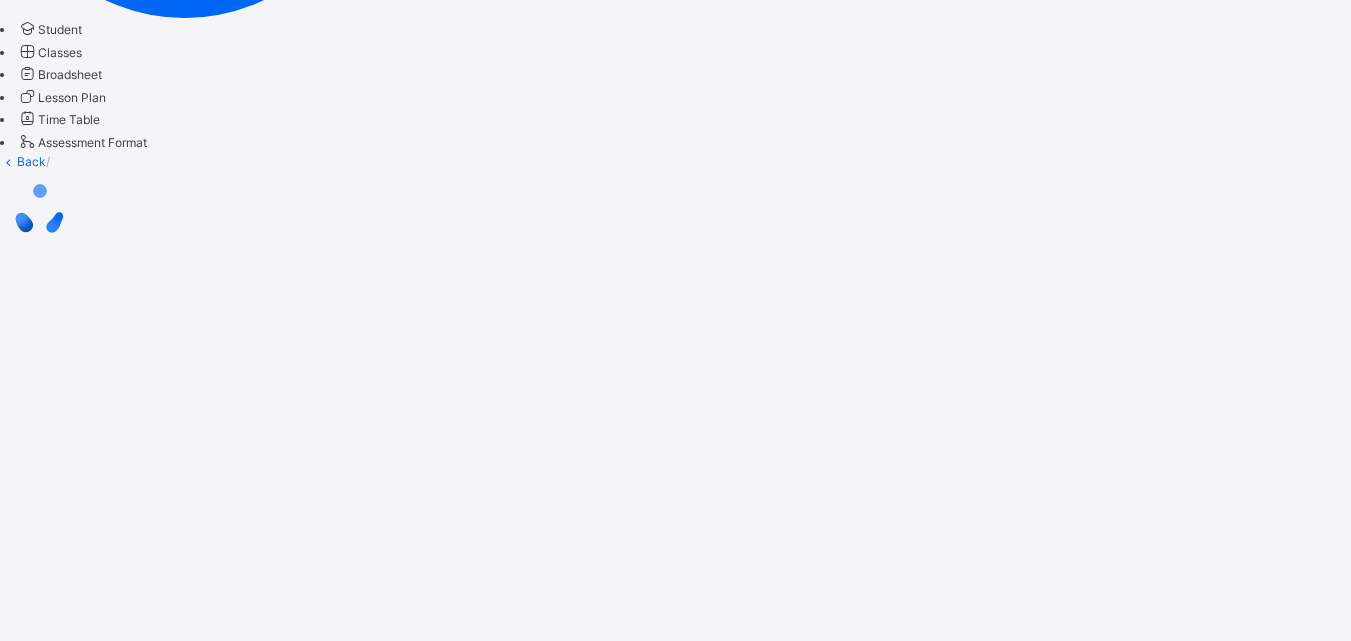scroll, scrollTop: 0, scrollLeft: 0, axis: both 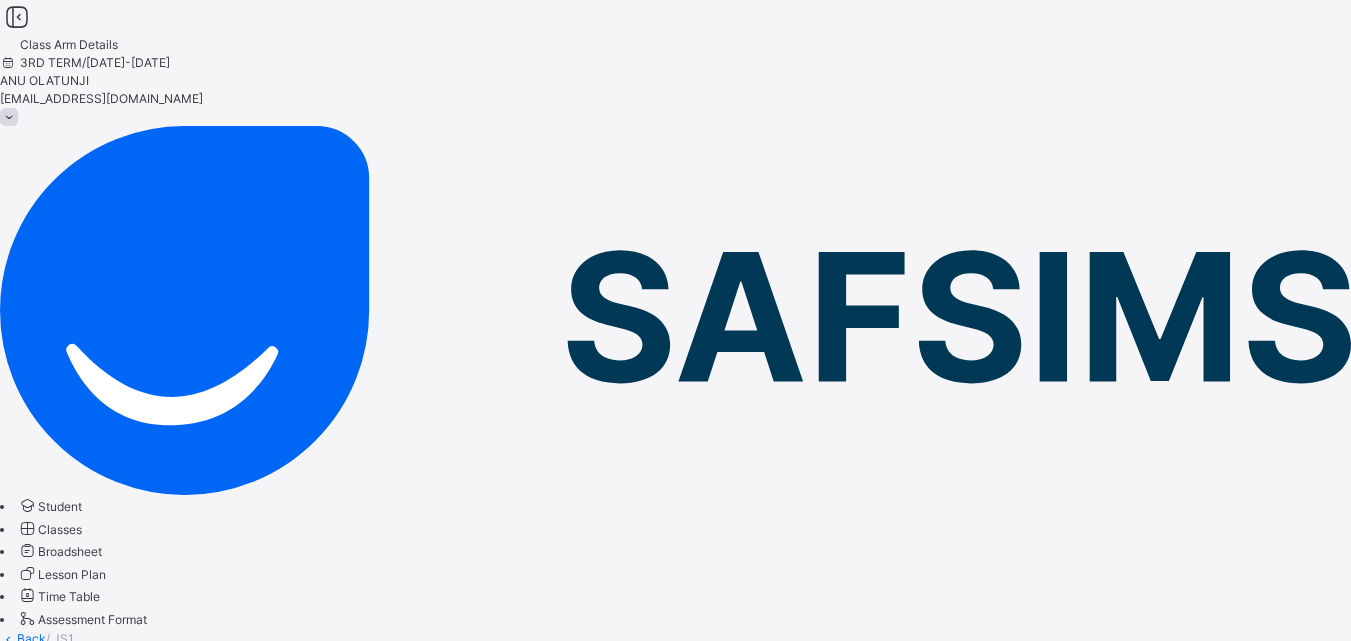click on "Results" at bounding box center [20, 710] 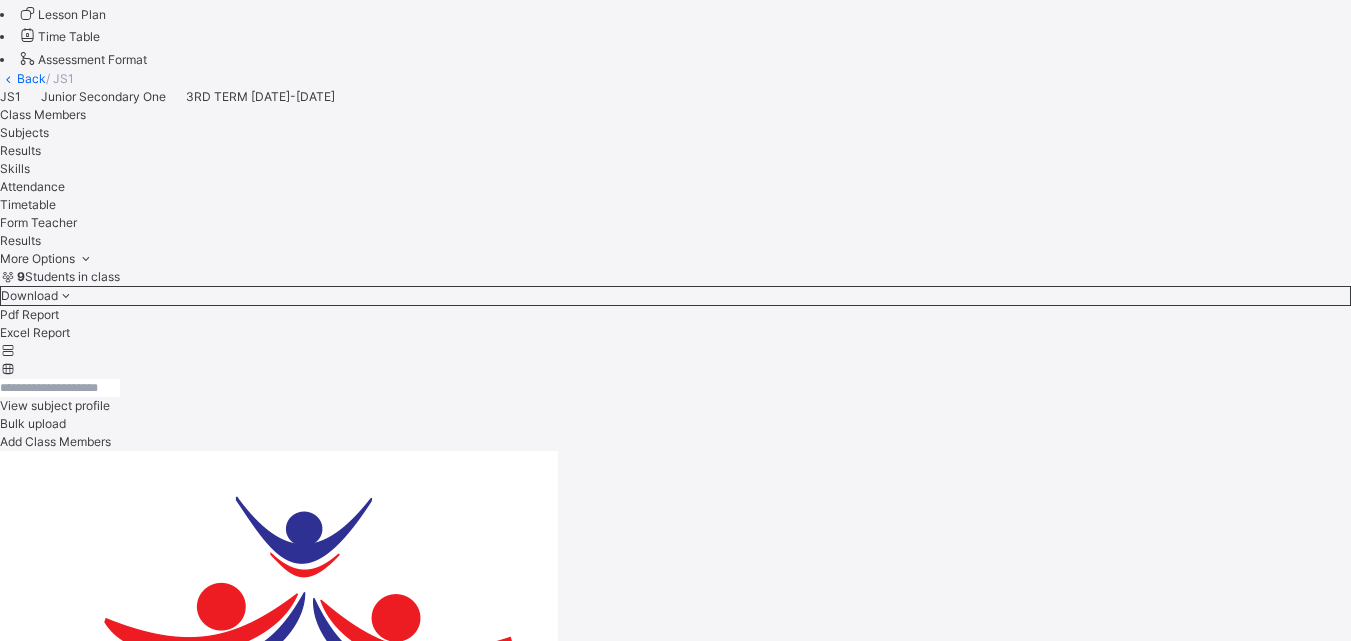 click on "DIS-03" at bounding box center (21, 3831) 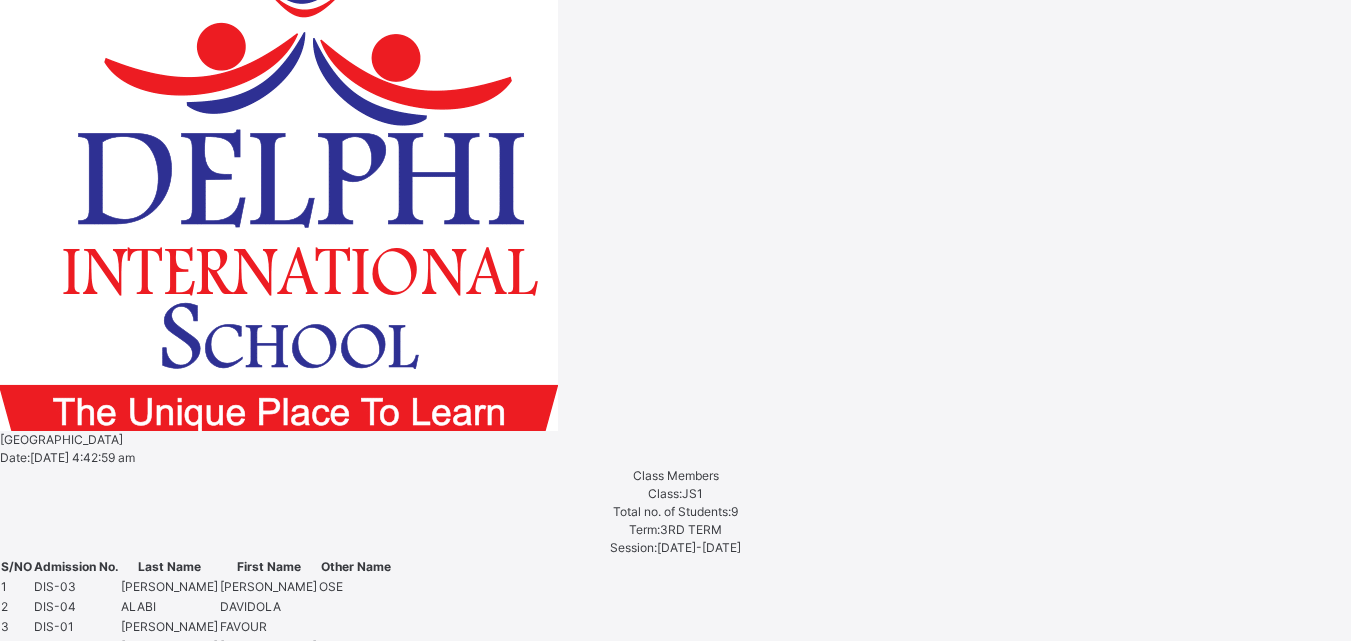 scroll, scrollTop: 1680, scrollLeft: 0, axis: vertical 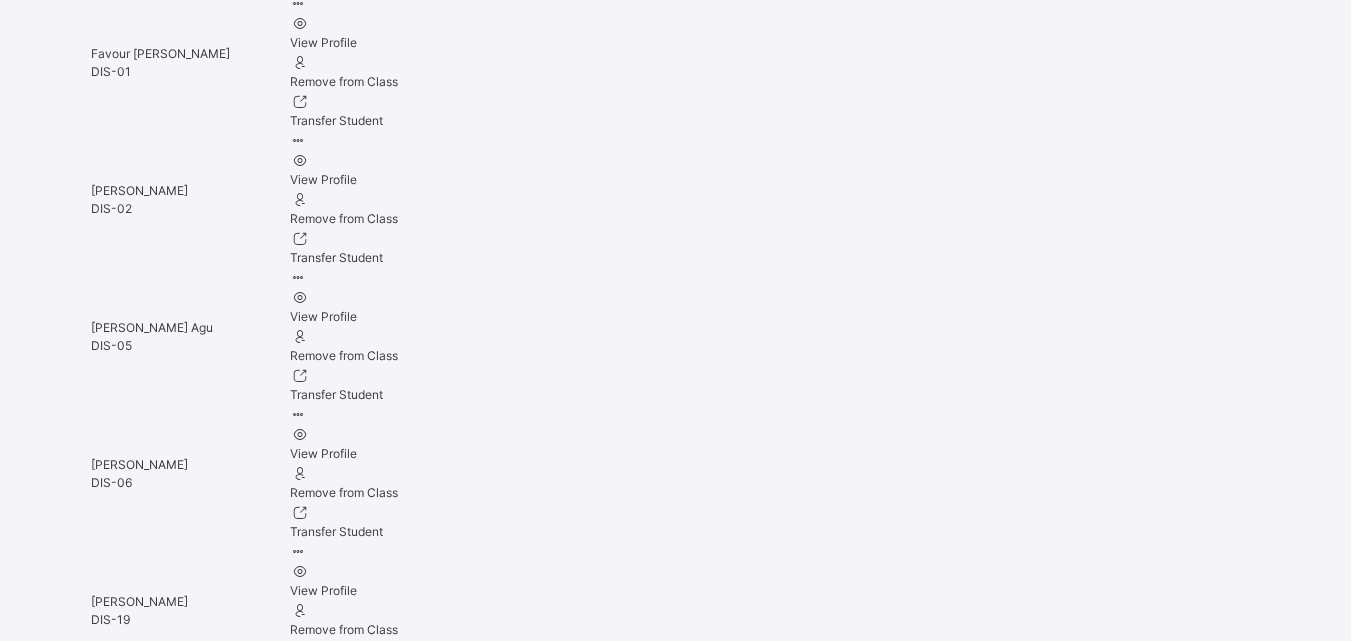 drag, startPoint x: 675, startPoint y: 220, endPoint x: 596, endPoint y: 635, distance: 422.45236 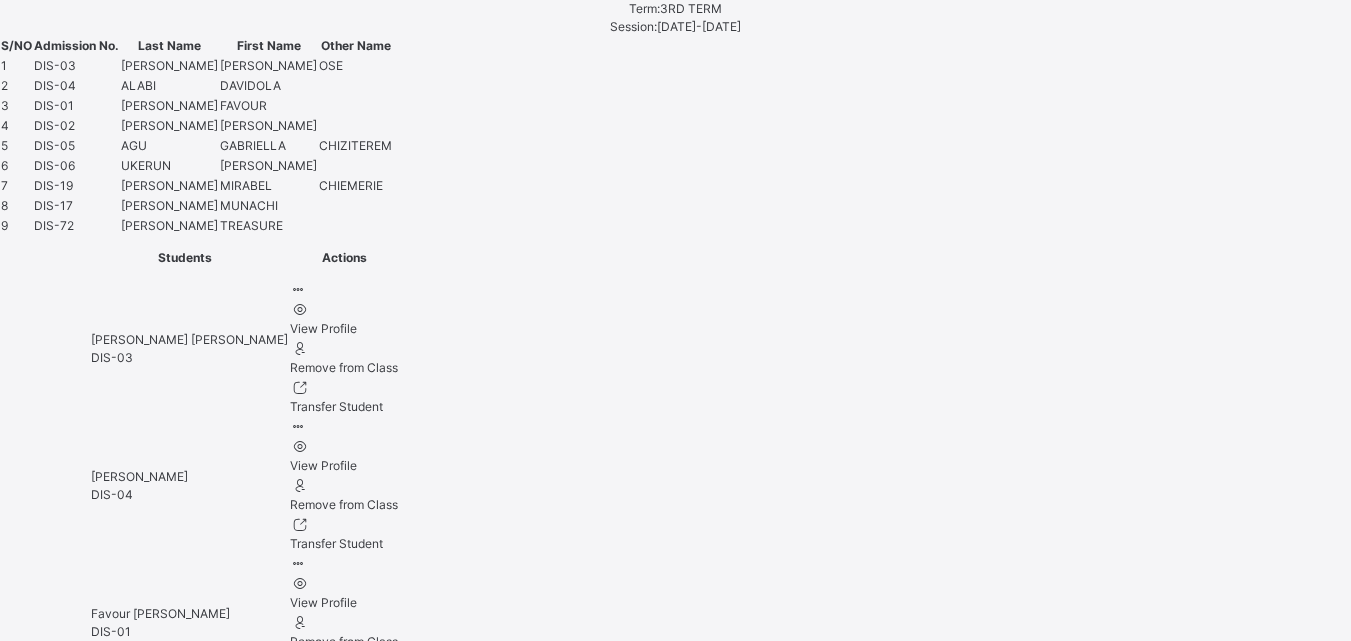 scroll, scrollTop: 1081, scrollLeft: 0, axis: vertical 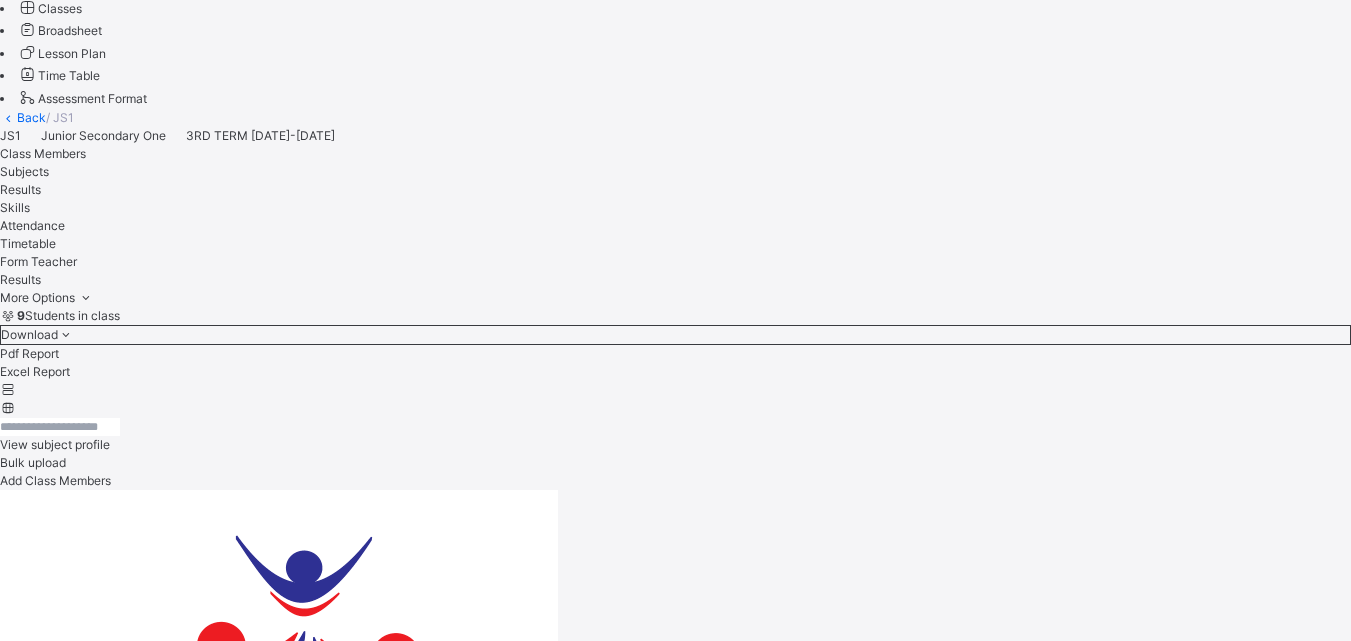 click on "Back  / JS1  JS1  Junior Secondary One 3RD TERM 2024-2025 Class Members Subjects Results Skills Attendance Timetable Form Teacher Results More Options   9  Students in class Download Pdf Report Excel Report View subject profile Bulk upload Add Class Members Delphi International School Date: 14th Jul 2025, 4:42:59 am Class Members Class:  JS1  Total no. of Students:  9 Term:  3RD TERM Session:  2024-2025 S/NO Admission No. Last Name First Name Other Name 1 DIS-03 SOLOMON DAVID OSE 2 DIS-04 ALABI DAVIDOLA 3 DIS-01 BOSSEY FAVOUR 4 DIS-02 OJEAGA GABRIEL 5 DIS-05 AGU GABRIELLA CHIZITEREM 6 DIS-06 UKERUN MICHELLE 7 DIS-19 OKAFOR MIRABEL CHIEMERIE 8 DIS-17 OKOLIE MUNACHI 9 DIS-72 WILLIAMS TREASURE Students Actions David Ose Solomon DIS-03 View Profile Remove from Class Transfer Student Davidola  Alabi DIS-04 View Profile Remove from Class Transfer Student Favour  Bossey DIS-01 View Profile Remove from Class Transfer Student Gabriel  Ojeaga DIS-02 View Profile Remove from Class Transfer Student DIS-05 View Profile ×" at bounding box center [675, 4388] 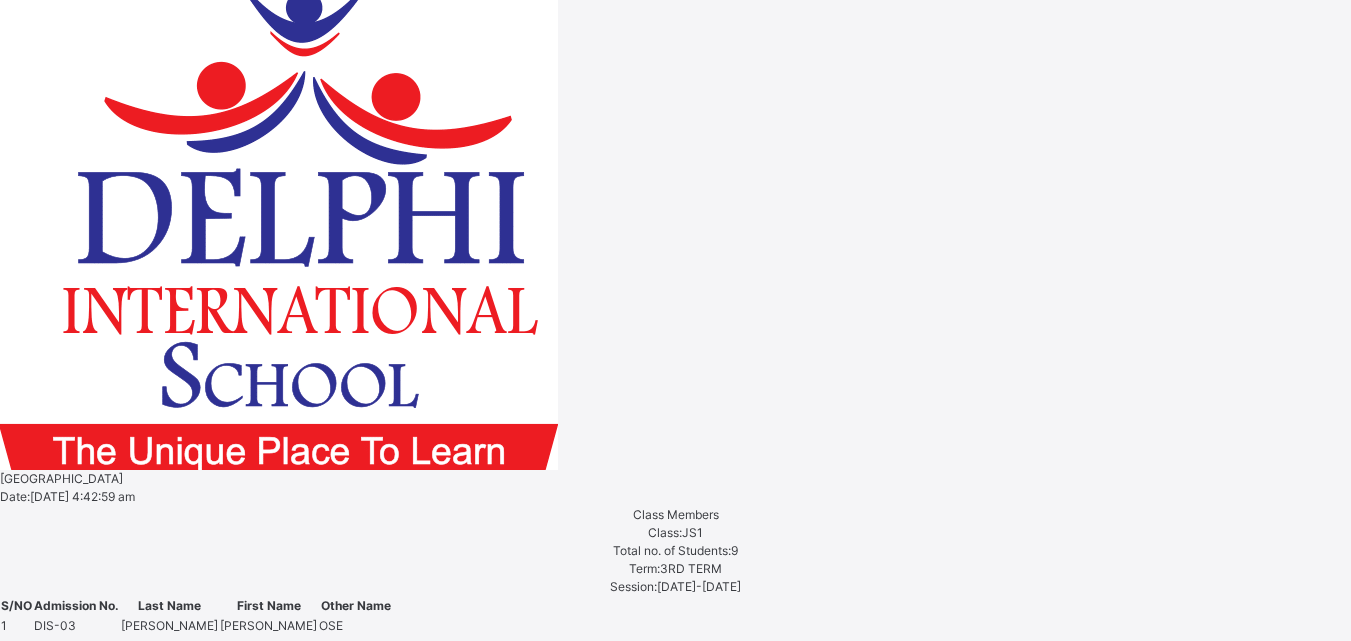 scroll, scrollTop: 1641, scrollLeft: 0, axis: vertical 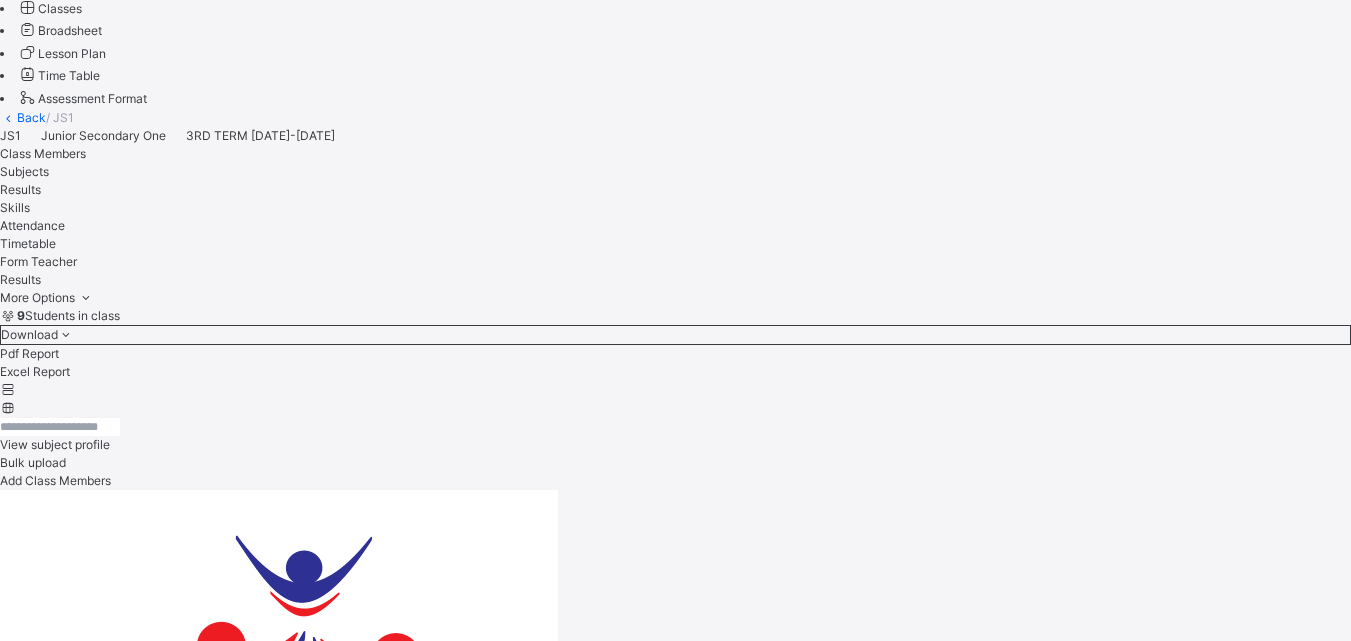 click at bounding box center [81, 4476] 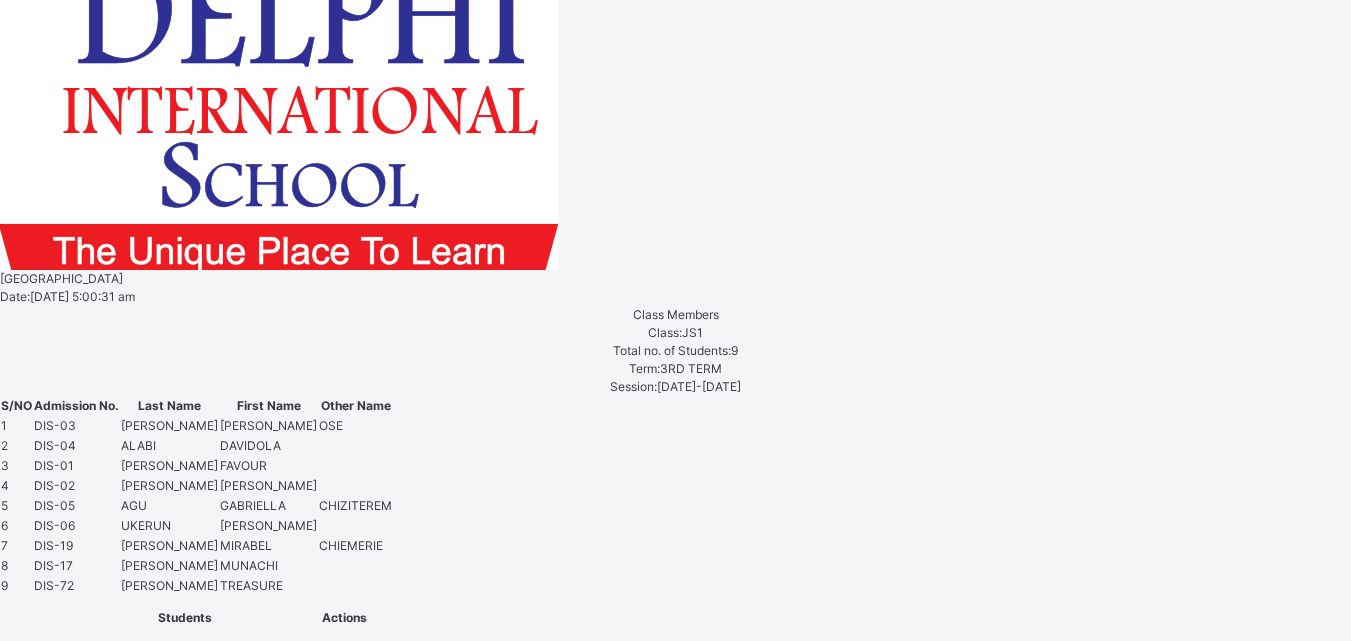 scroll, scrollTop: 1321, scrollLeft: 0, axis: vertical 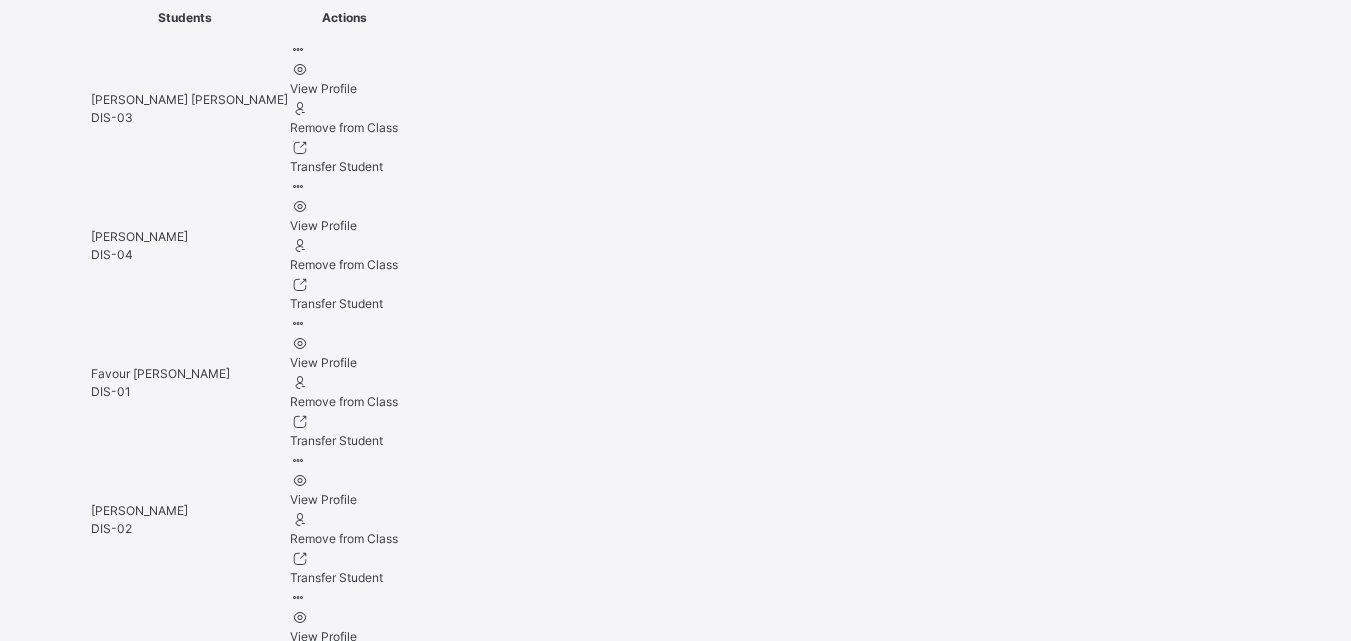 click on "**********" at bounding box center [150, 3996] 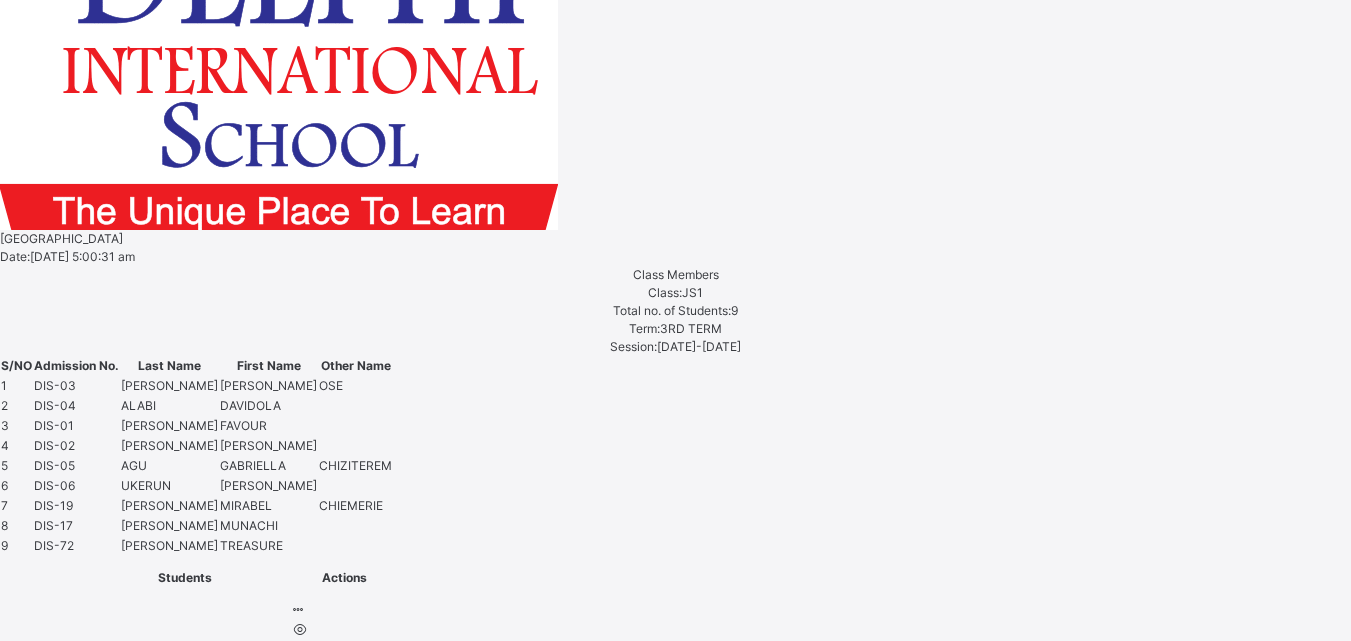 scroll, scrollTop: 761, scrollLeft: 0, axis: vertical 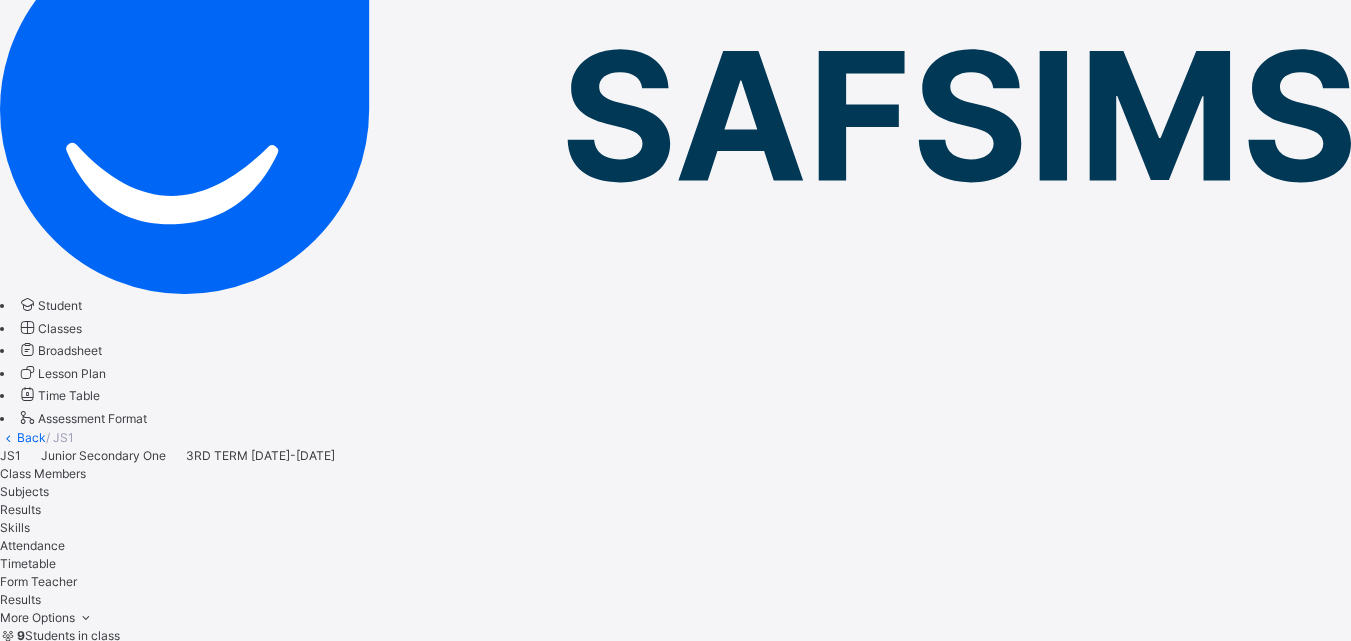 click on "Next Student" at bounding box center [36, 4796] 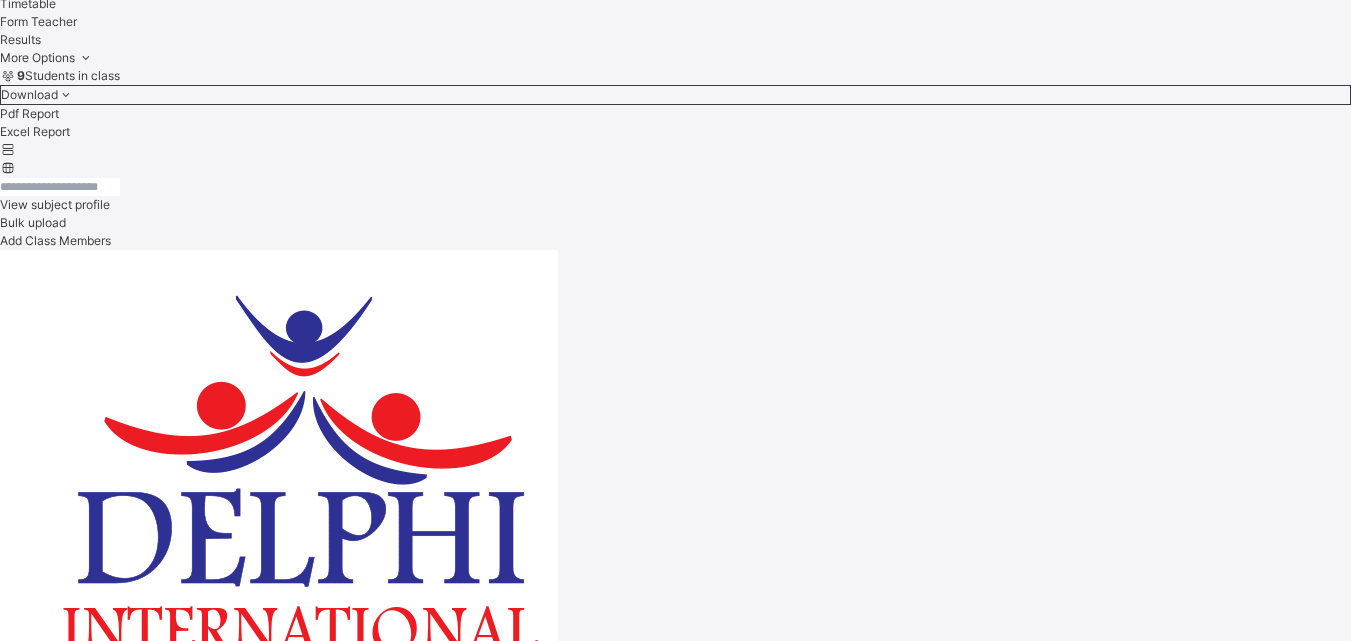 scroll, scrollTop: 1321, scrollLeft: 0, axis: vertical 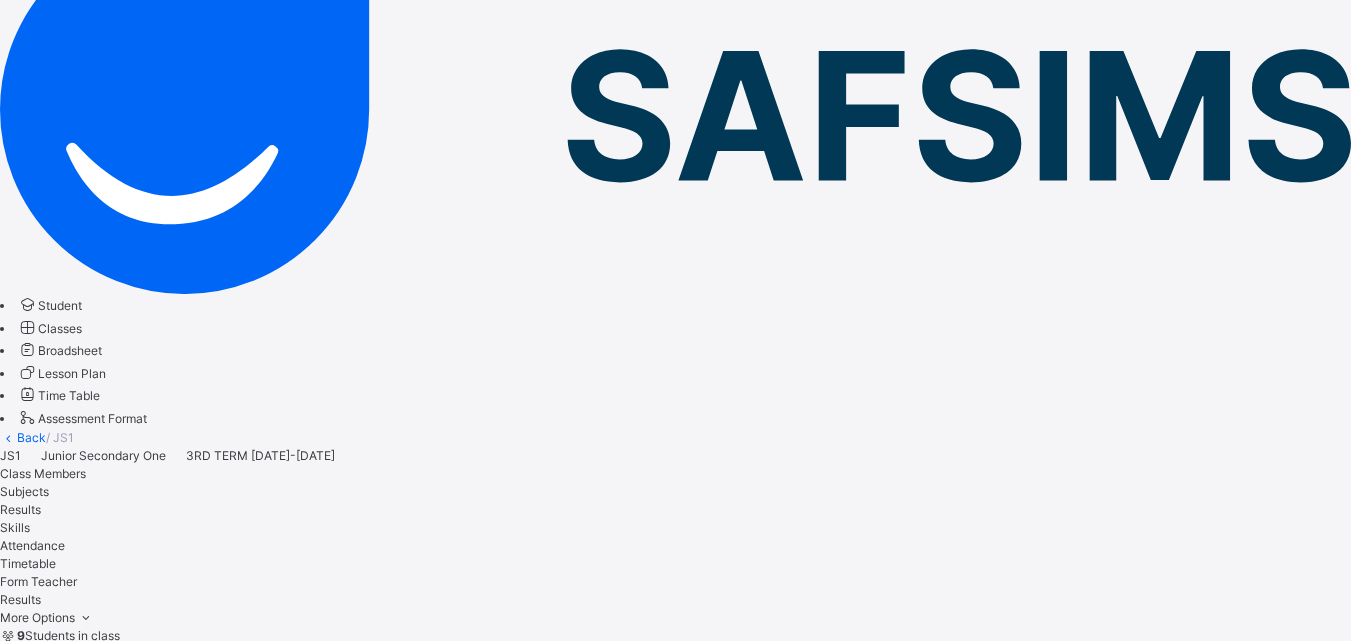 click on "Next Student" at bounding box center [36, 4796] 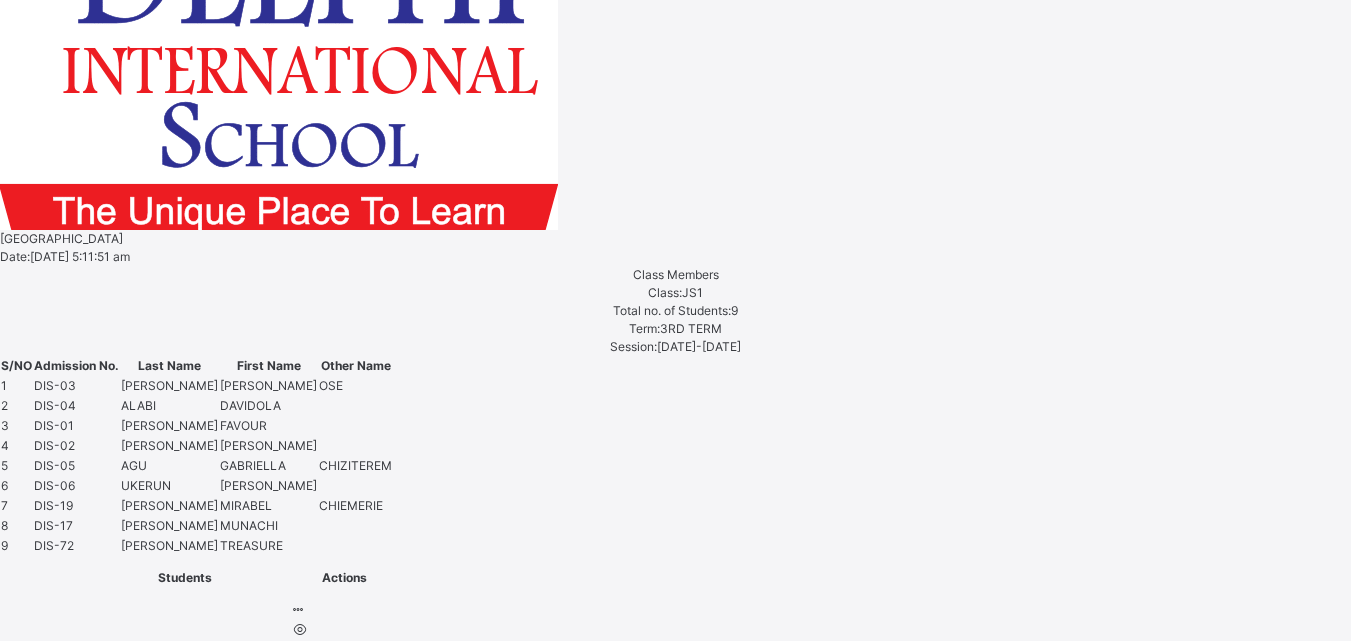 scroll, scrollTop: 1881, scrollLeft: 0, axis: vertical 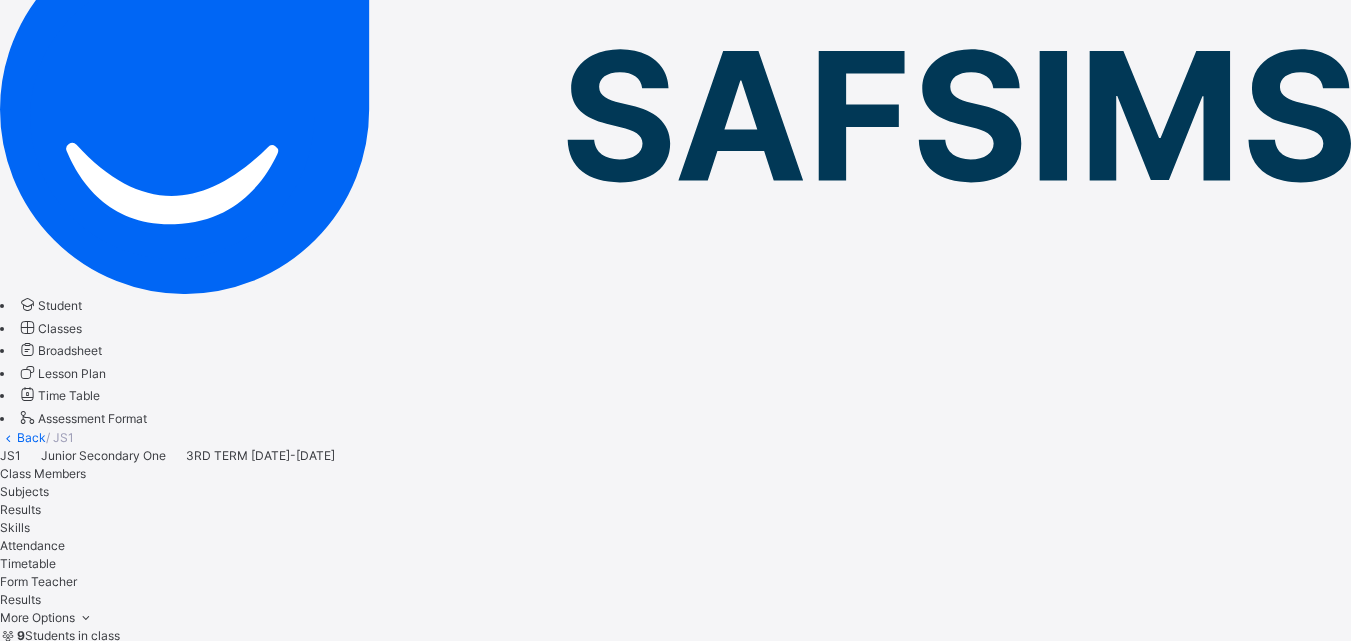 click on "Next Student" at bounding box center [36, 4796] 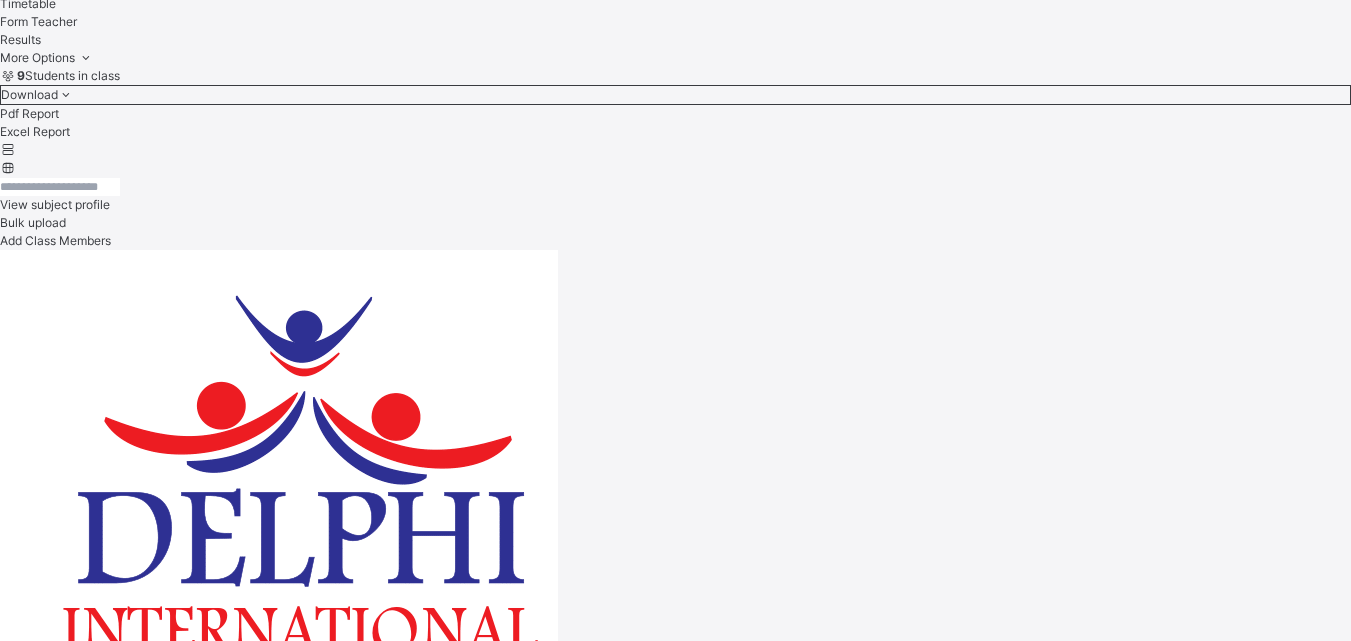 scroll, scrollTop: 1321, scrollLeft: 0, axis: vertical 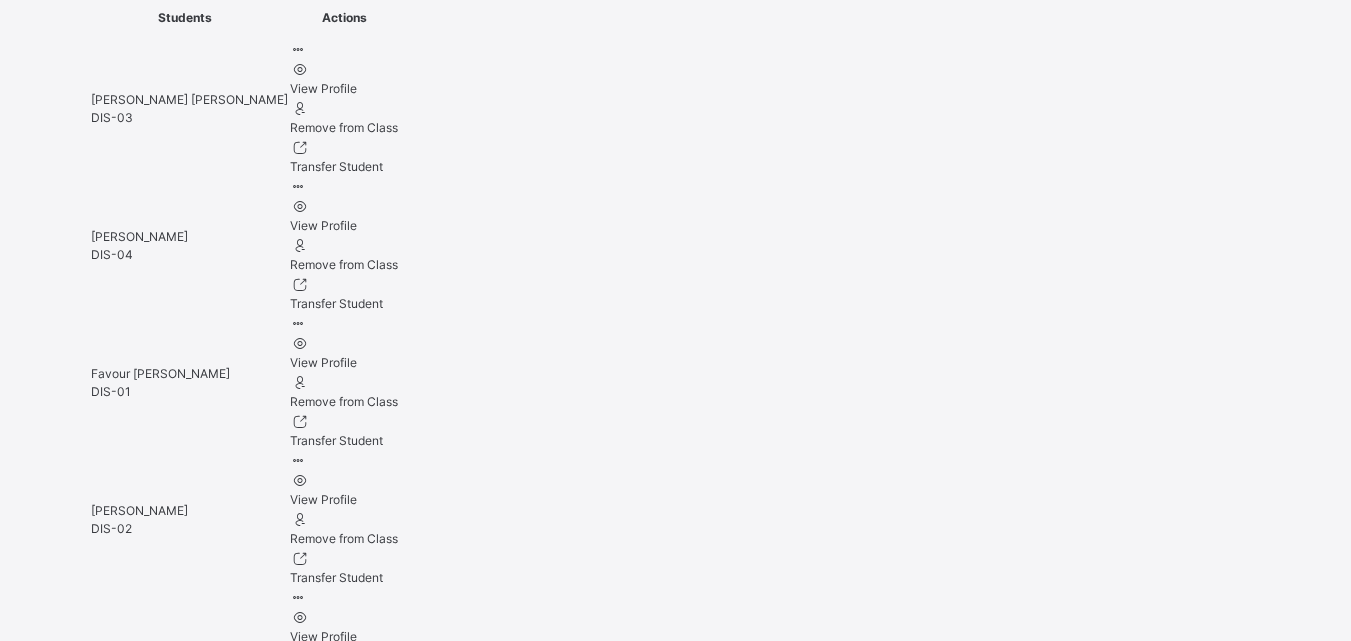 click on "**********" at bounding box center [150, 3996] 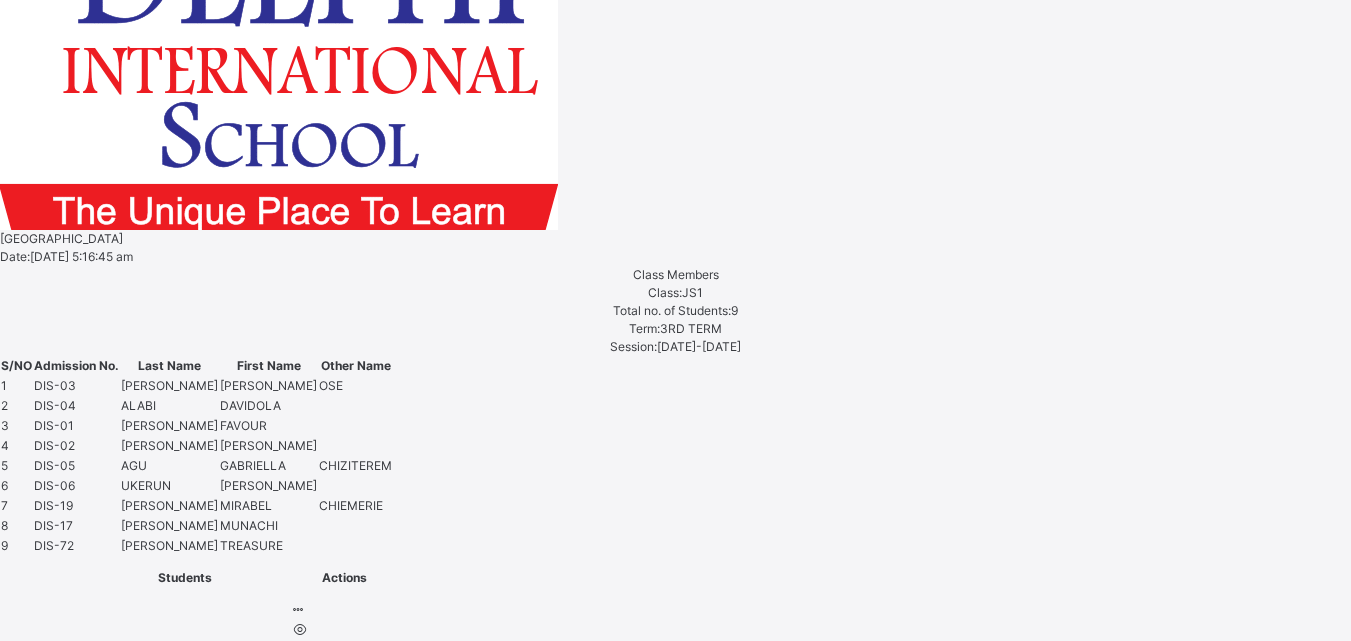 scroll, scrollTop: 1881, scrollLeft: 0, axis: vertical 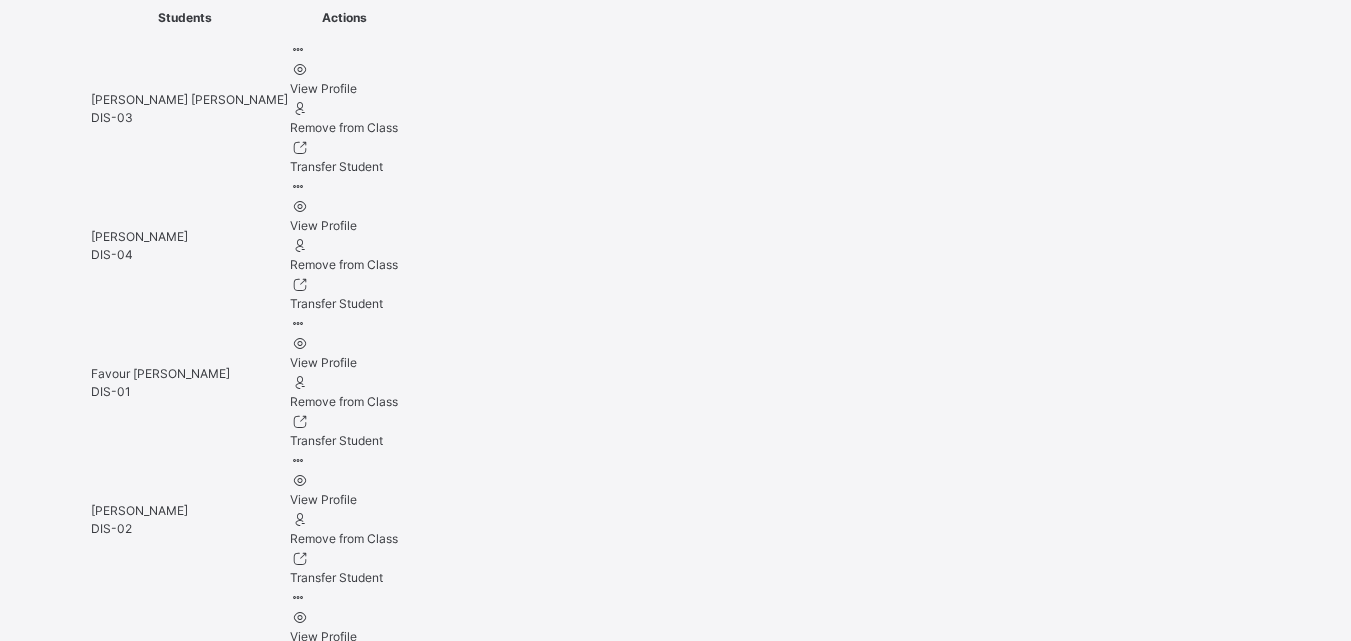 drag, startPoint x: 967, startPoint y: 536, endPoint x: 1063, endPoint y: 558, distance: 98.48858 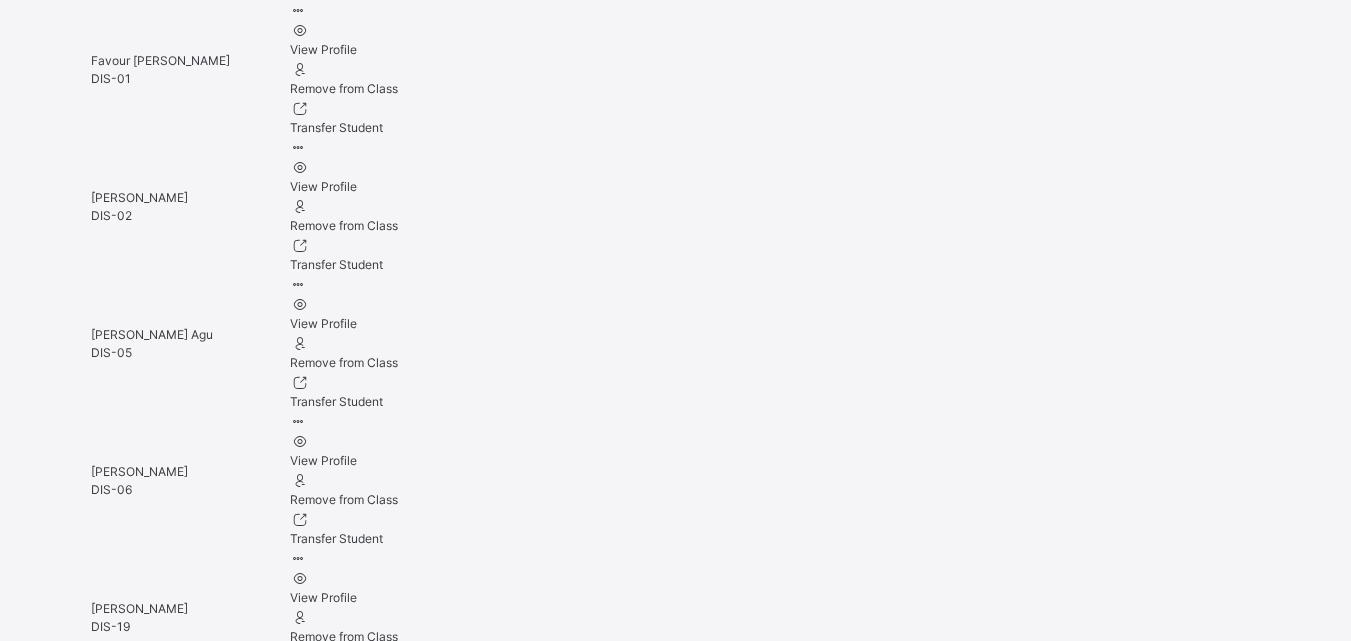 scroll, scrollTop: 2201, scrollLeft: 0, axis: vertical 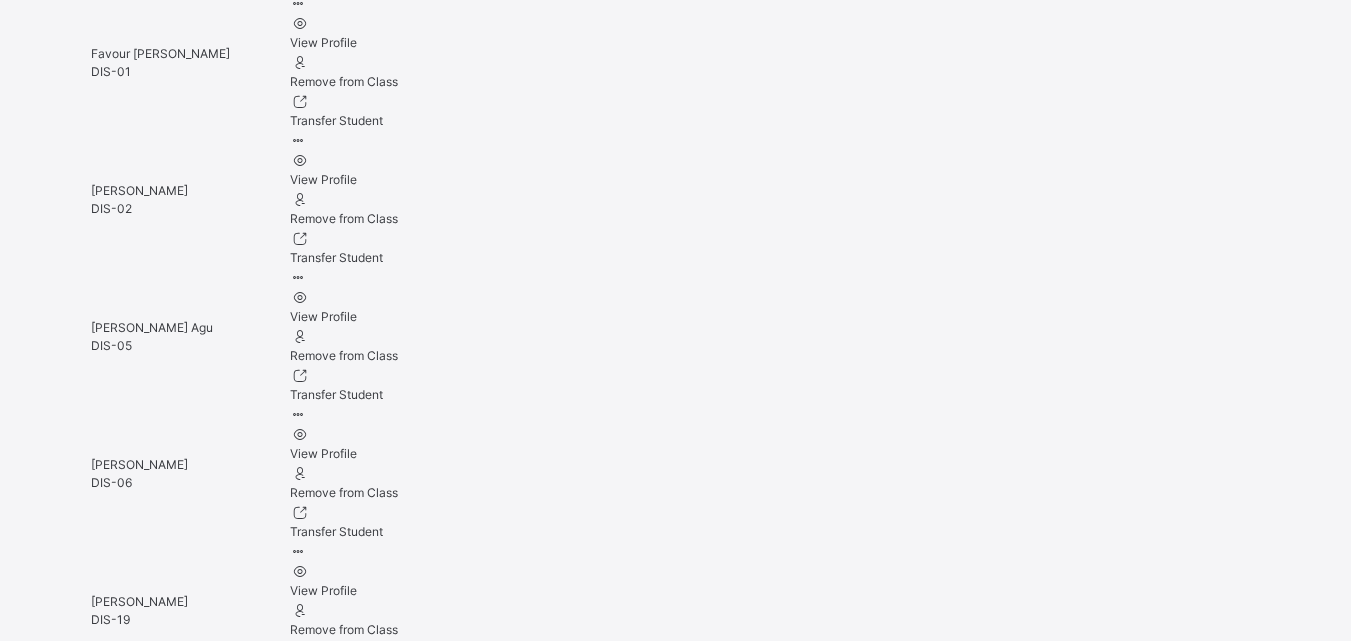 type on "**********" 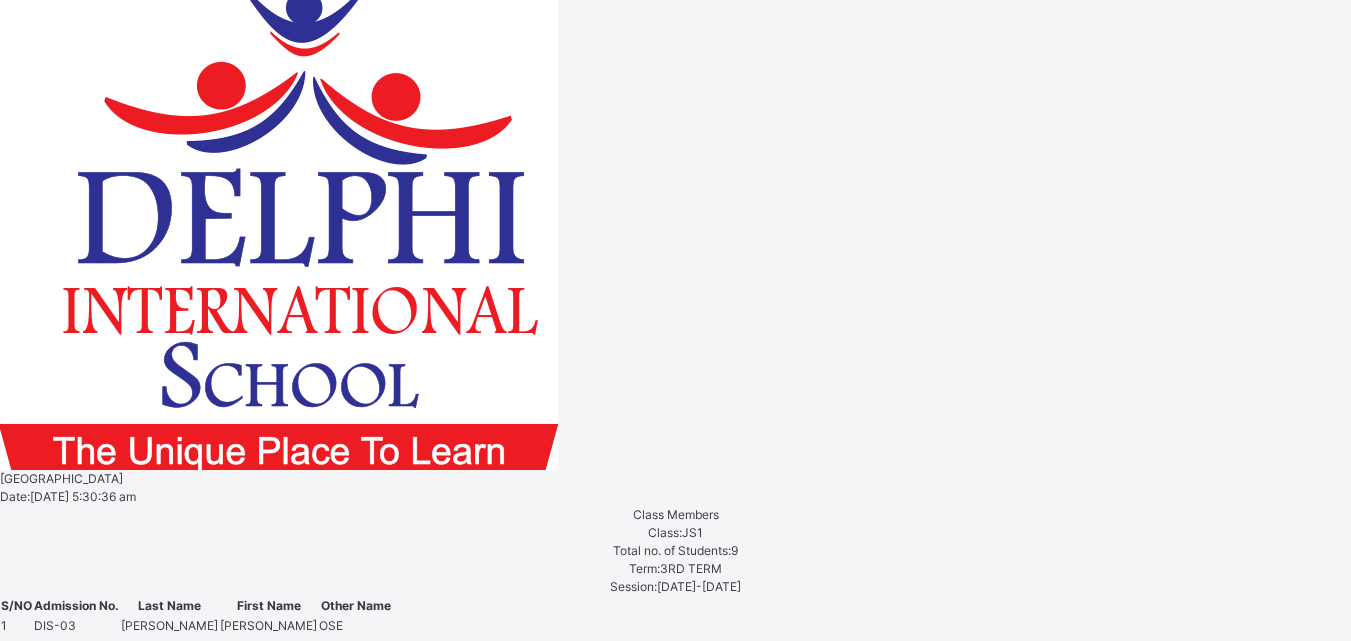scroll, scrollTop: 521, scrollLeft: 0, axis: vertical 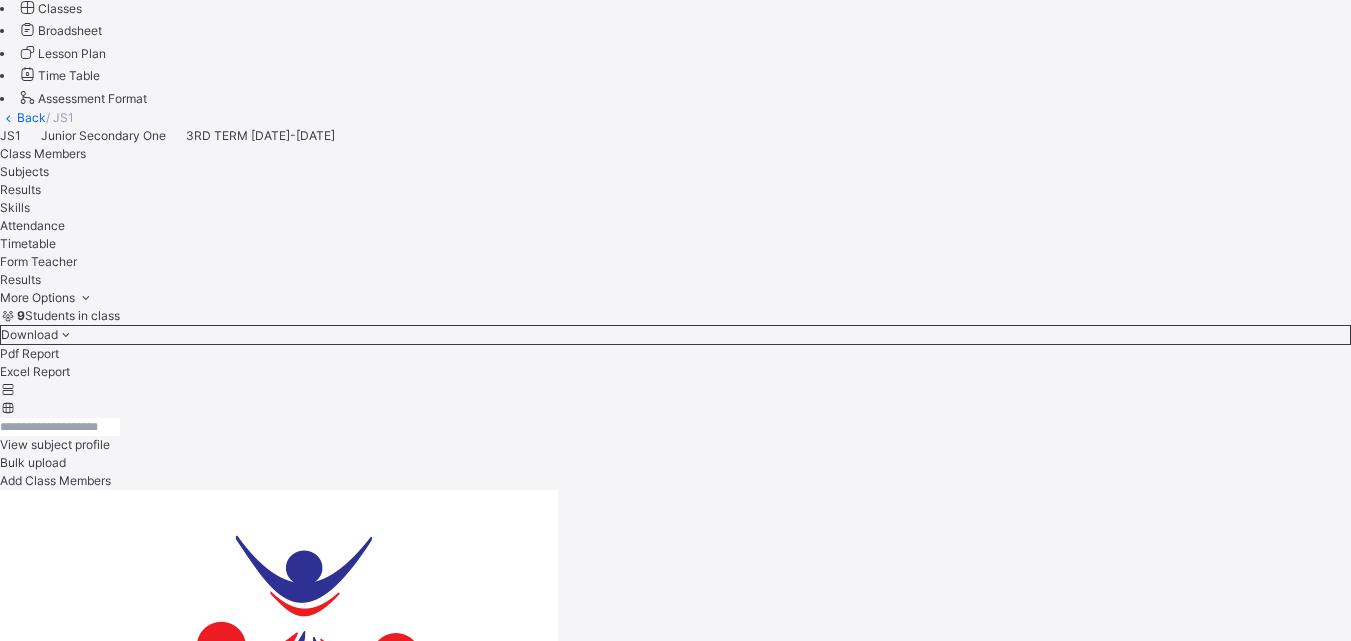 click on "Next Student" at bounding box center (36, 4476) 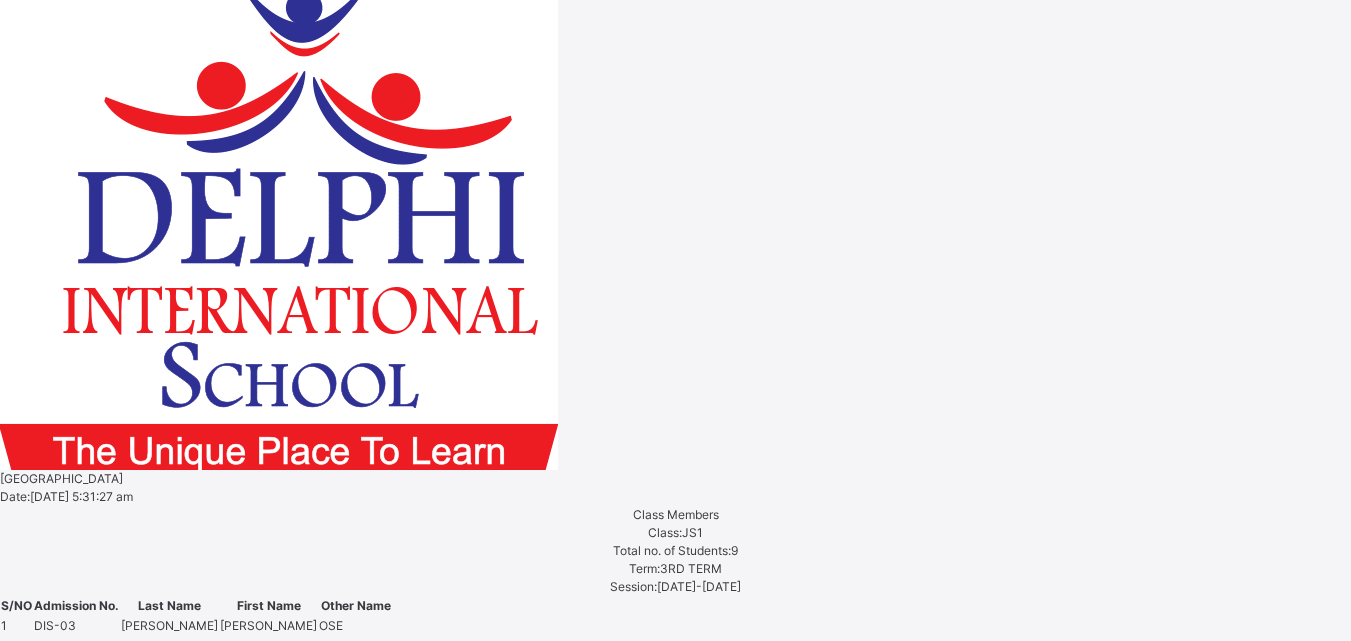 scroll, scrollTop: 1641, scrollLeft: 0, axis: vertical 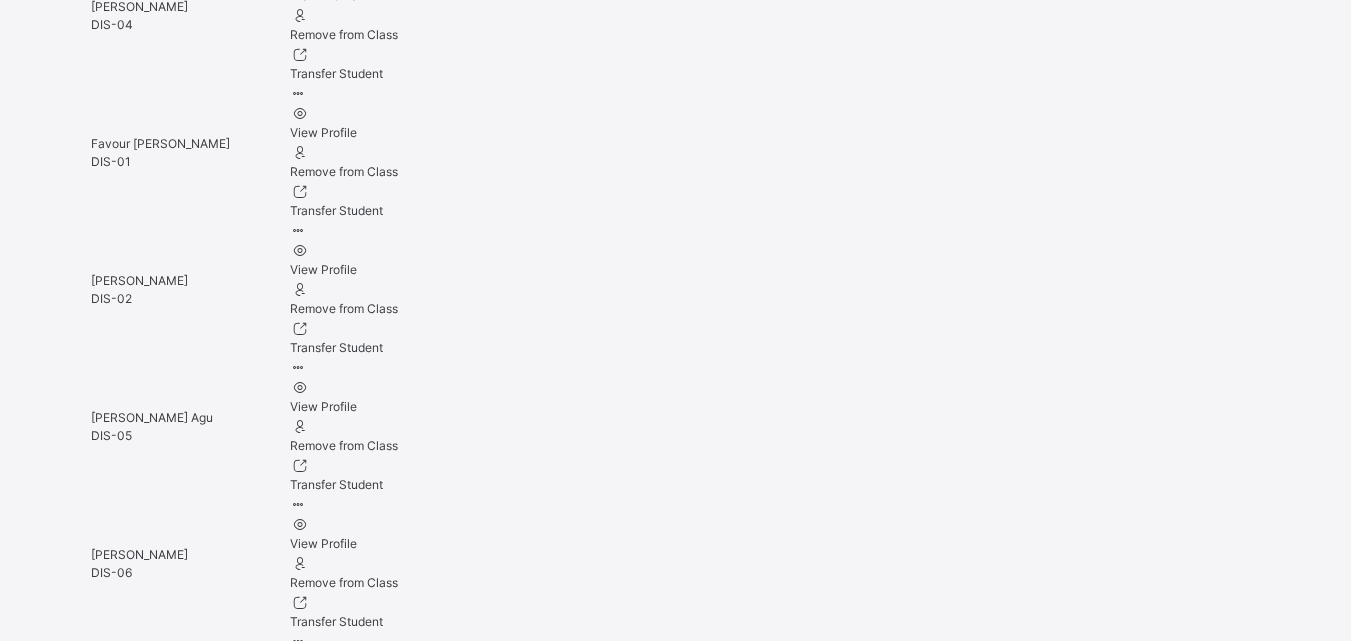 click on "Resume" at bounding box center (22, -1491) 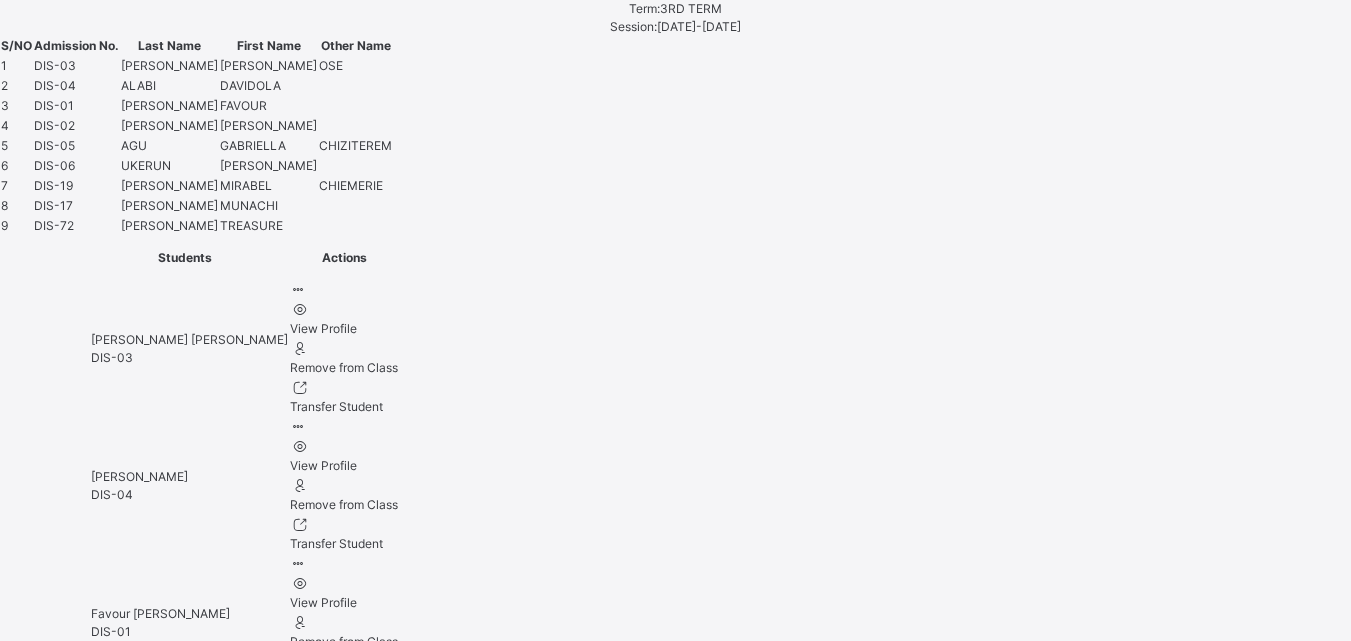 scroll, scrollTop: 1081, scrollLeft: 0, axis: vertical 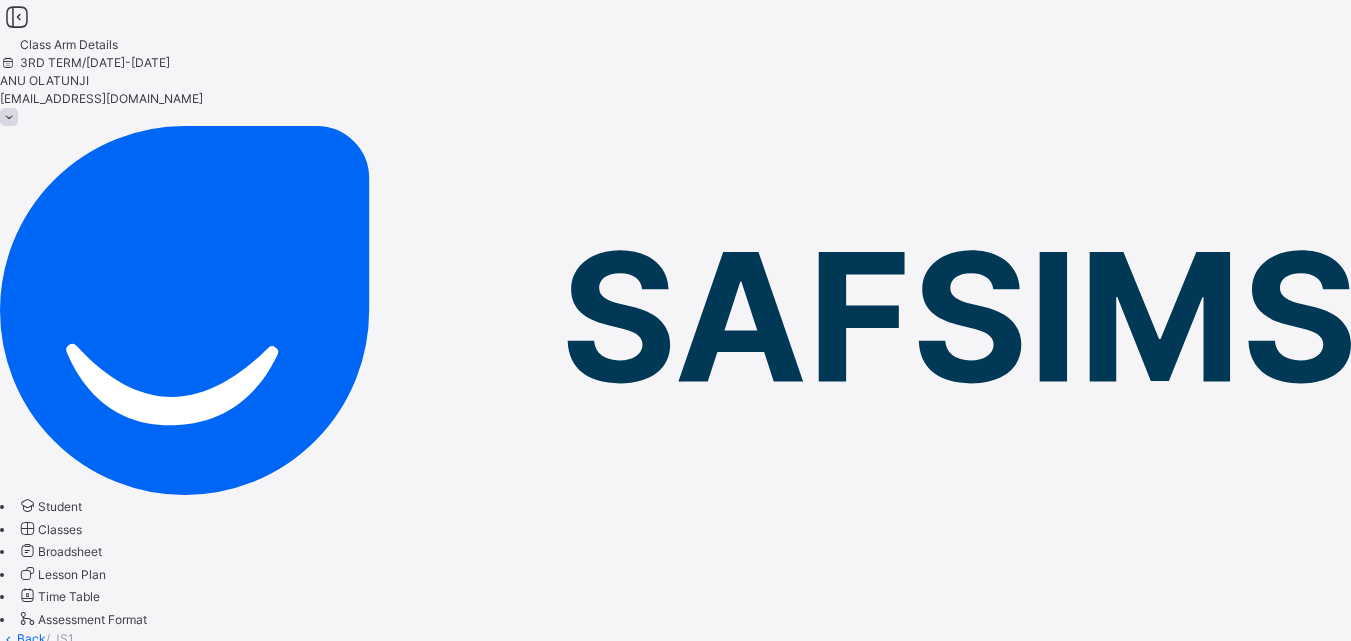 click on "Next Student" at bounding box center [36, 4997] 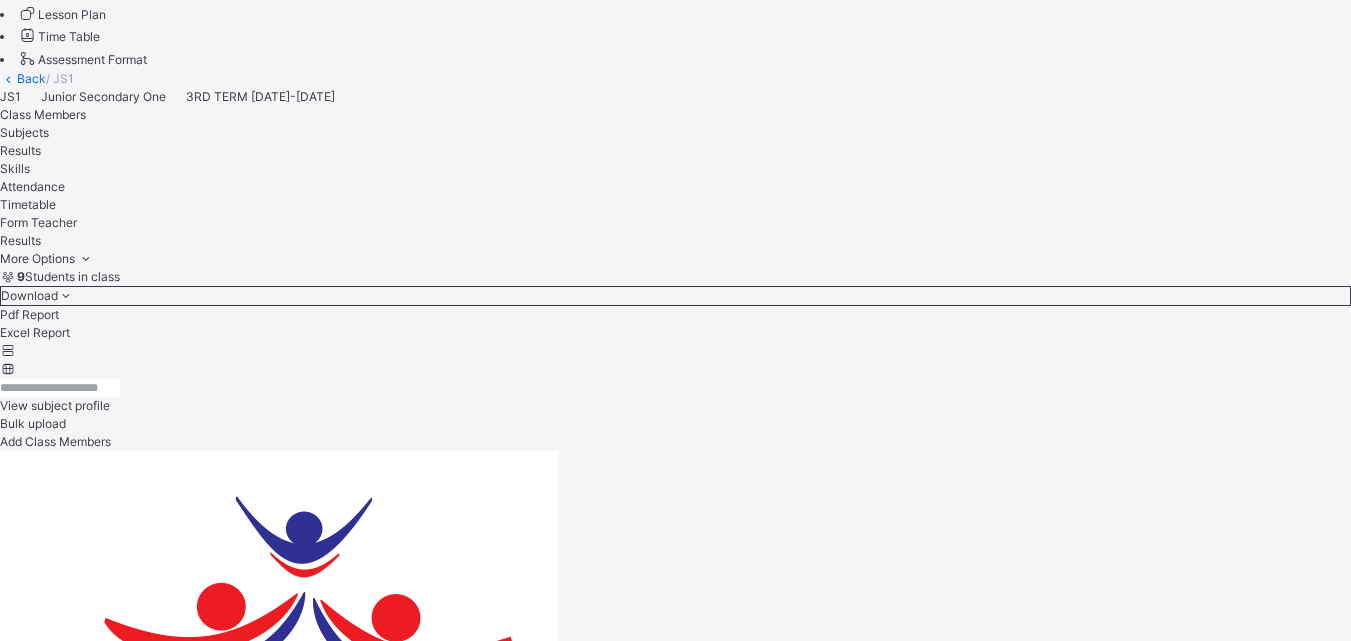 scroll, scrollTop: 0, scrollLeft: 0, axis: both 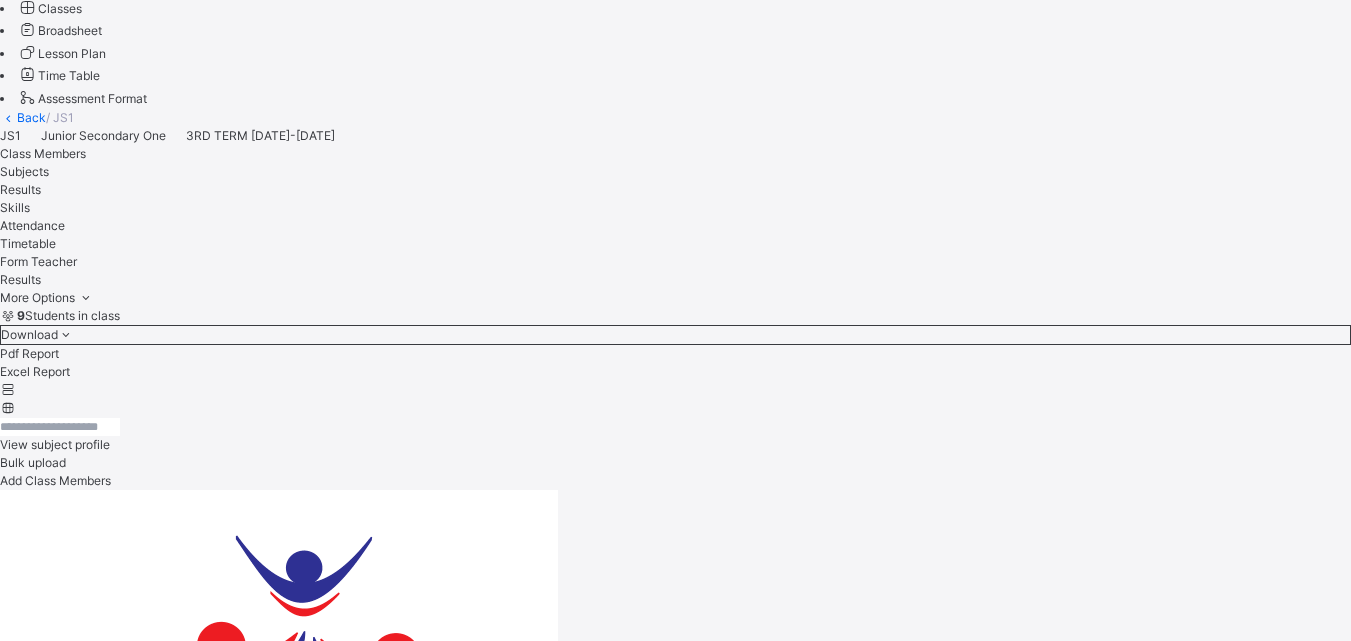 click on "Next Student" at bounding box center (36, 4476) 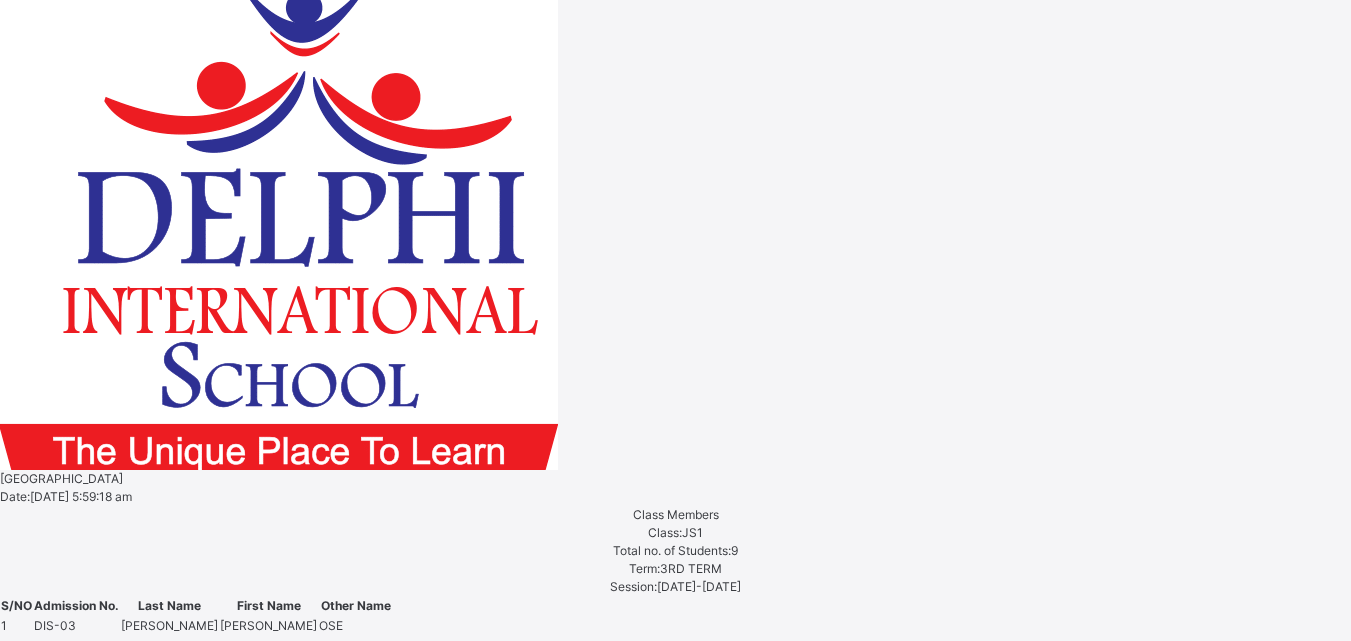 scroll, scrollTop: 1641, scrollLeft: 0, axis: vertical 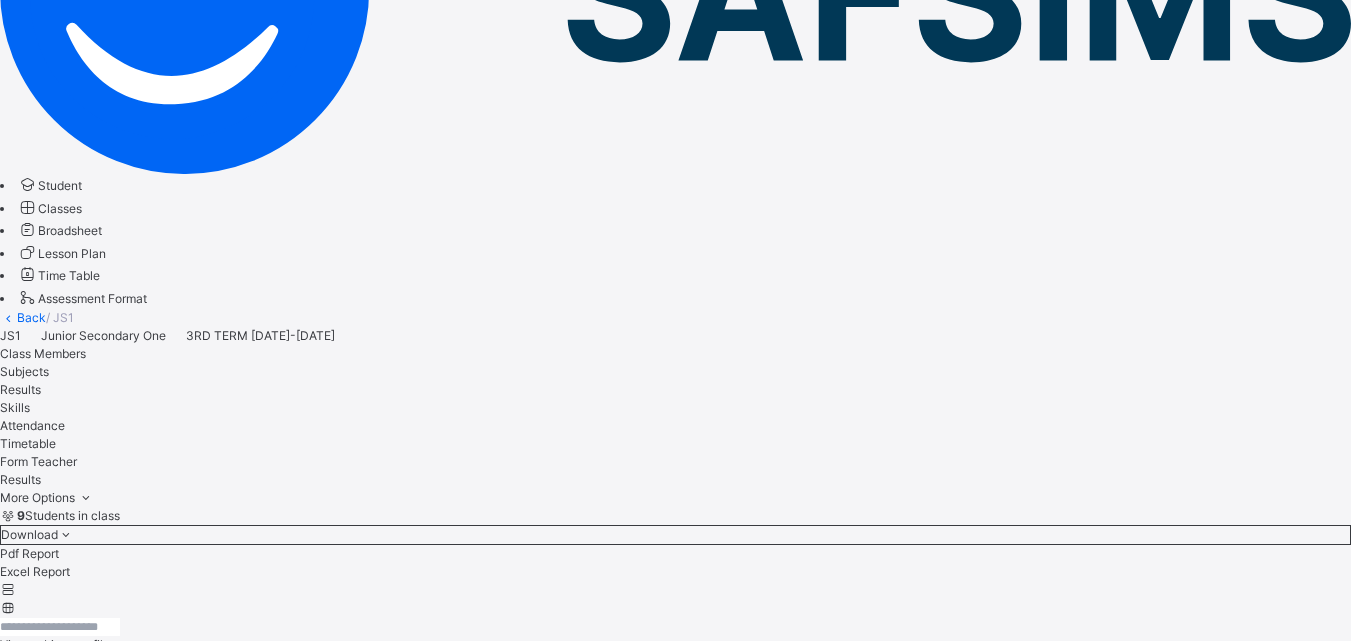 click on "Next Student" at bounding box center (36, 4676) 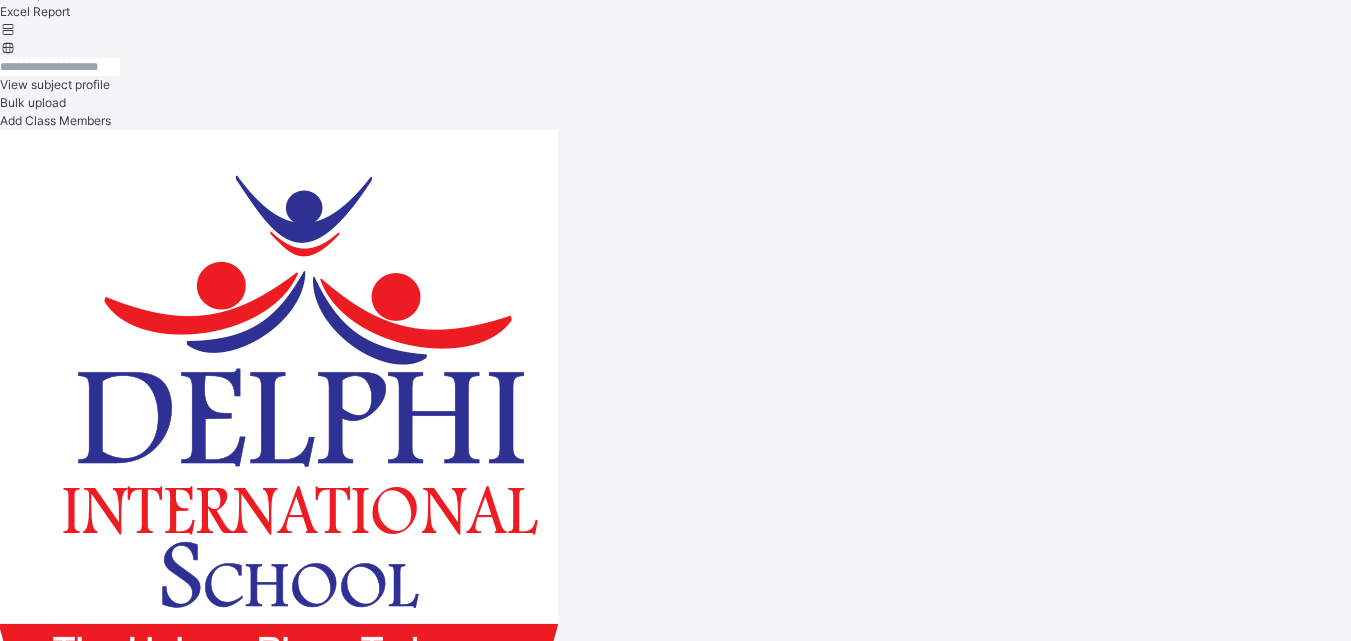 scroll, scrollTop: 1441, scrollLeft: 0, axis: vertical 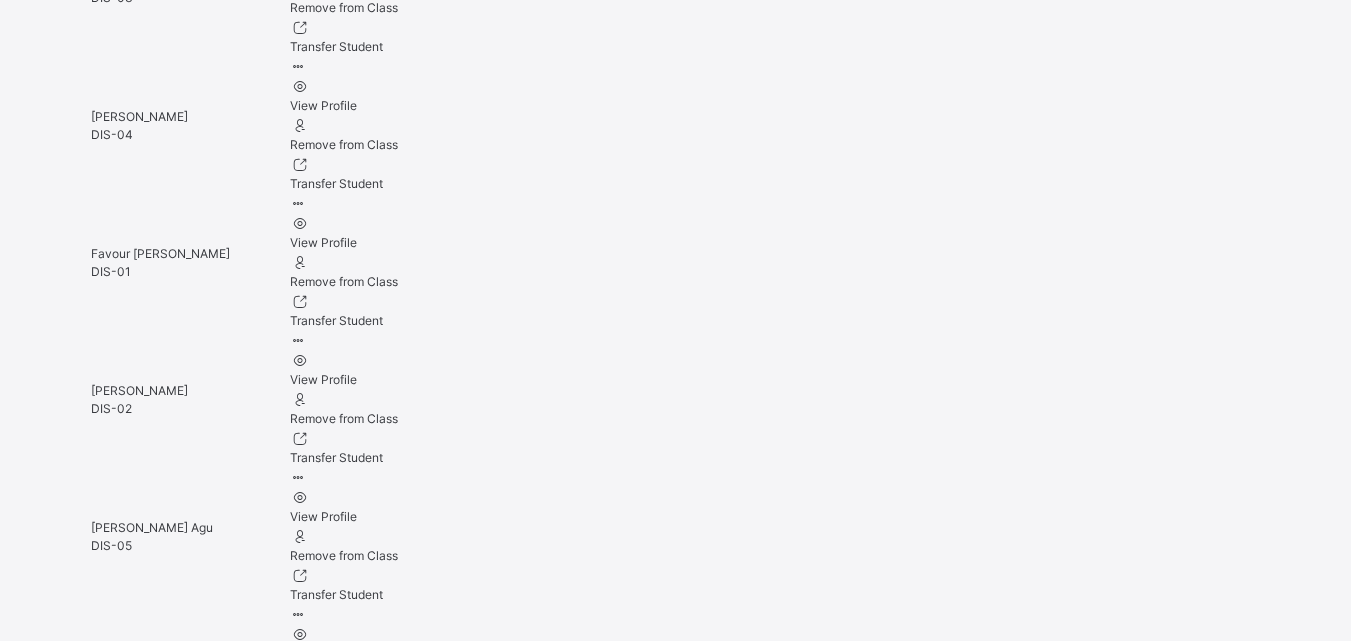 drag, startPoint x: 639, startPoint y: 419, endPoint x: 814, endPoint y: 486, distance: 187.3873 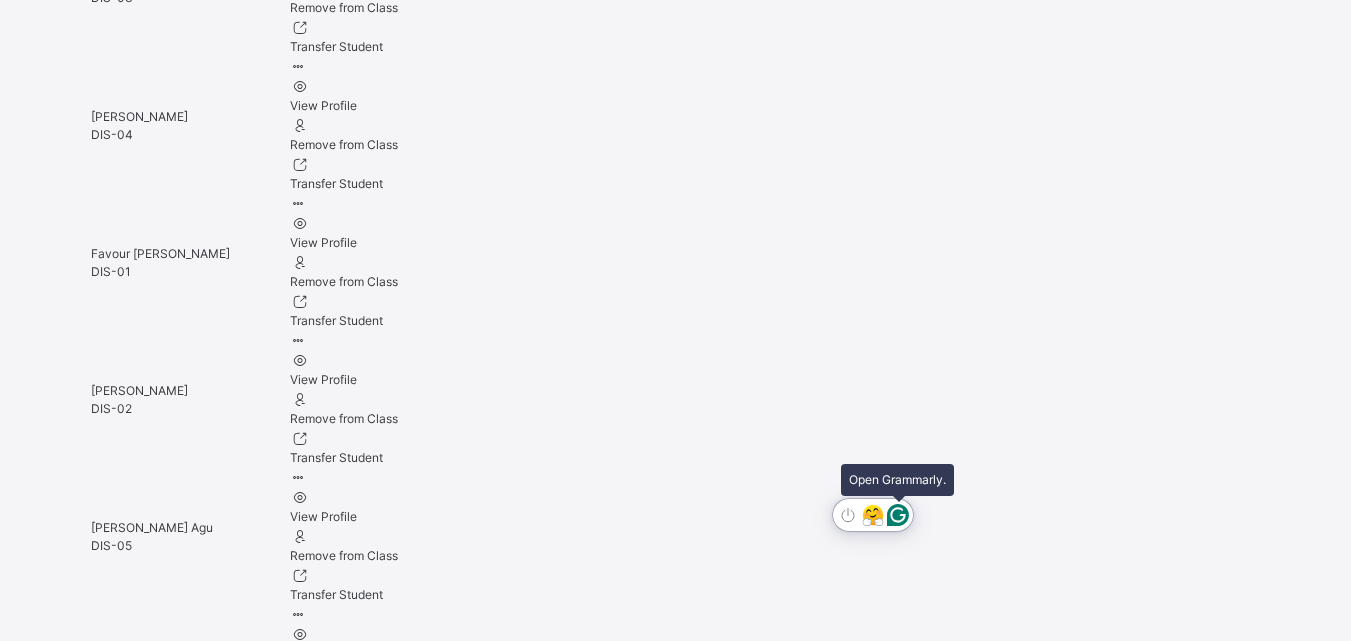 click on "**********" at bounding box center [150, 3876] 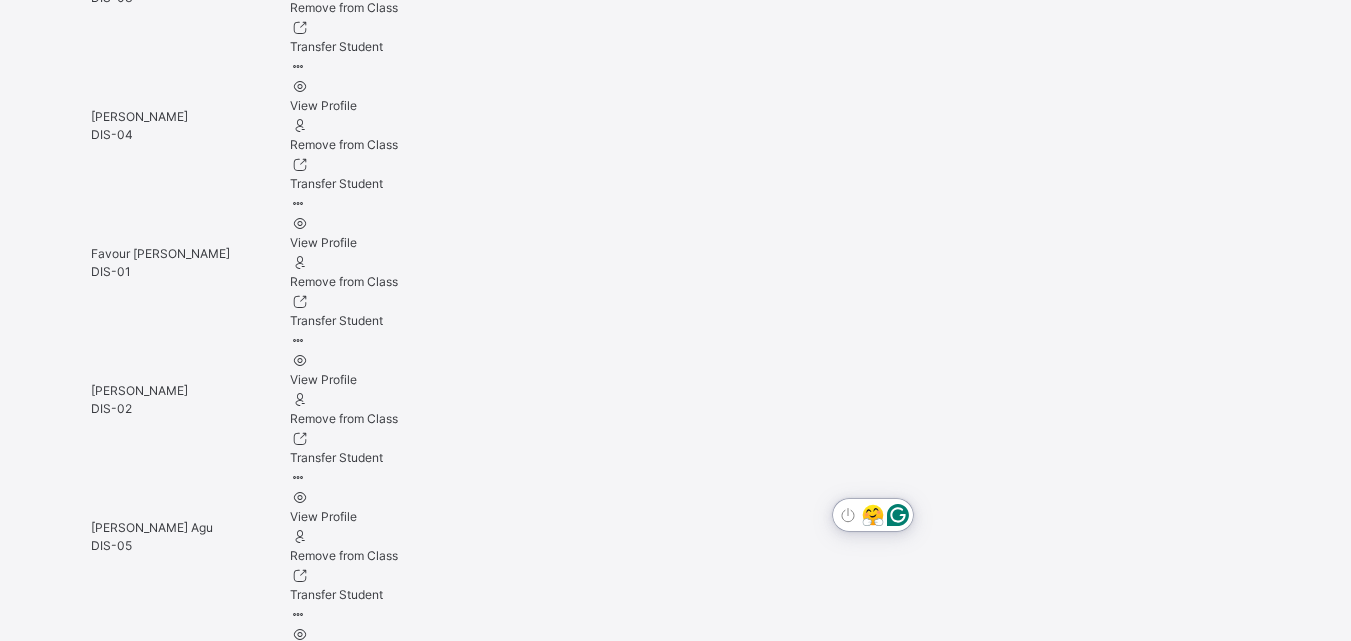 type on "**********" 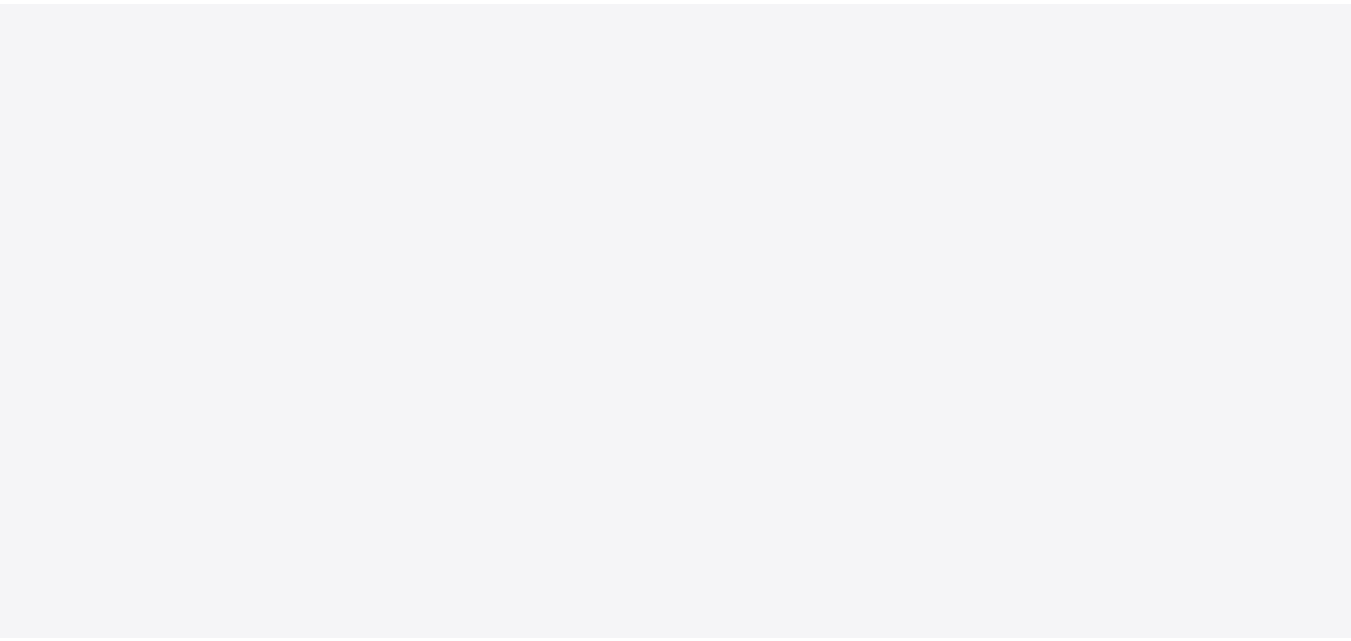 scroll, scrollTop: 0, scrollLeft: 0, axis: both 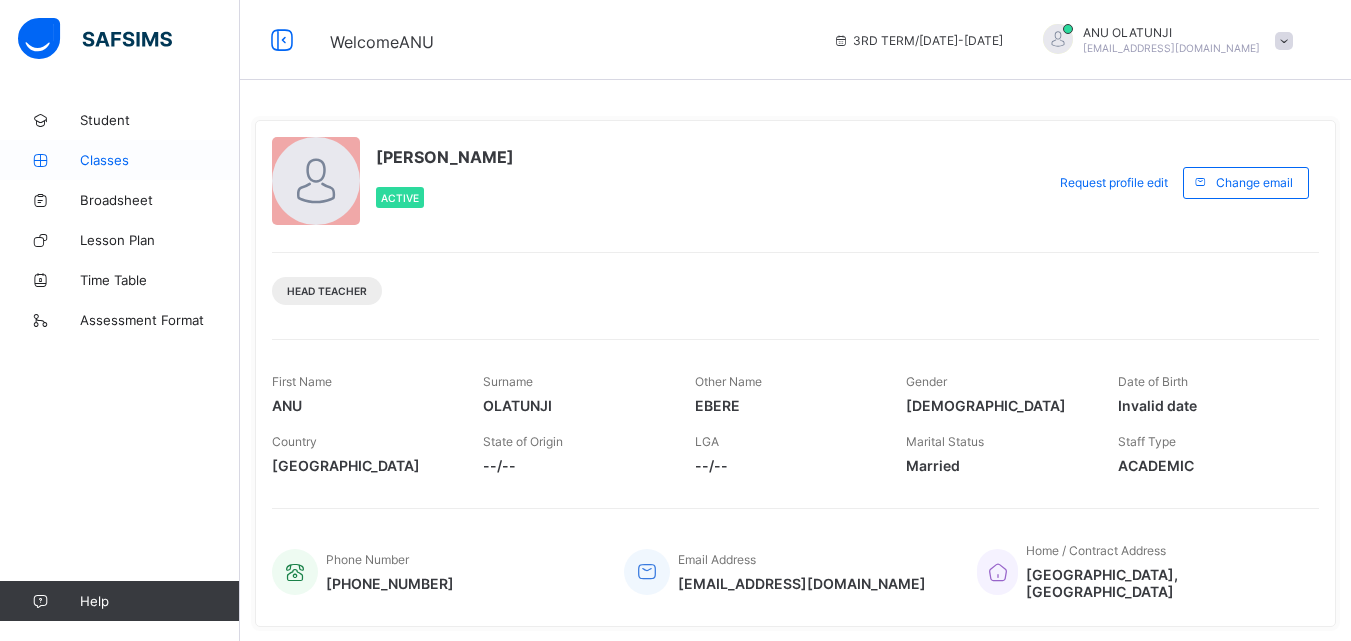 click on "Classes" at bounding box center (160, 160) 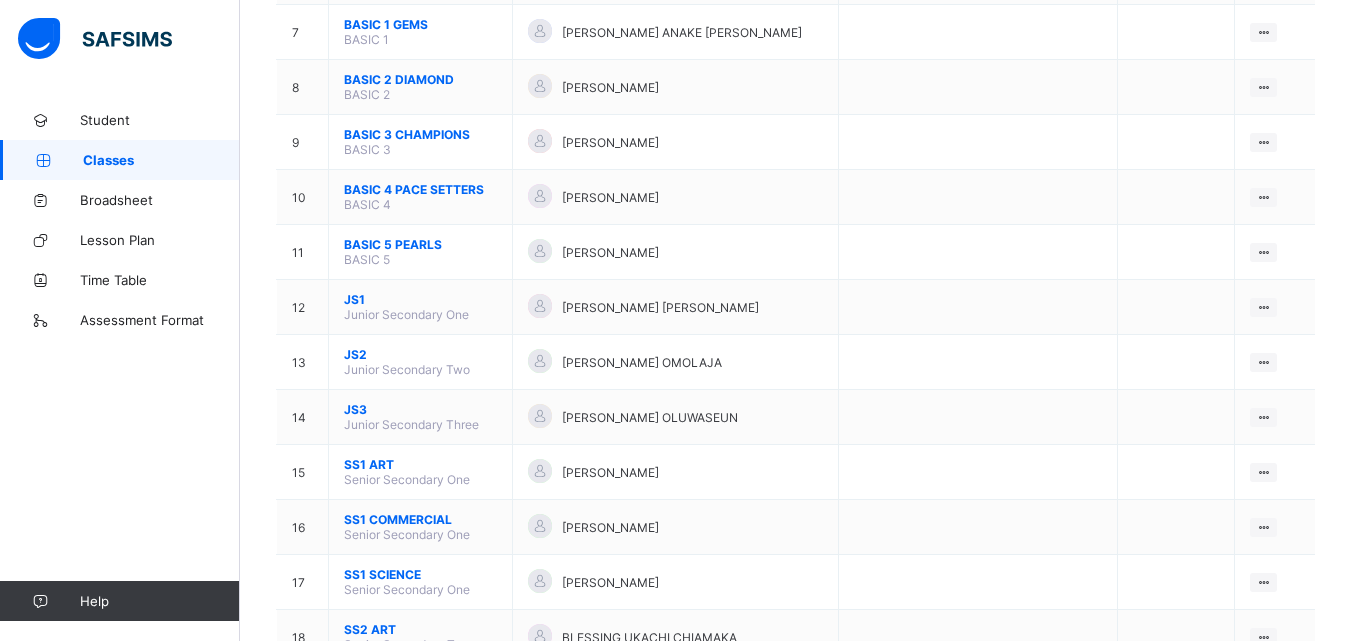 scroll, scrollTop: 909, scrollLeft: 0, axis: vertical 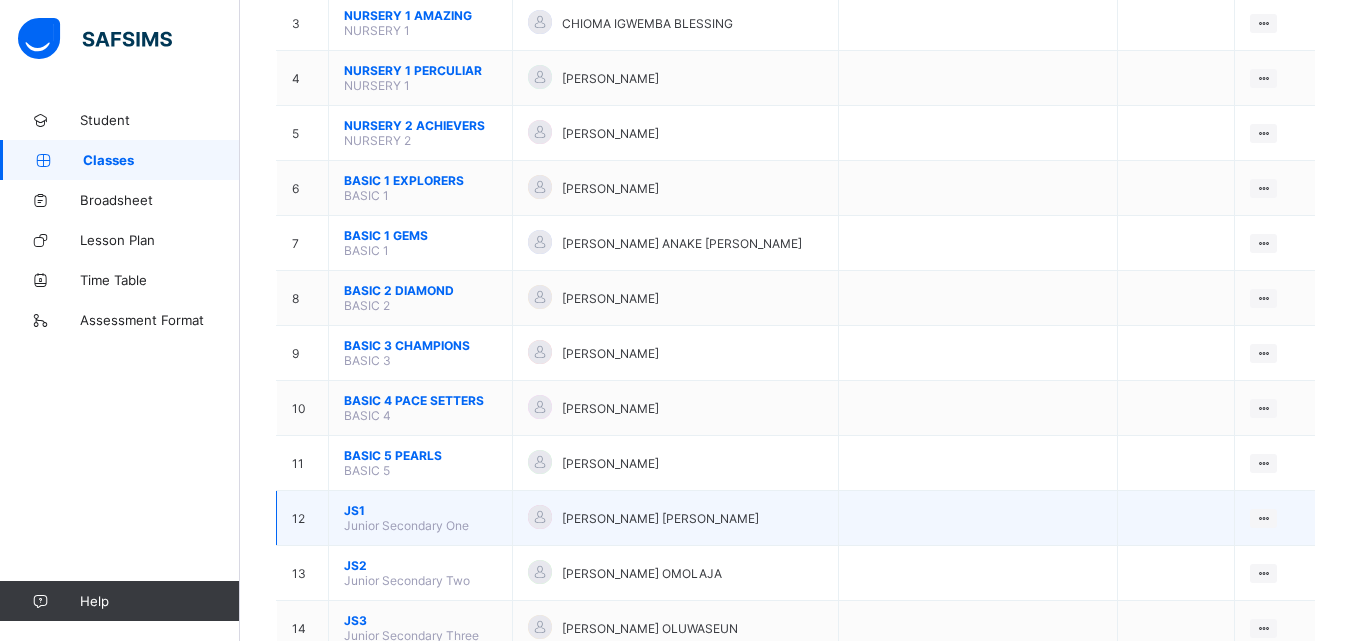 click on "JS1" at bounding box center (420, 510) 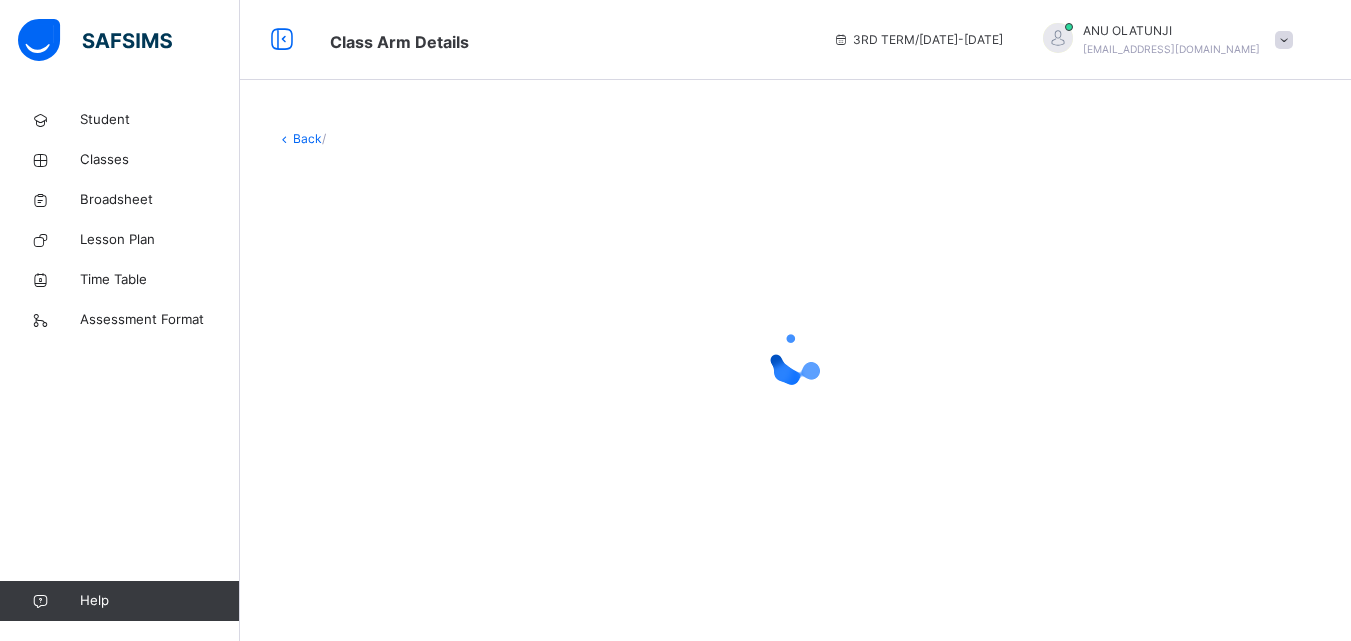 scroll, scrollTop: 0, scrollLeft: 0, axis: both 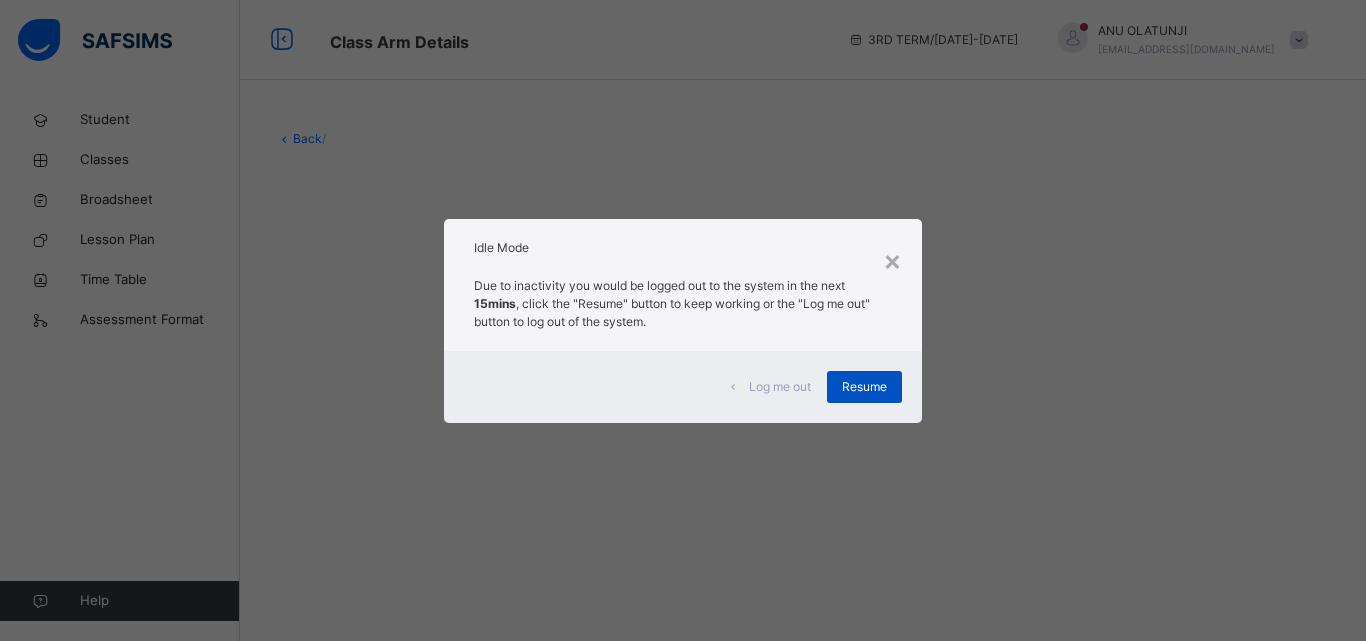 click on "Resume" at bounding box center [864, 387] 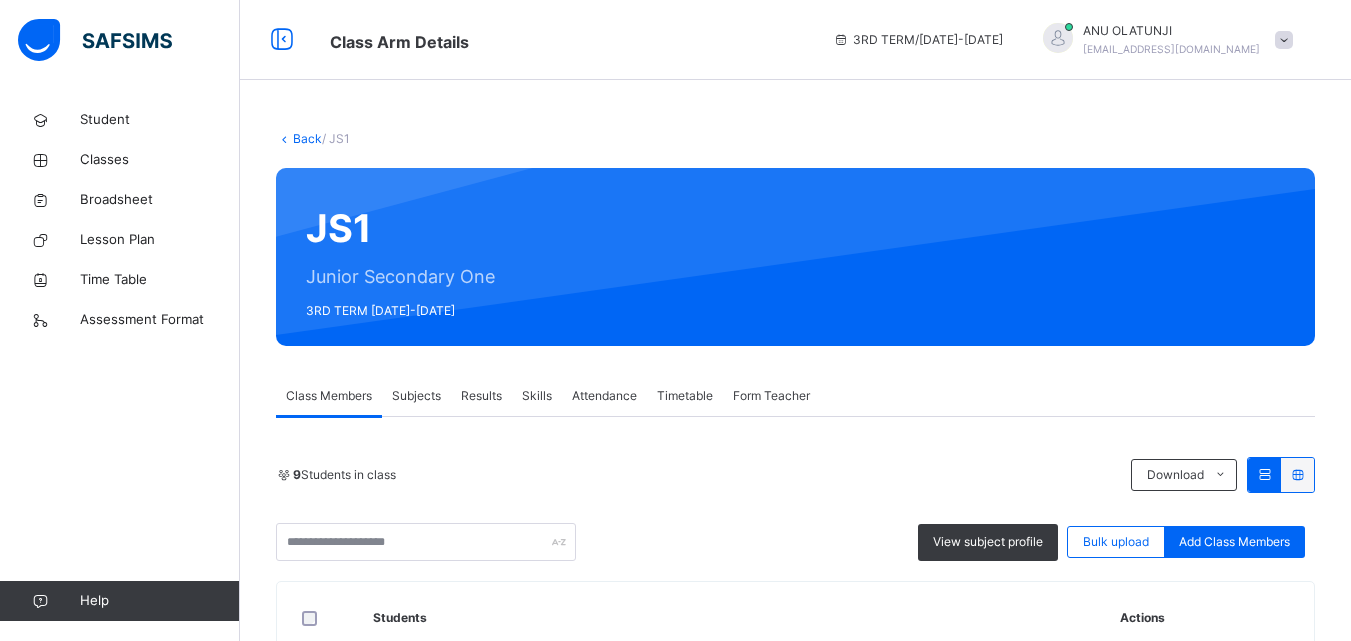 click on "Results" at bounding box center (481, 396) 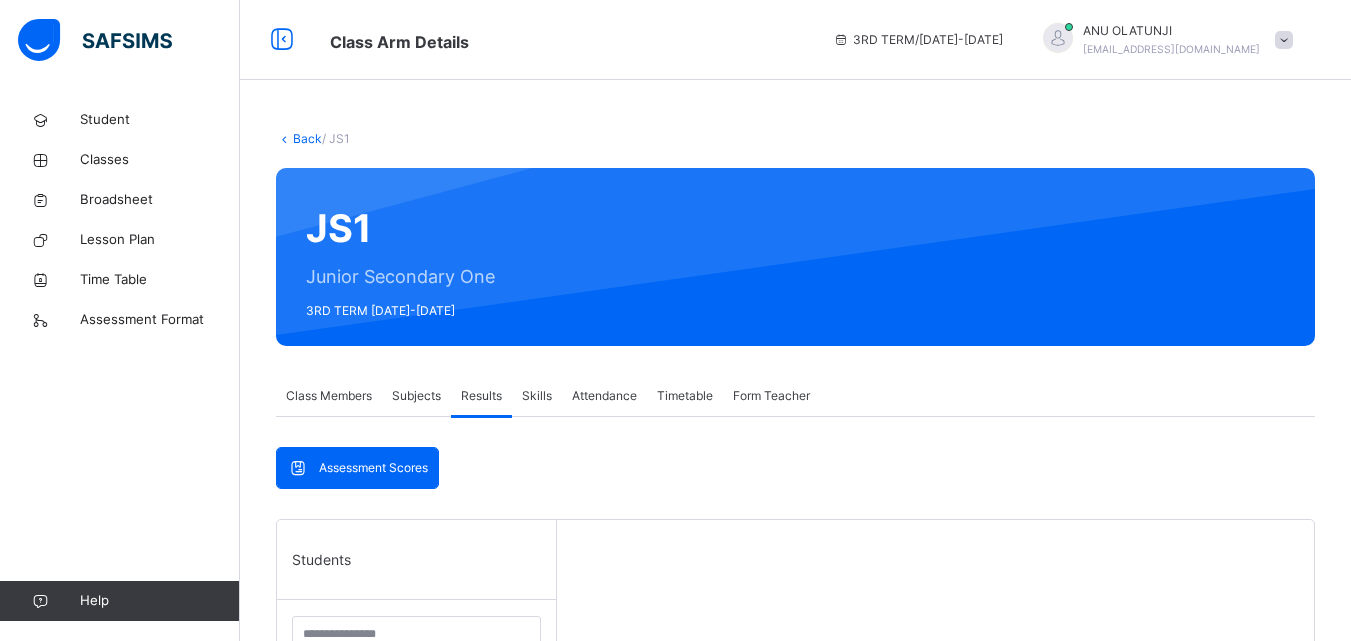 scroll, scrollTop: 560, scrollLeft: 0, axis: vertical 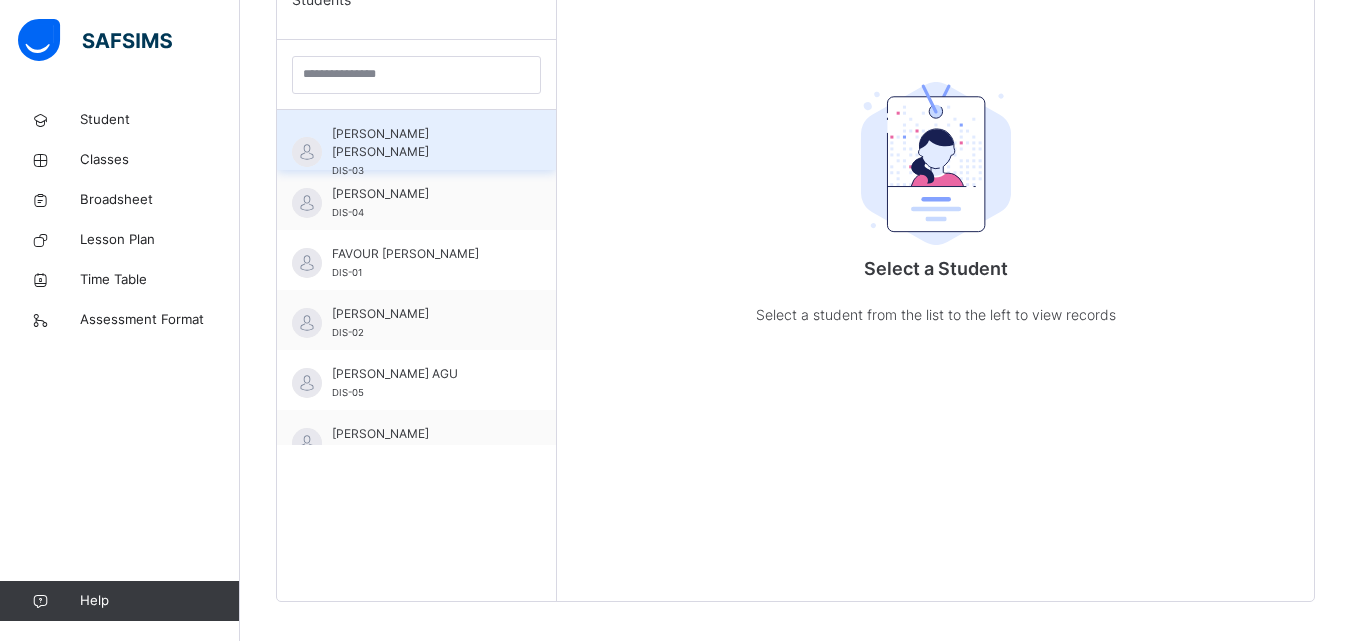 click on "[PERSON_NAME] [PERSON_NAME]" at bounding box center (421, 143) 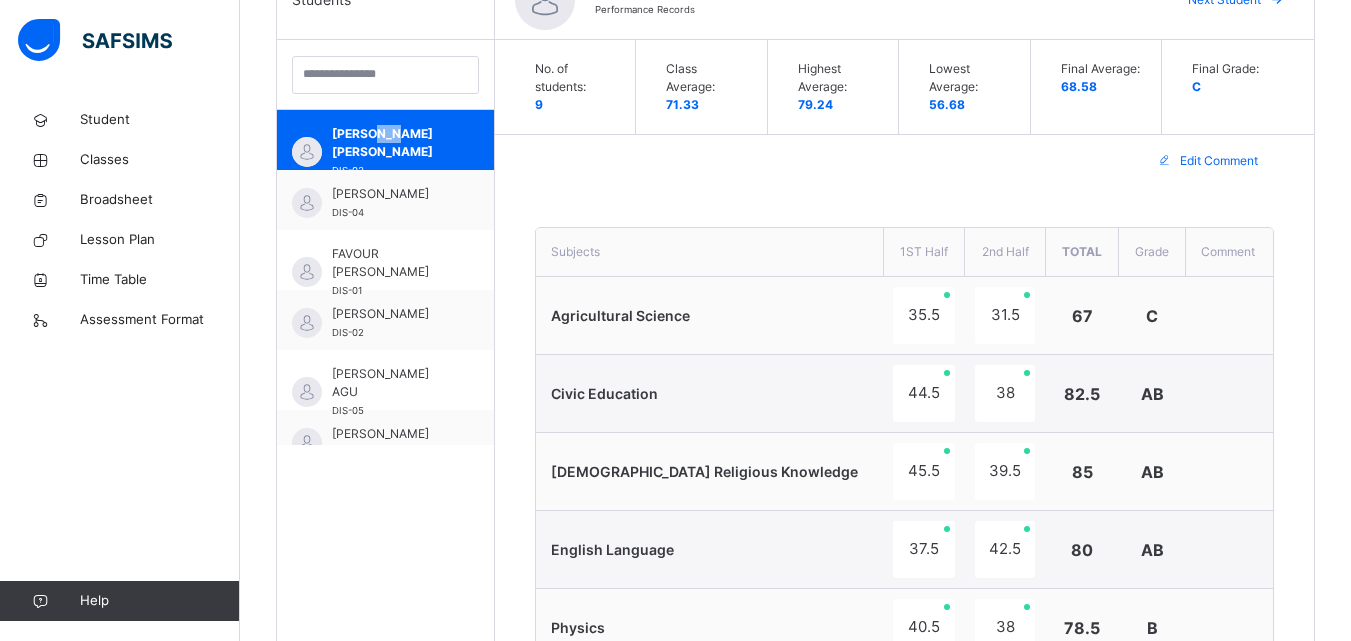 scroll, scrollTop: 1120, scrollLeft: 0, axis: vertical 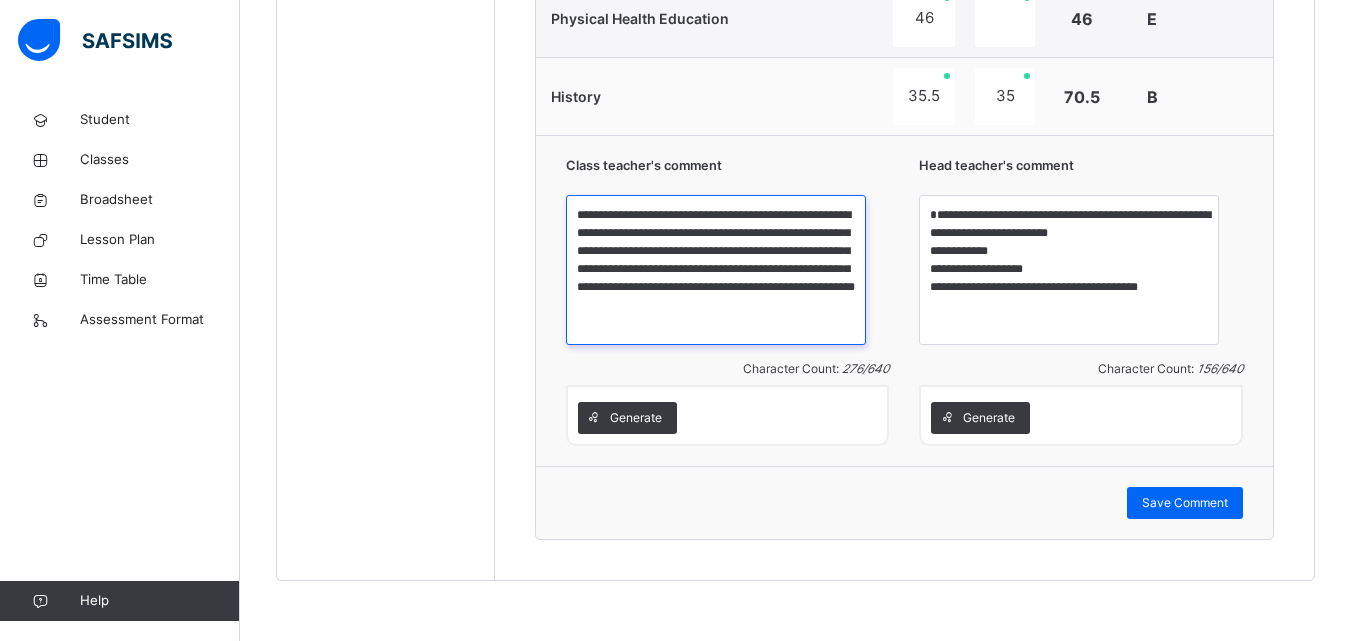 drag, startPoint x: 636, startPoint y: 217, endPoint x: 790, endPoint y: 287, distance: 169.16264 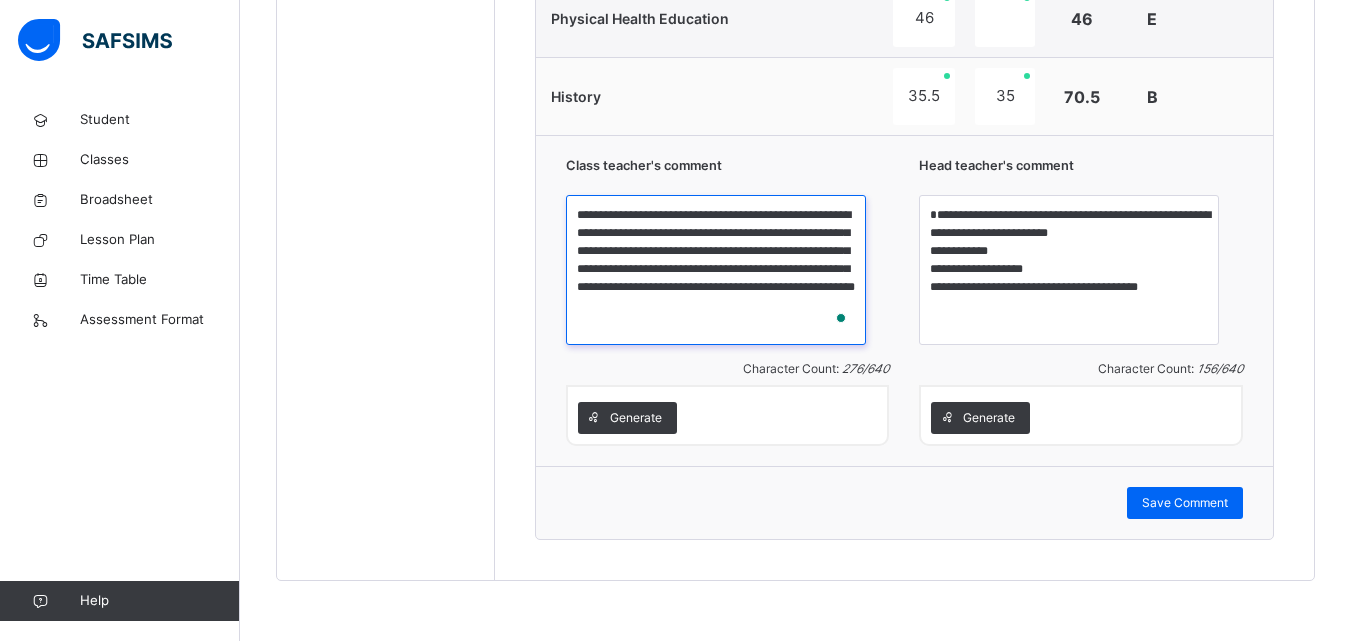 click on "**********" at bounding box center [716, 270] 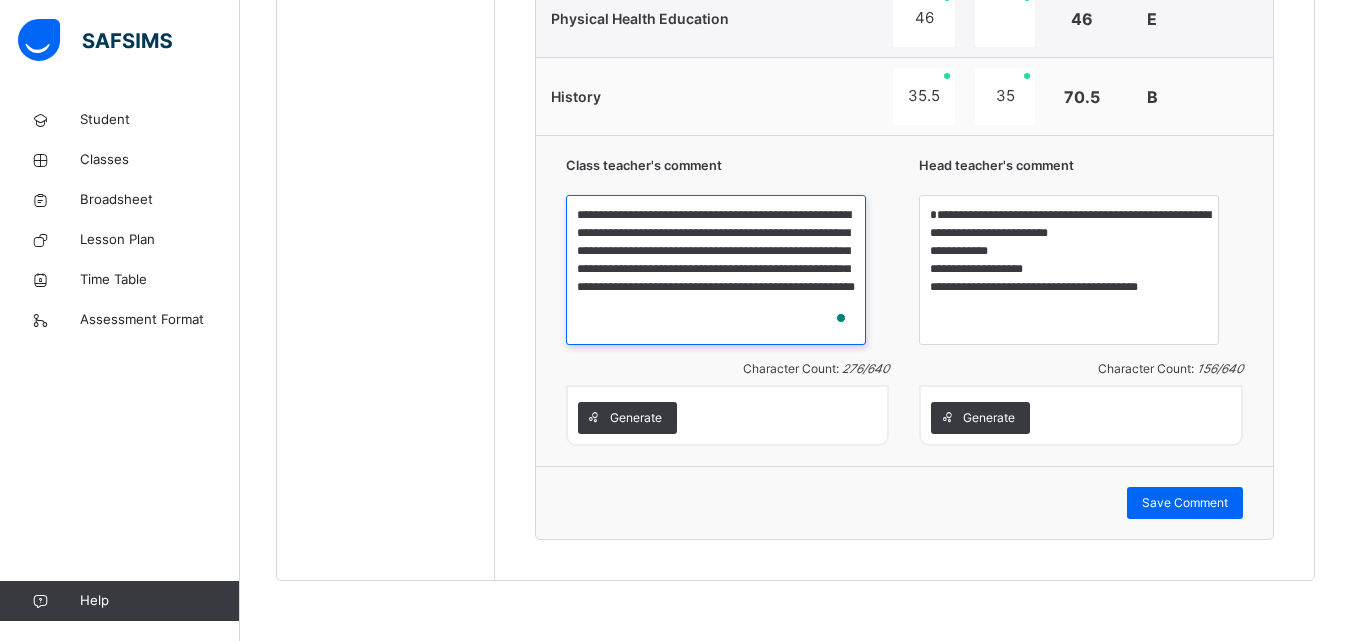 click on "**********" at bounding box center [716, 270] 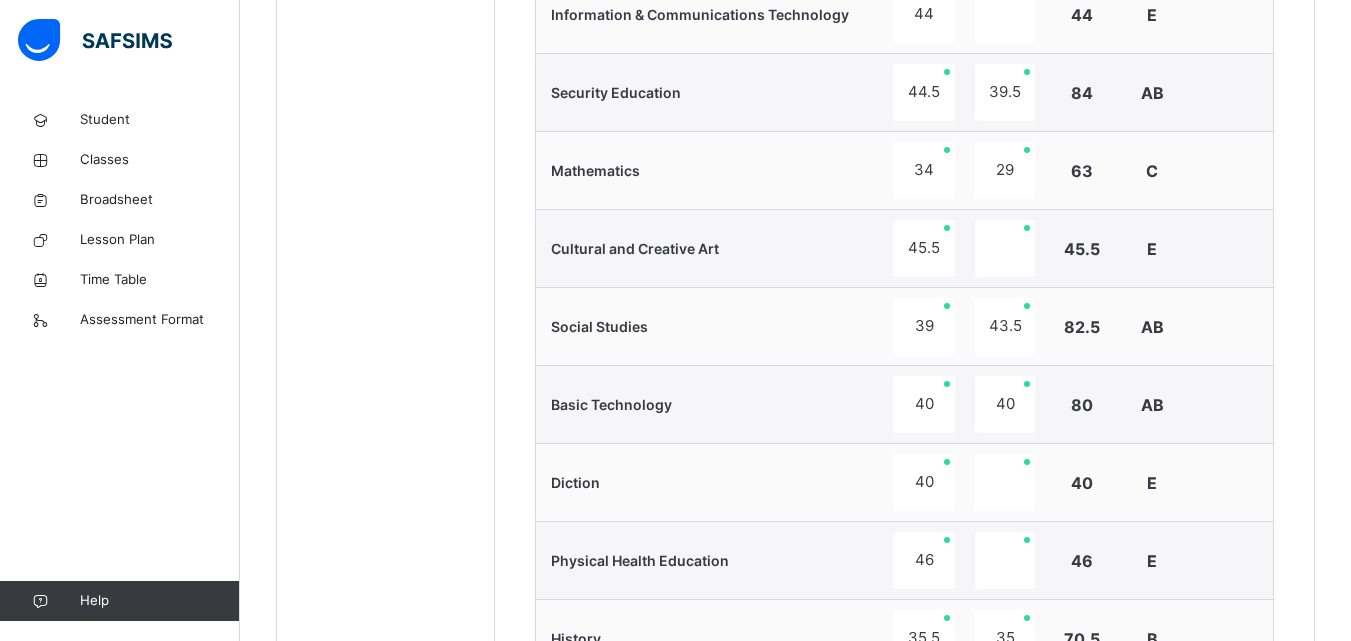 click on "Social Studies" at bounding box center [710, 327] 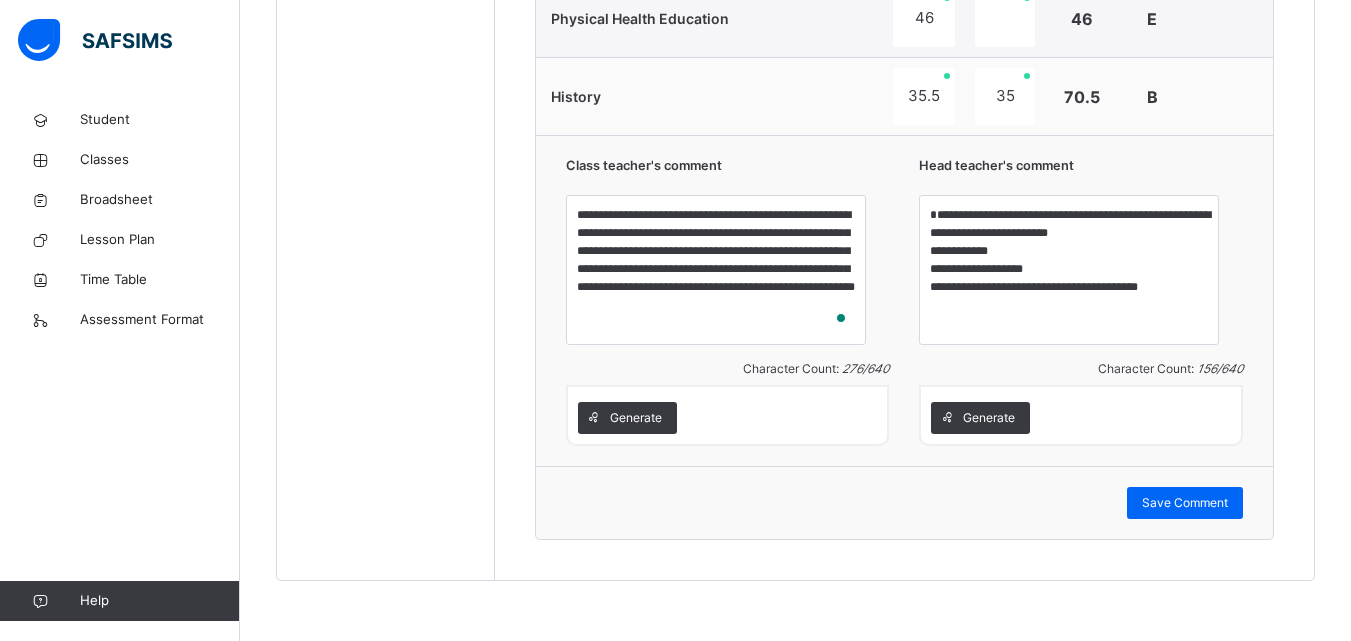 click on "**********" at bounding box center [1081, 301] 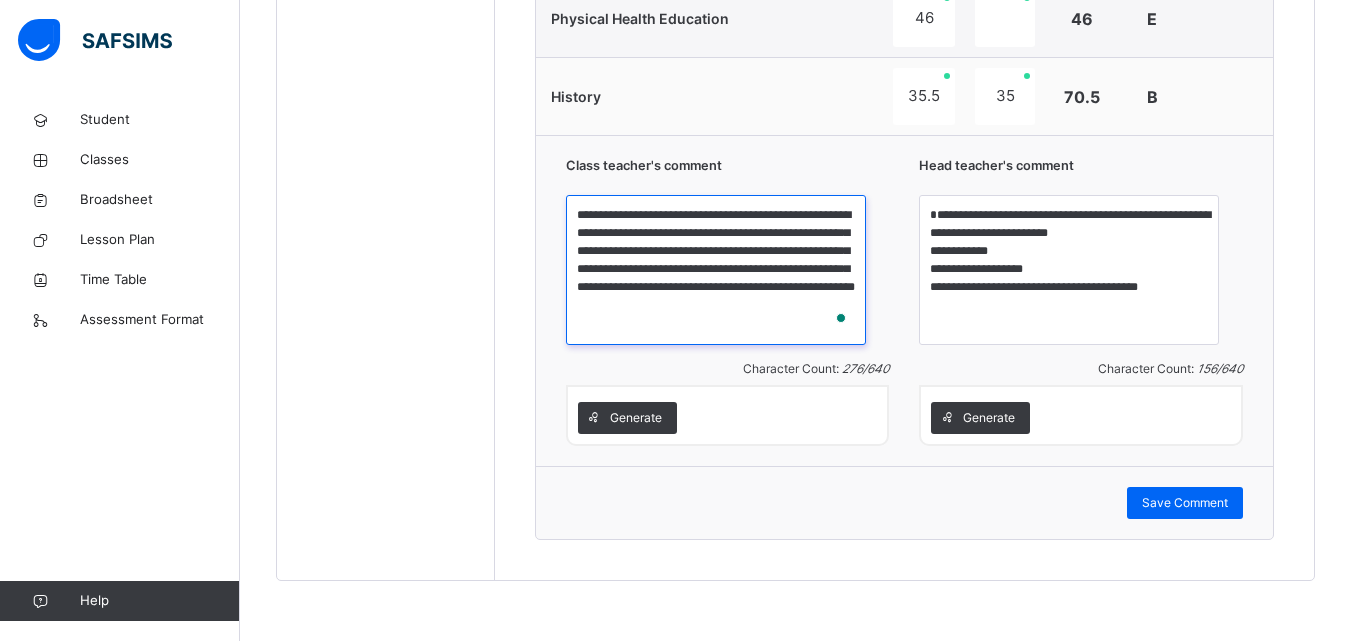 click on "**********" at bounding box center [716, 270] 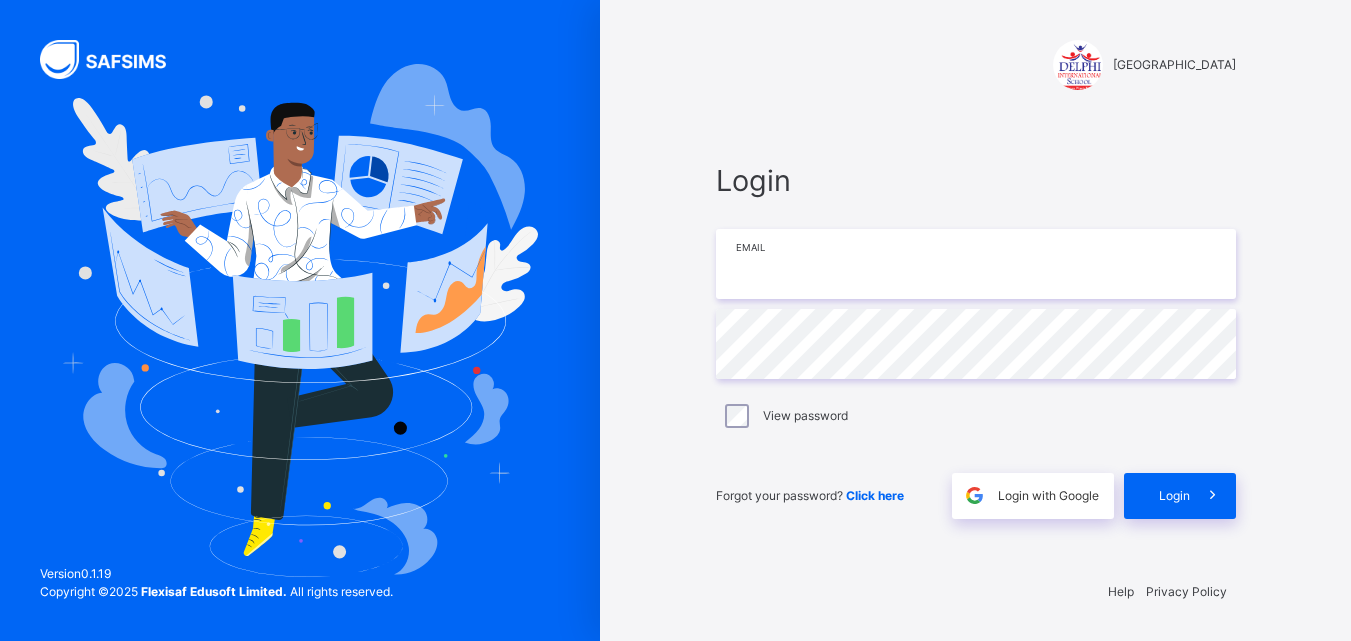 type on "**********" 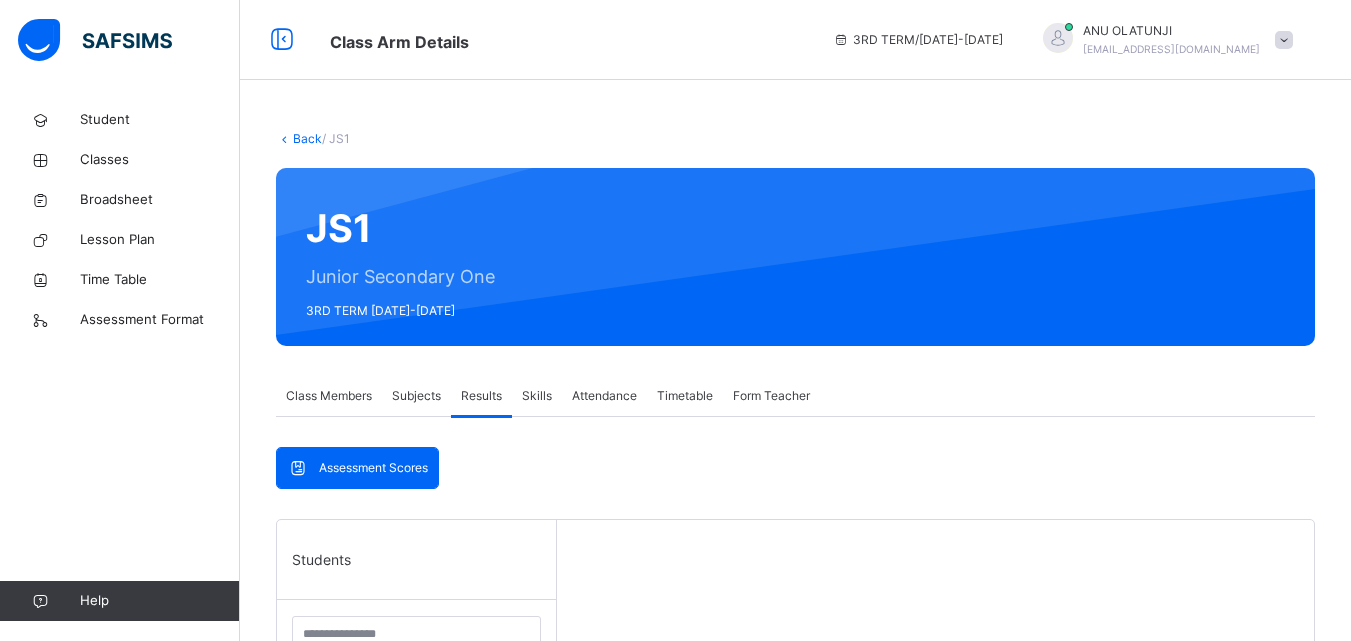 scroll, scrollTop: 560, scrollLeft: 0, axis: vertical 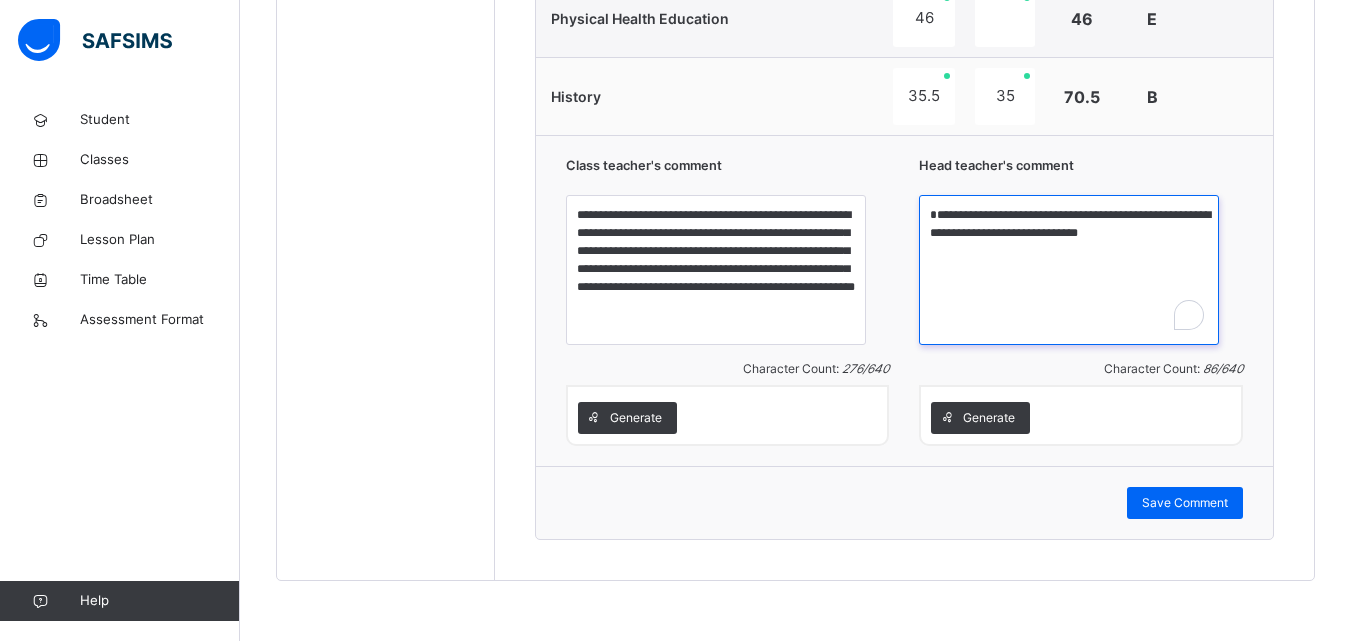 drag, startPoint x: 973, startPoint y: 218, endPoint x: 1239, endPoint y: 232, distance: 266.36816 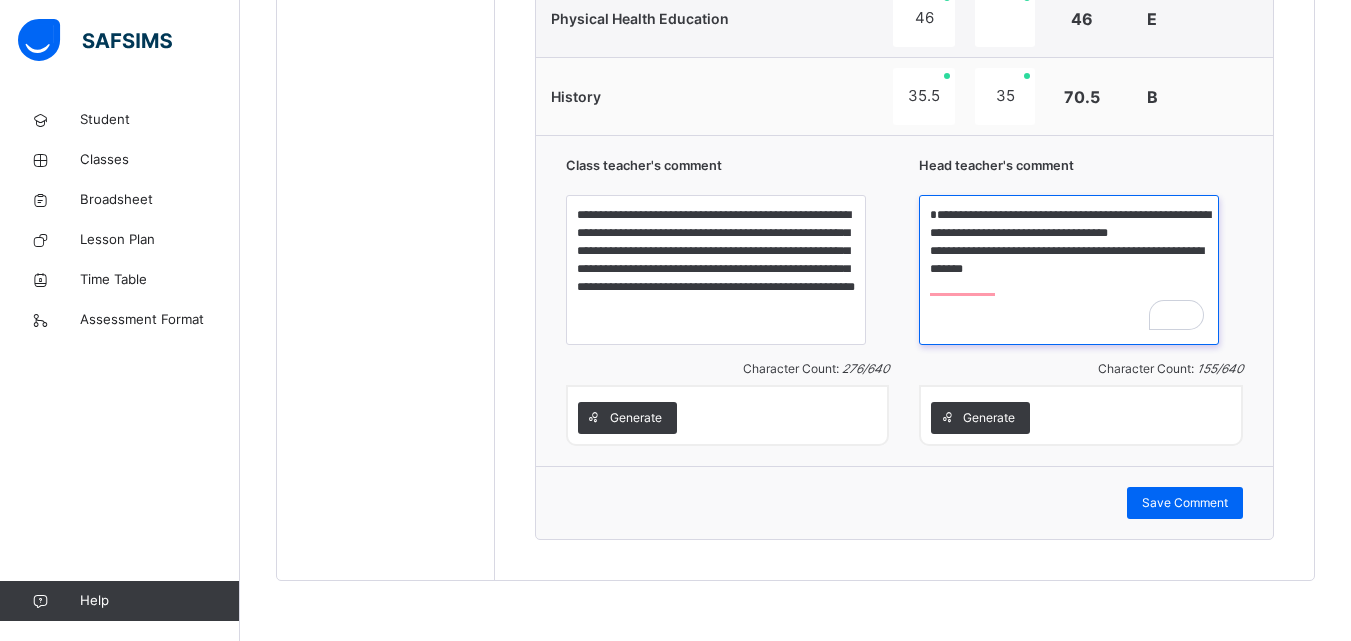 click on "**********" at bounding box center [1069, 270] 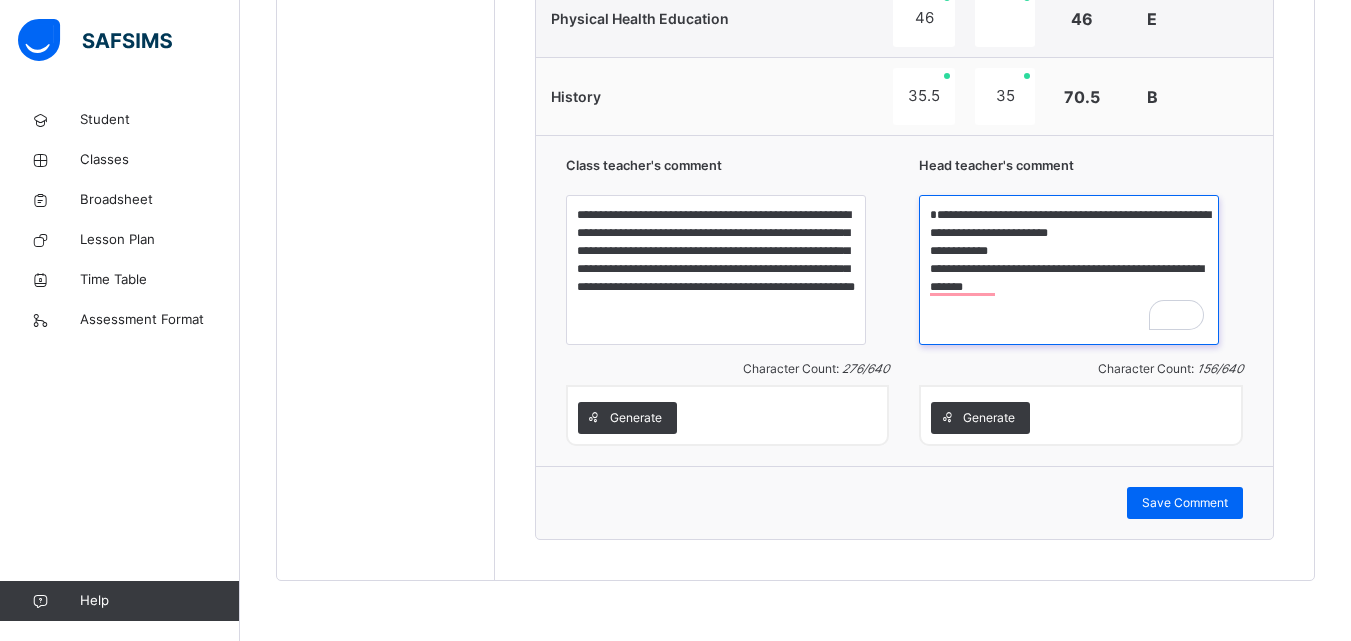 click on "**********" at bounding box center [1069, 270] 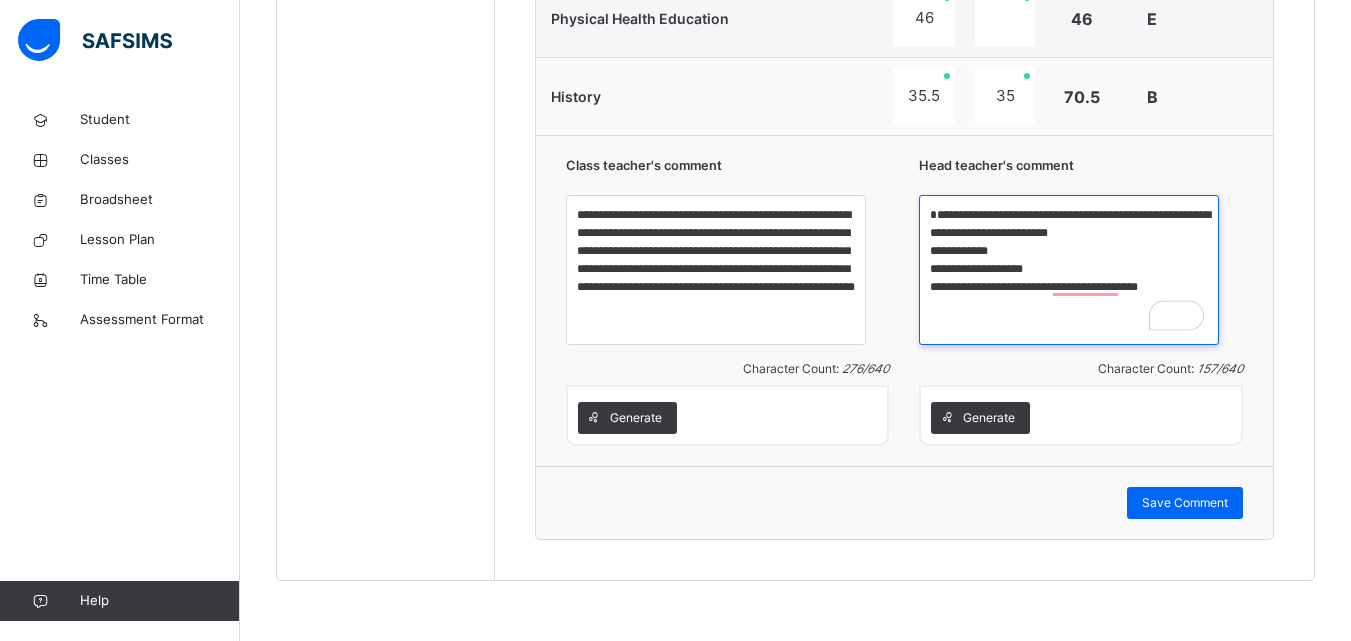 click on "**********" at bounding box center [1069, 270] 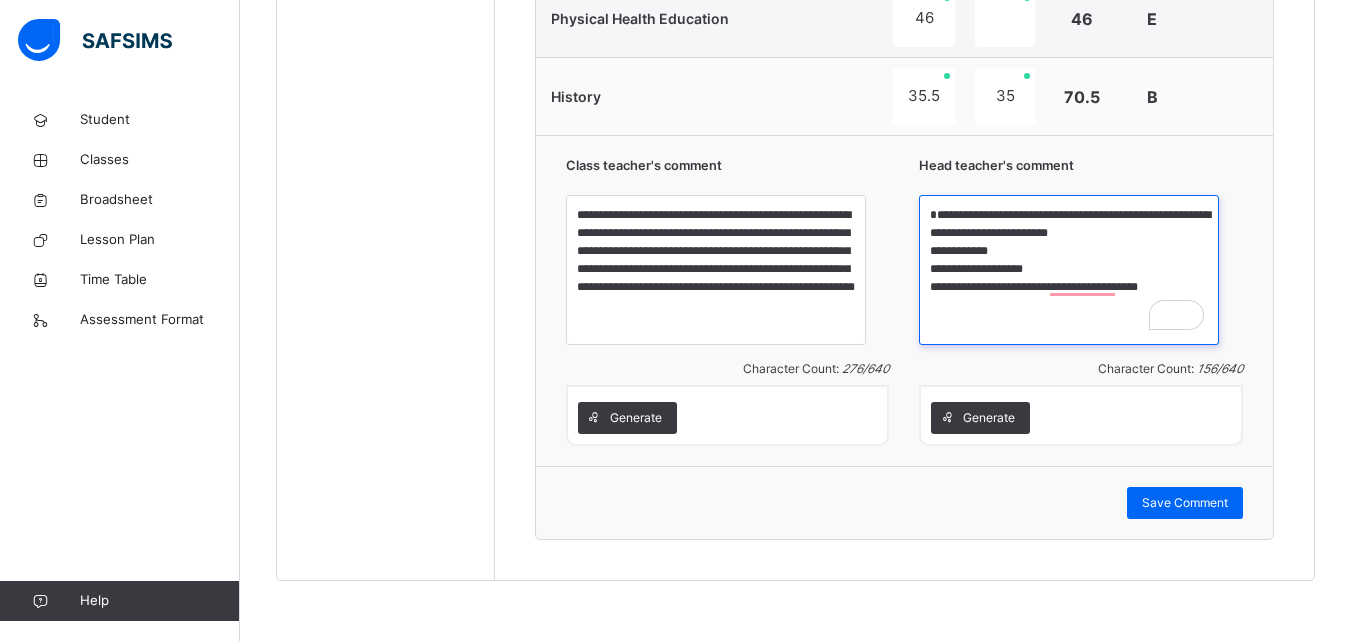 click on "**********" at bounding box center [1069, 270] 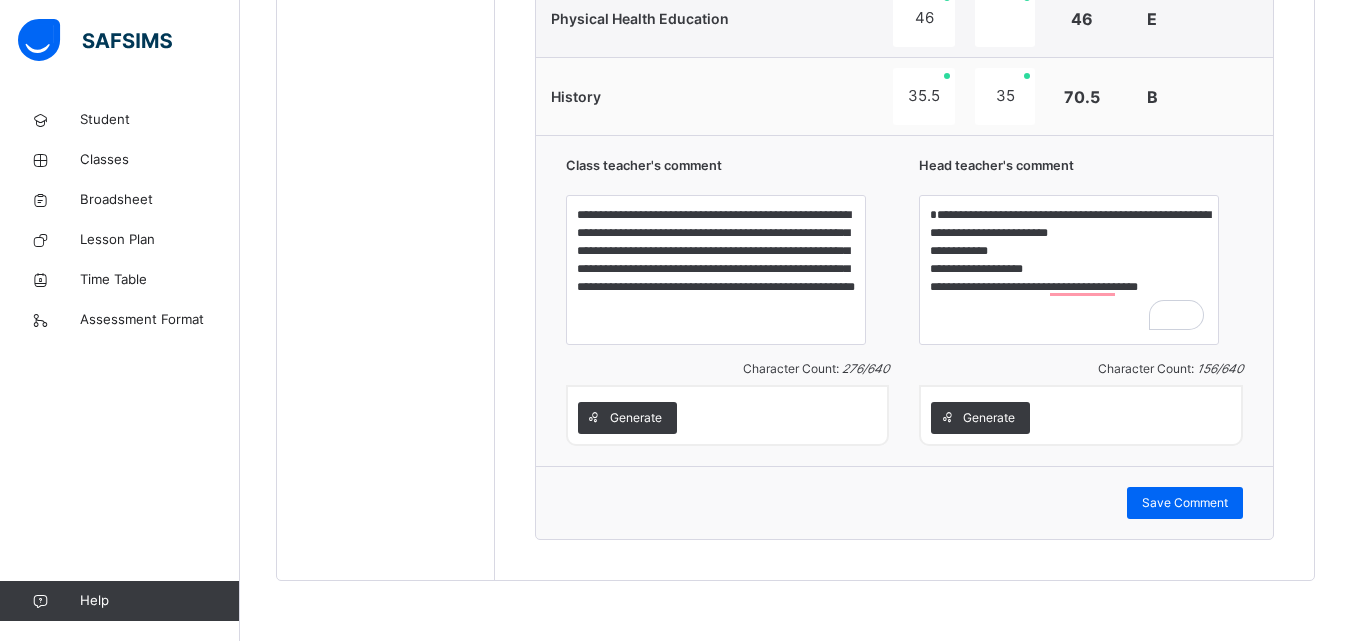 click on "Save Comment" at bounding box center [1185, 503] 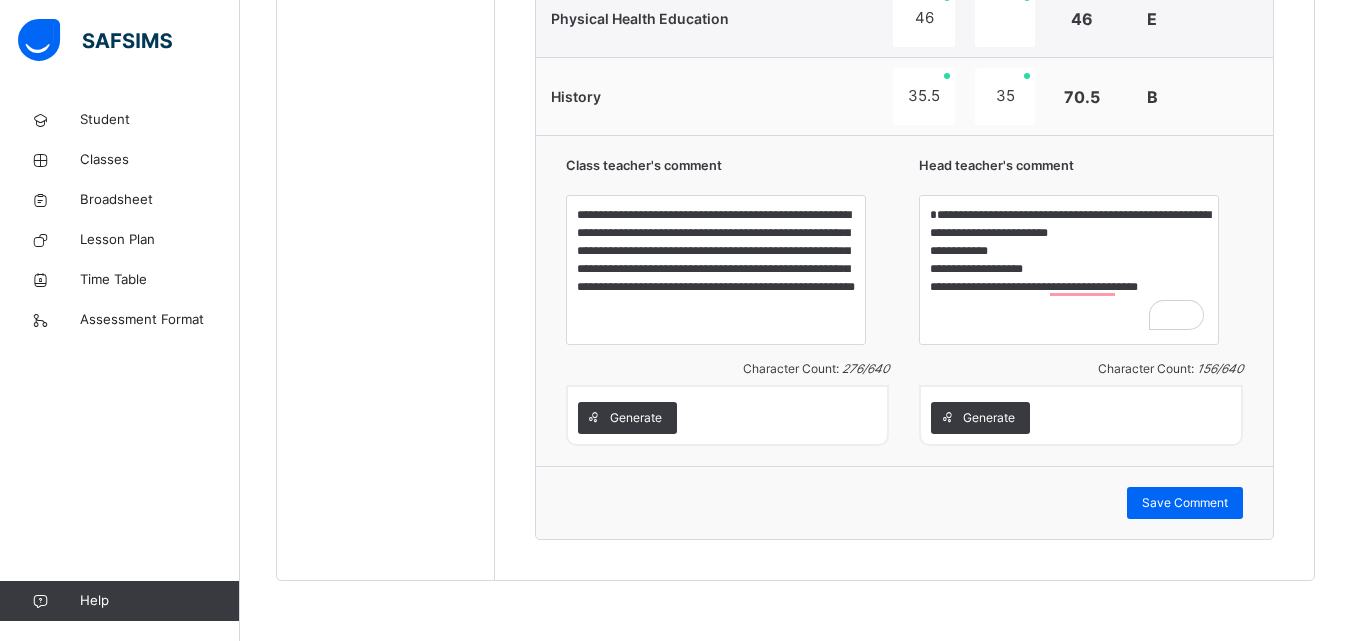 click on "Save Comment" at bounding box center [1185, 503] 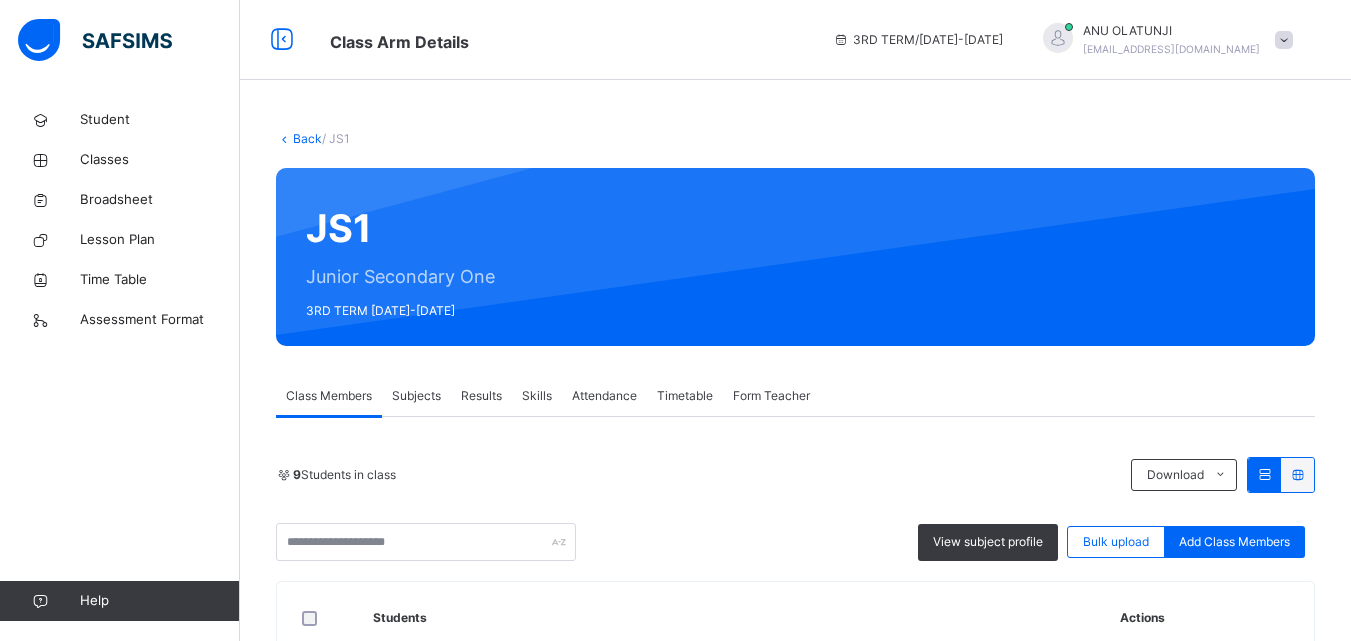 scroll, scrollTop: 0, scrollLeft: 0, axis: both 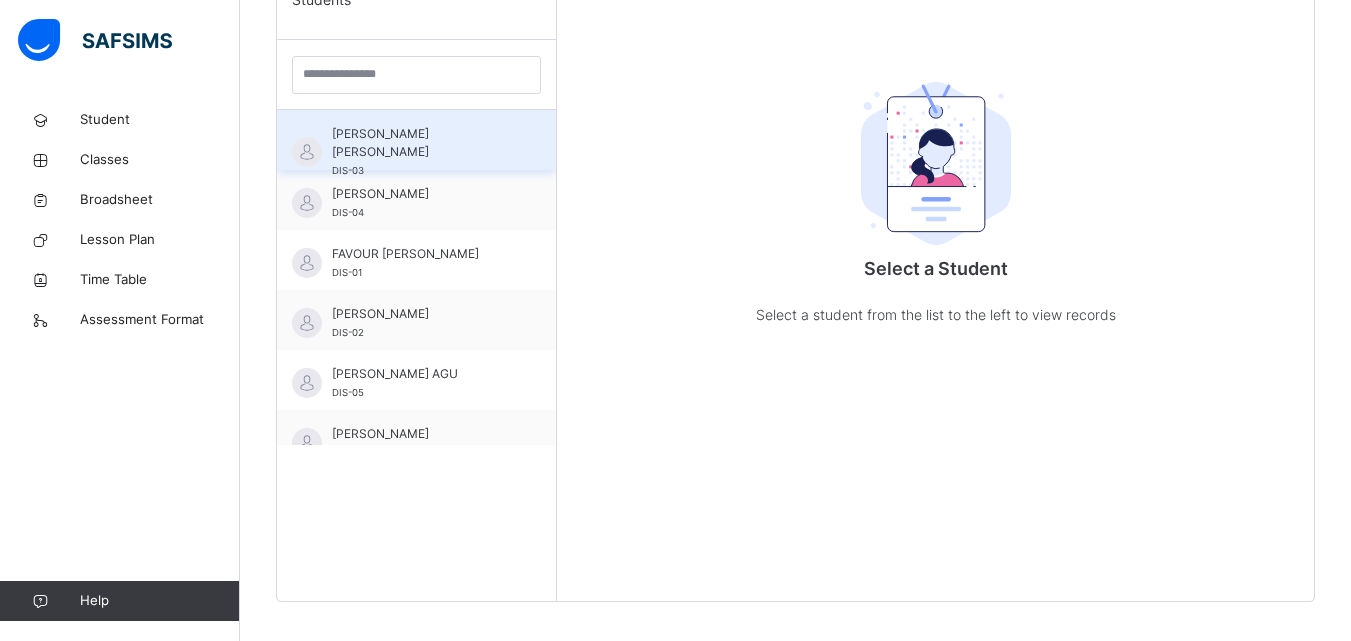 click on "[PERSON_NAME] [PERSON_NAME]" at bounding box center (421, 143) 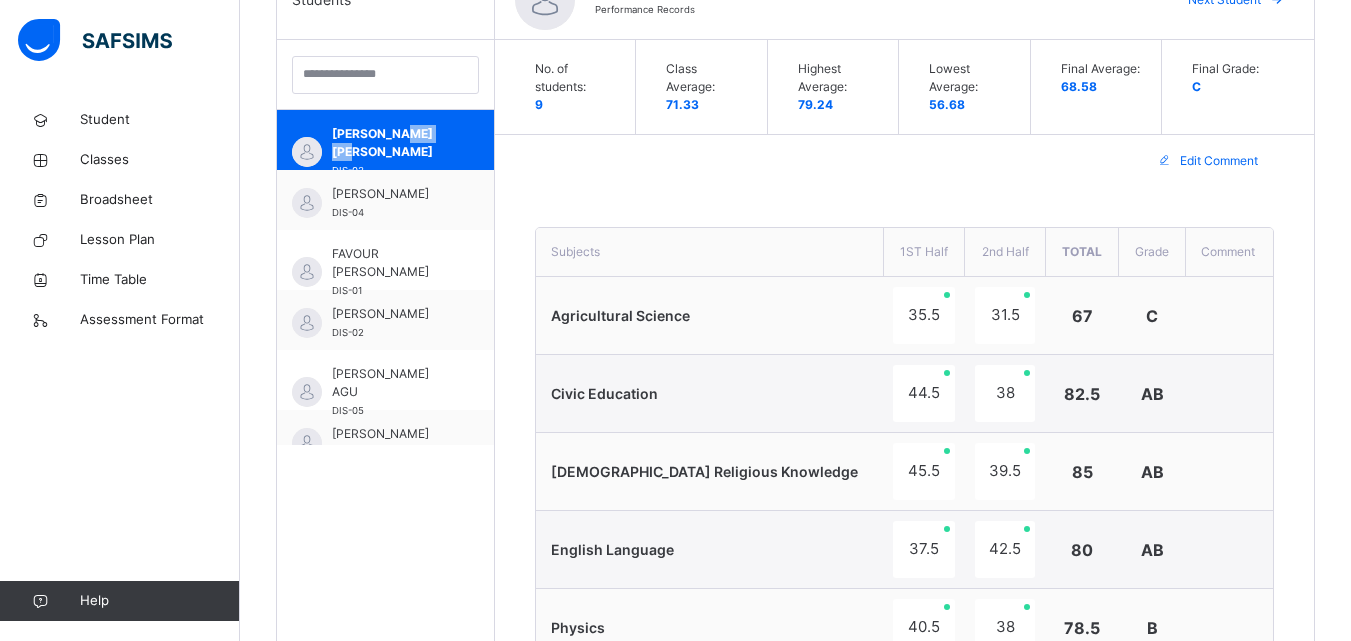 scroll, scrollTop: 1120, scrollLeft: 0, axis: vertical 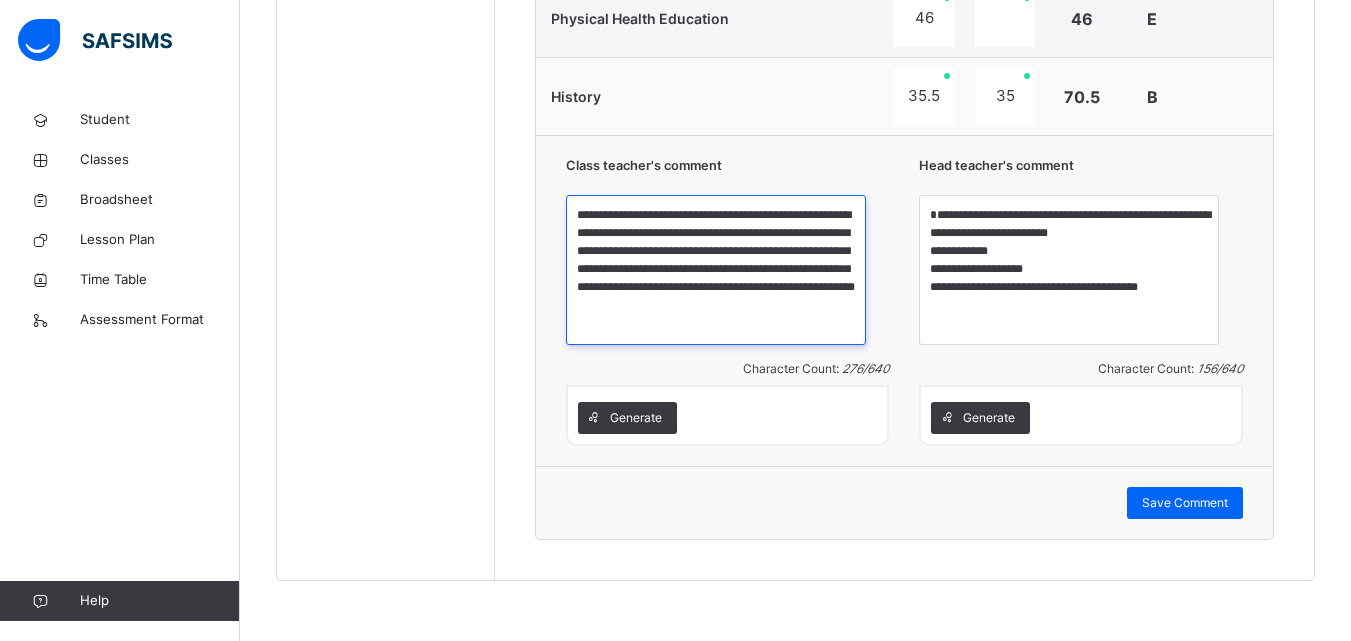 click on "**********" at bounding box center [716, 270] 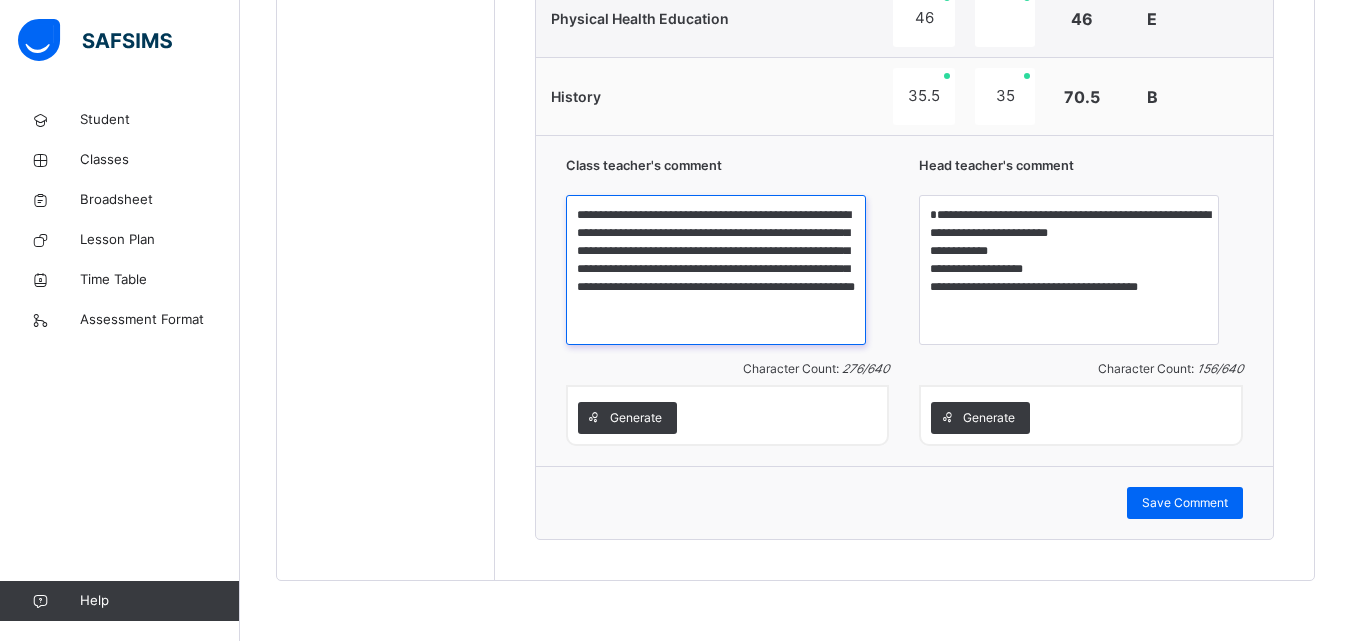 click on "**********" at bounding box center (716, 270) 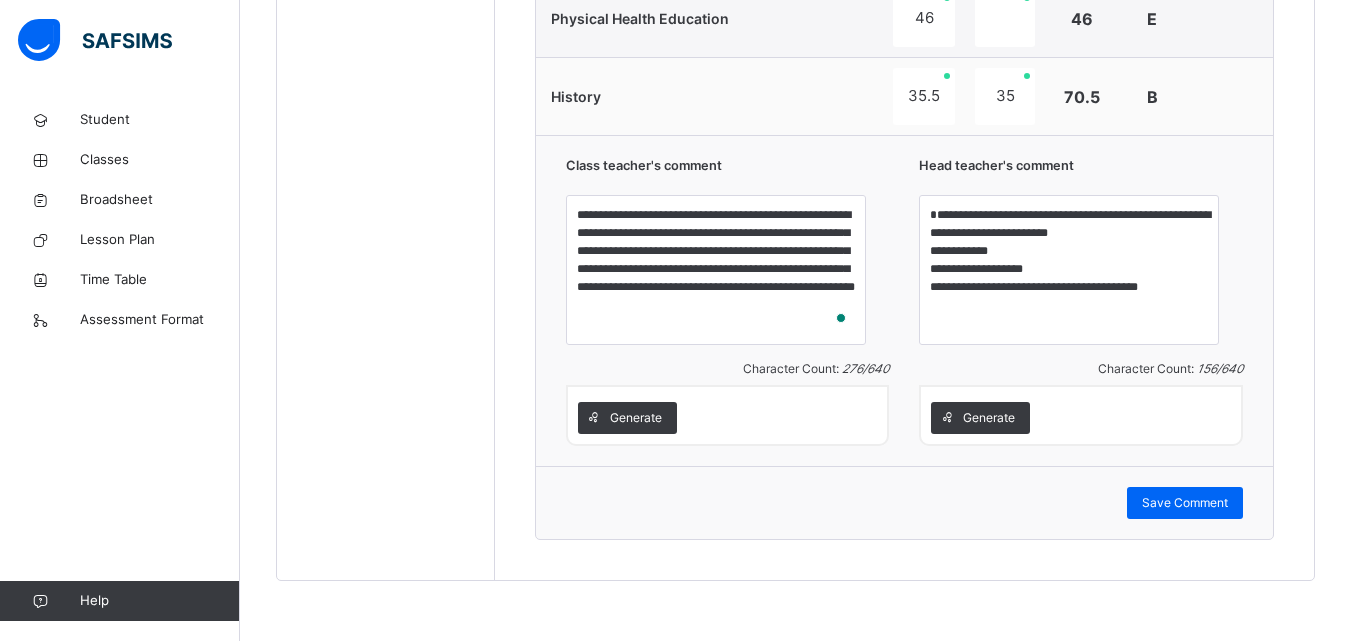 click at bounding box center [842, 319] 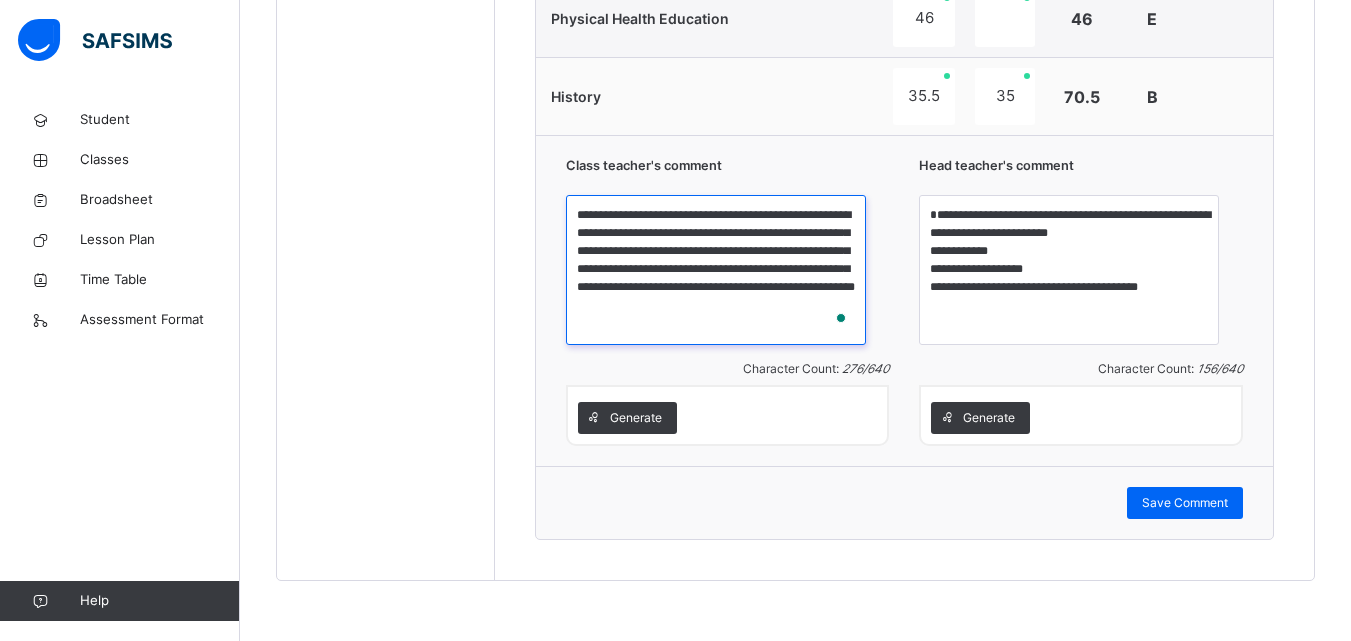 click on "**********" at bounding box center (716, 270) 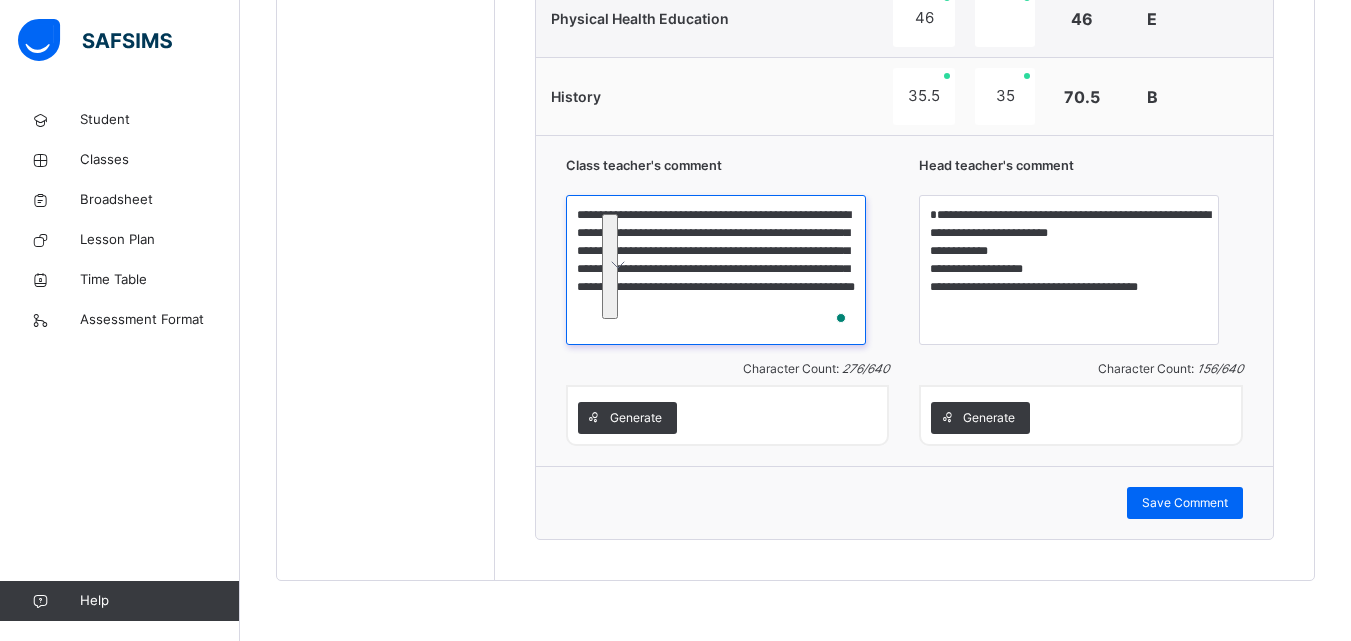 drag, startPoint x: 906, startPoint y: 306, endPoint x: 642, endPoint y: 208, distance: 281.60257 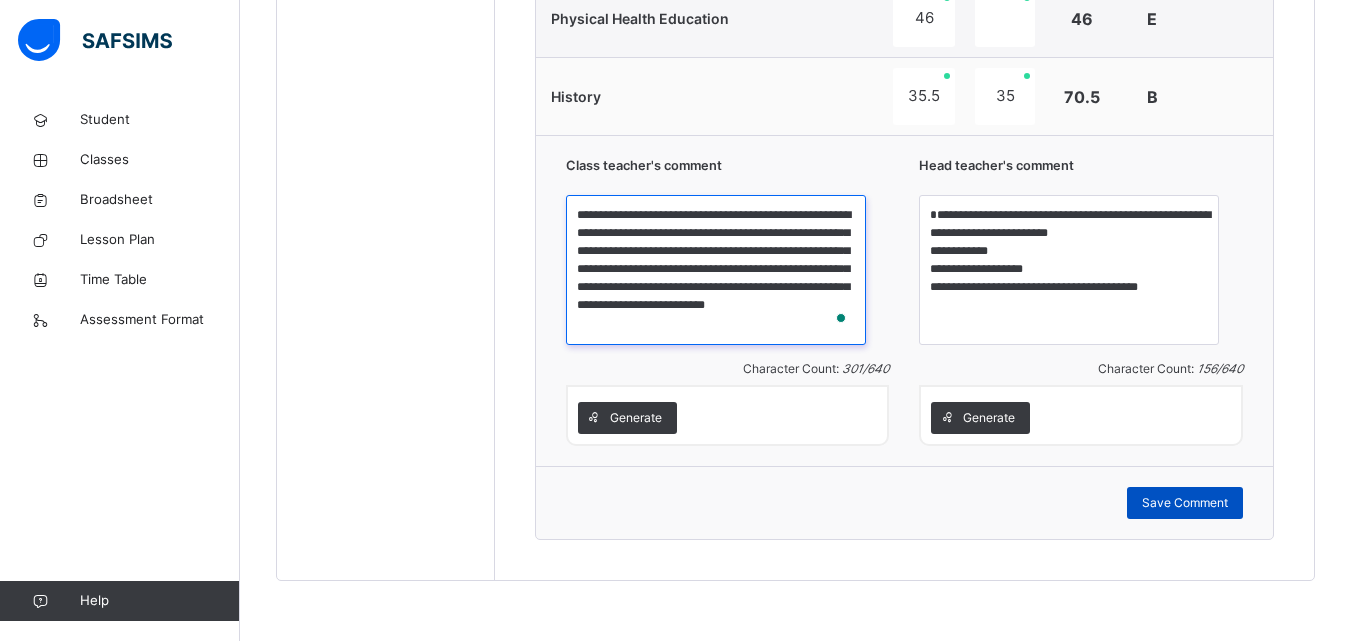 click on "**********" at bounding box center (716, 270) 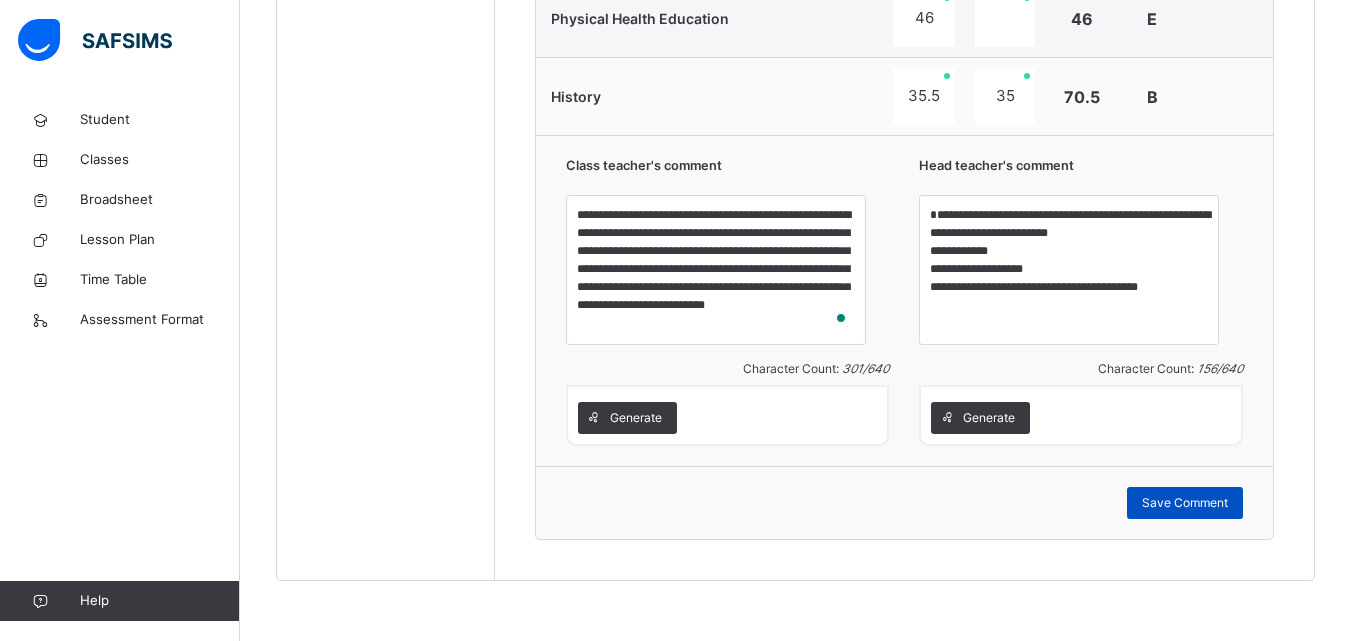 click on "Save Comment" at bounding box center [1185, 503] 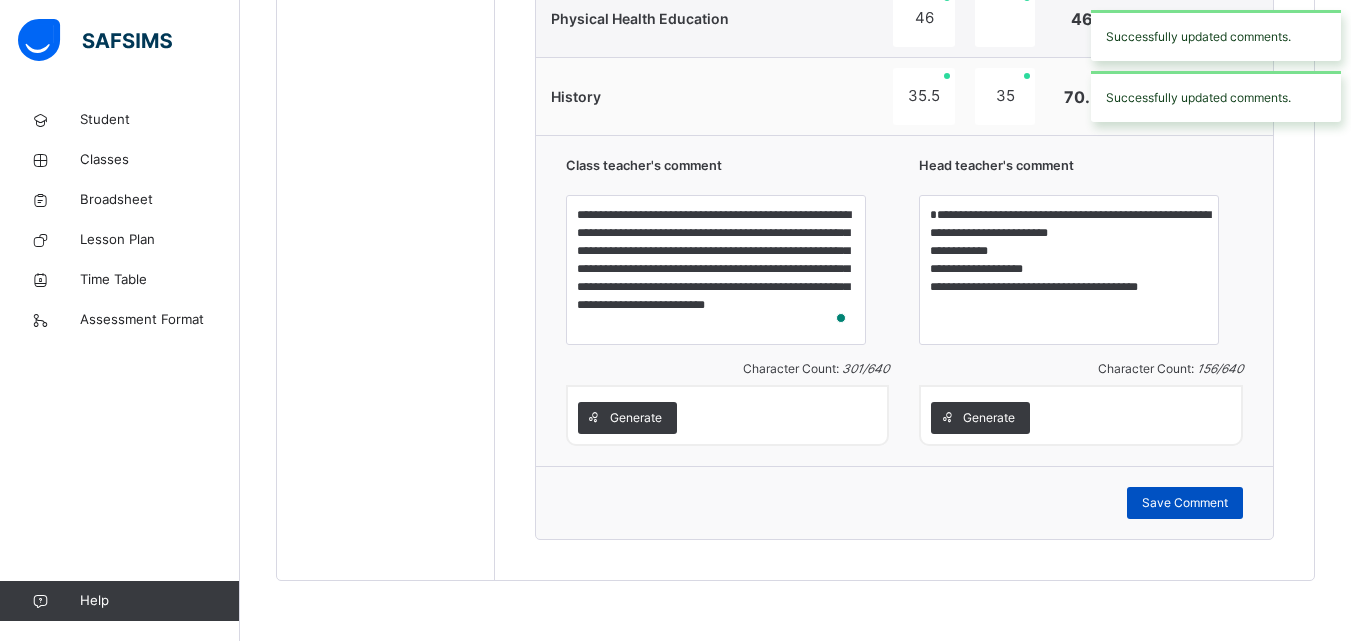 click on "Save Comment" at bounding box center [1185, 503] 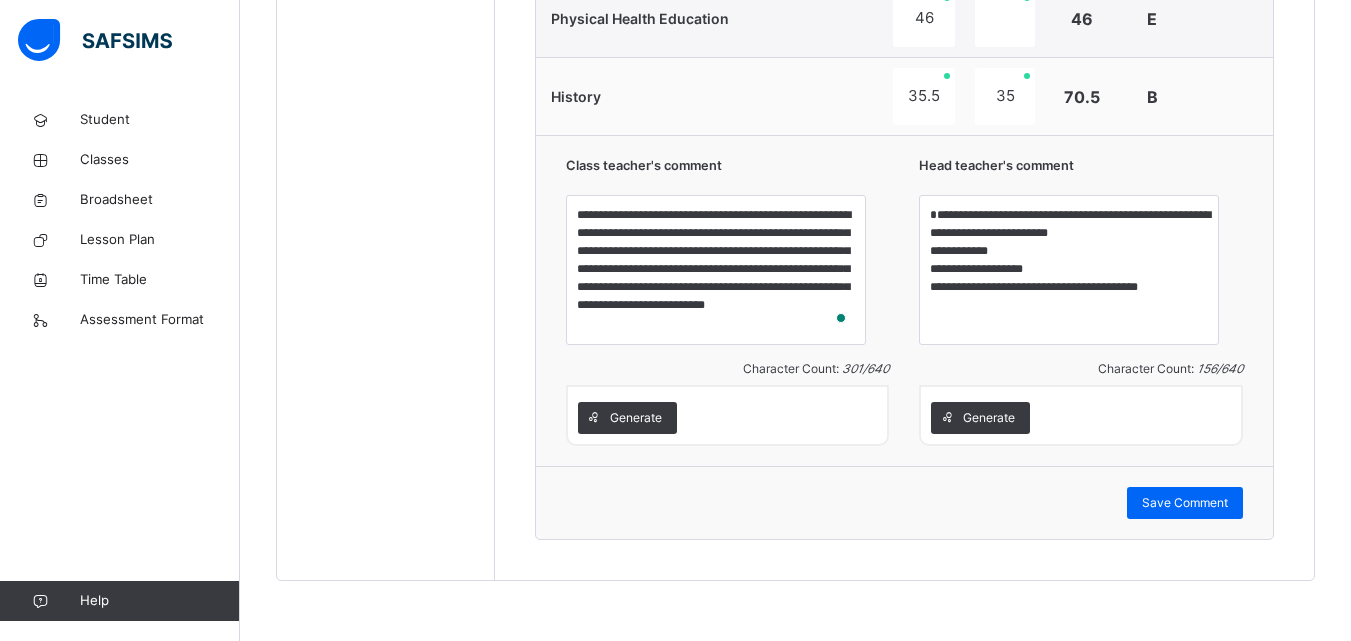 scroll, scrollTop: 521, scrollLeft: 0, axis: vertical 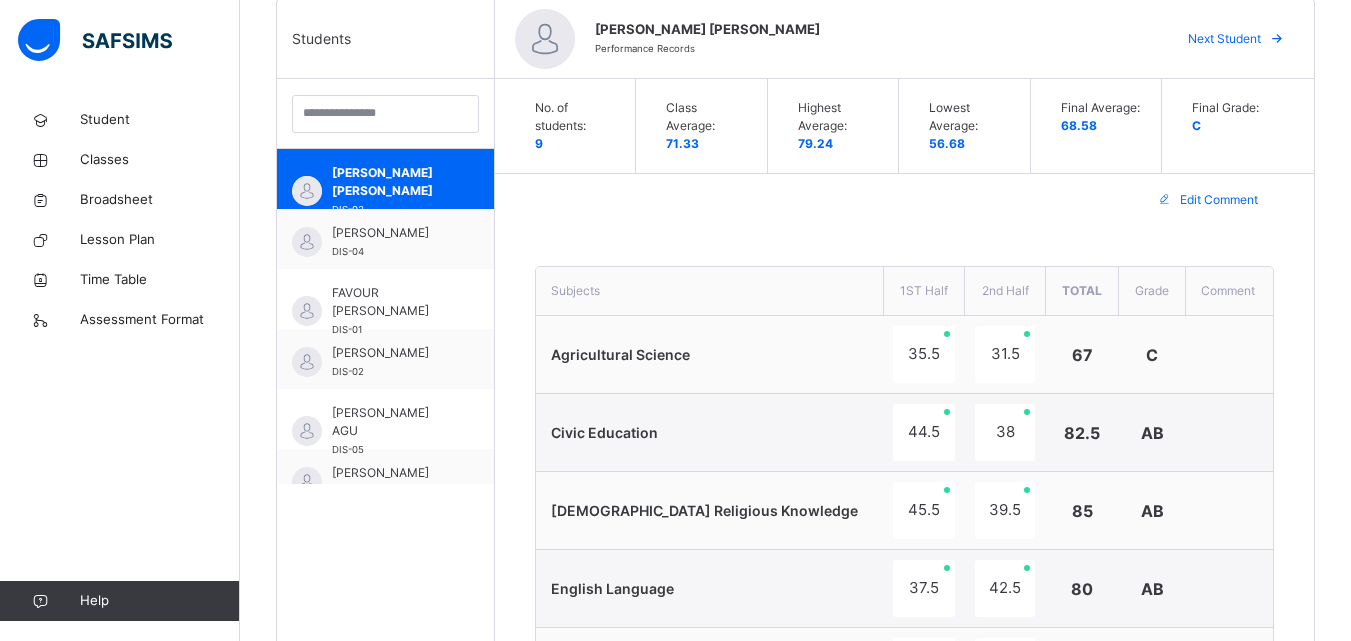 click on "Edit Comment" at bounding box center (905, 200) 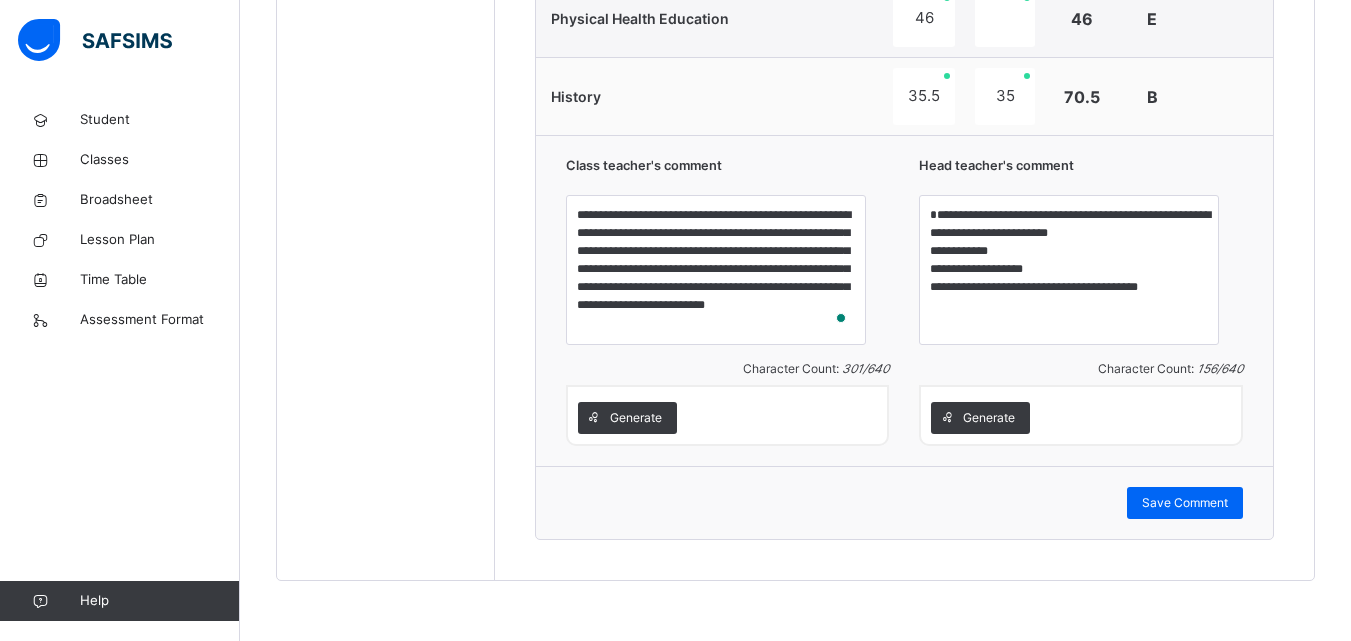 click on "Generate" at bounding box center (728, 418) 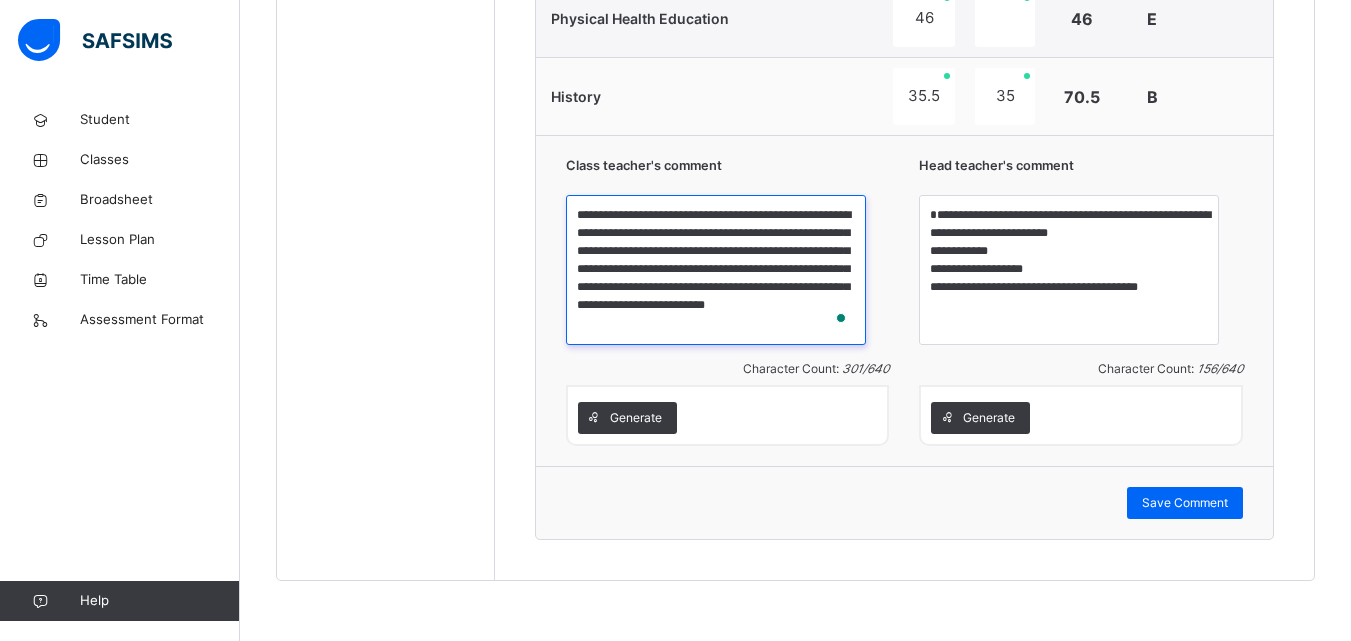 click on "**********" at bounding box center (716, 270) 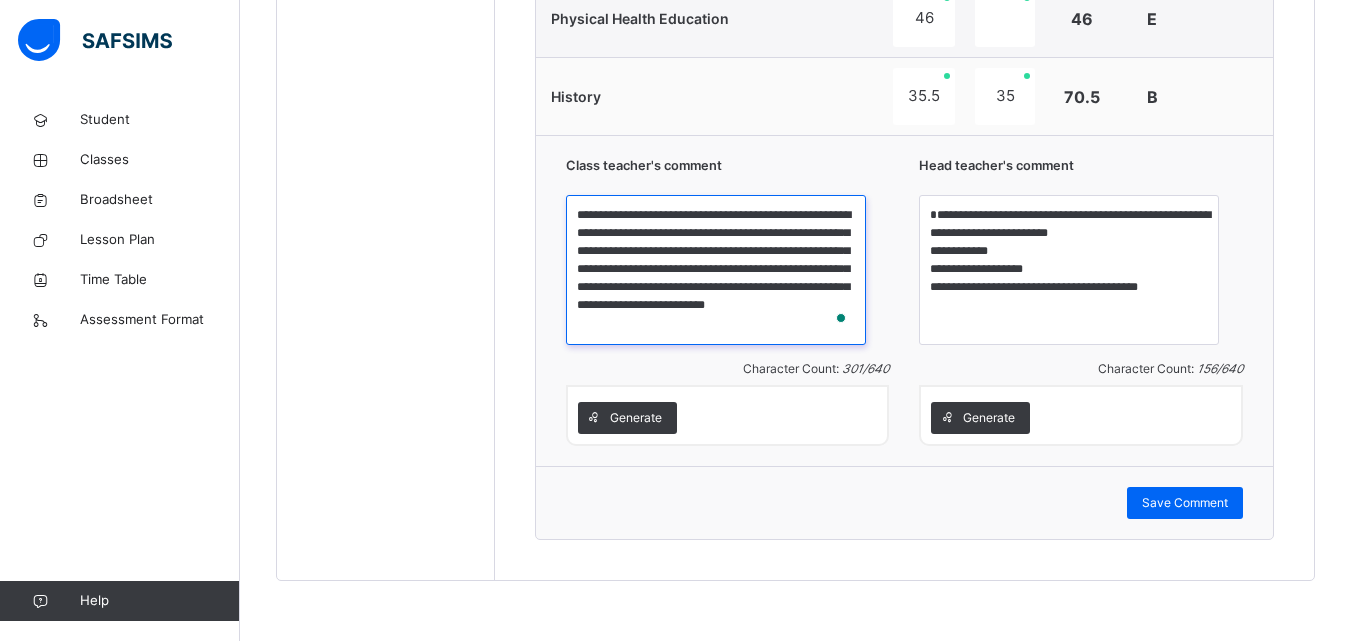click on "**********" at bounding box center (716, 270) 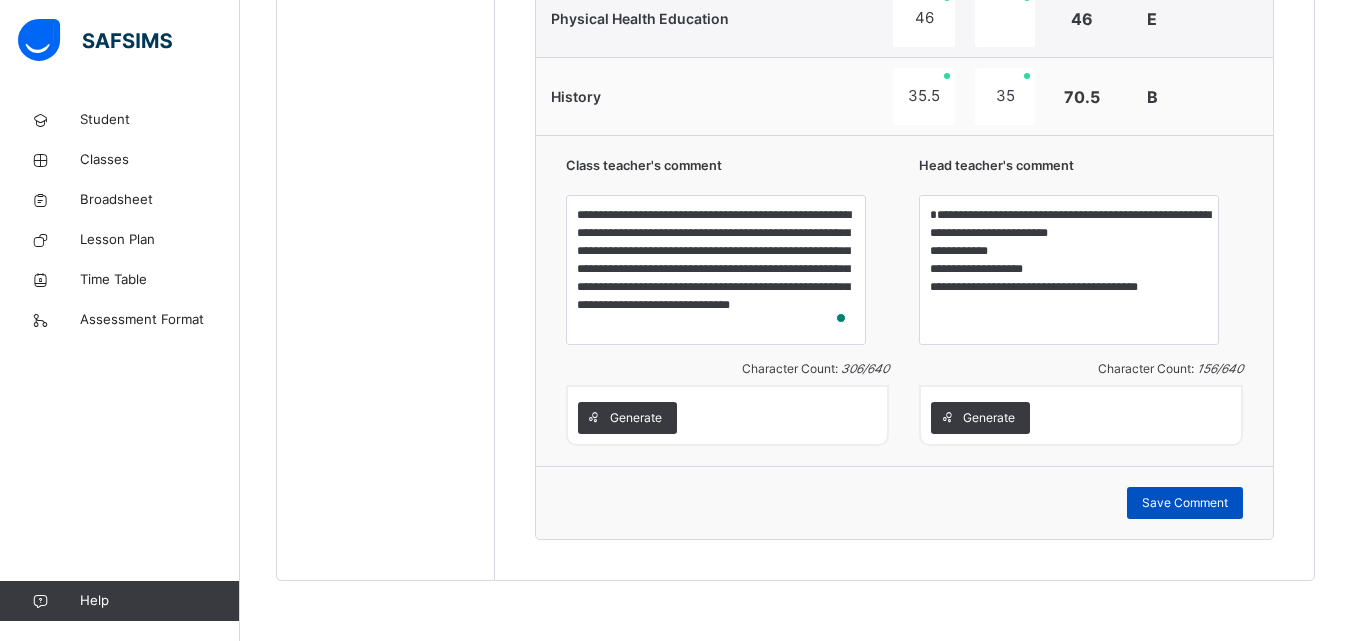 click on "Save Comment" at bounding box center [1185, 503] 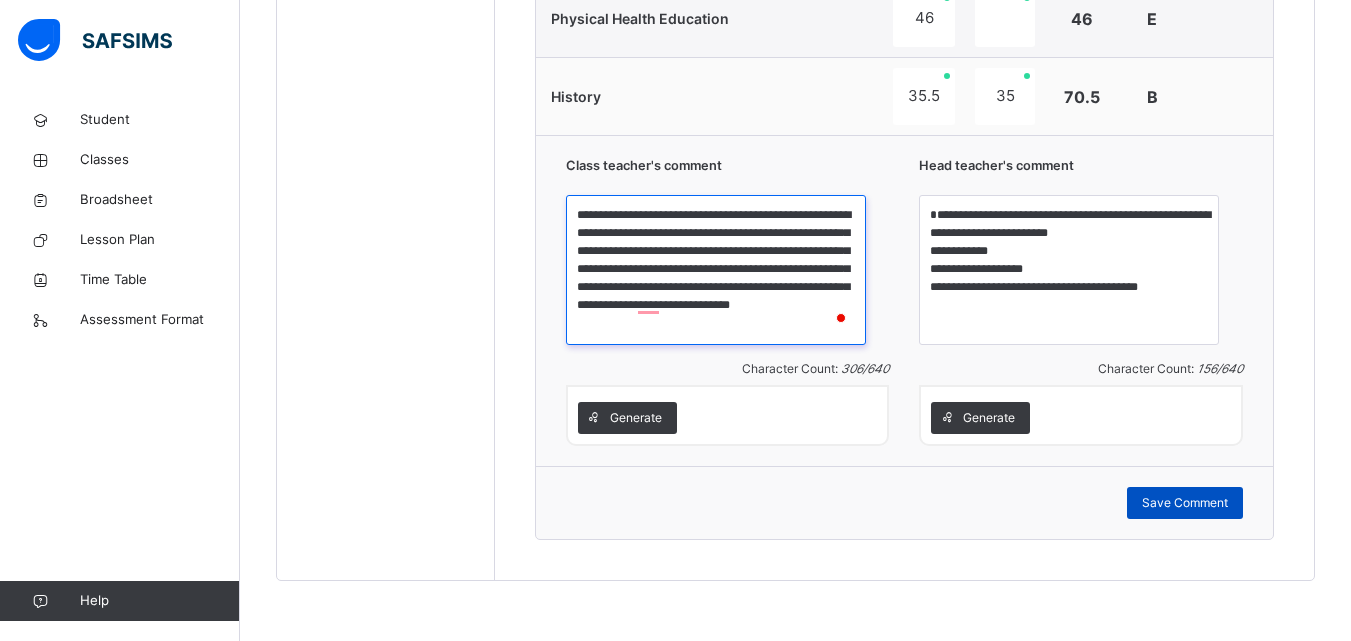 click on "**********" at bounding box center [716, 270] 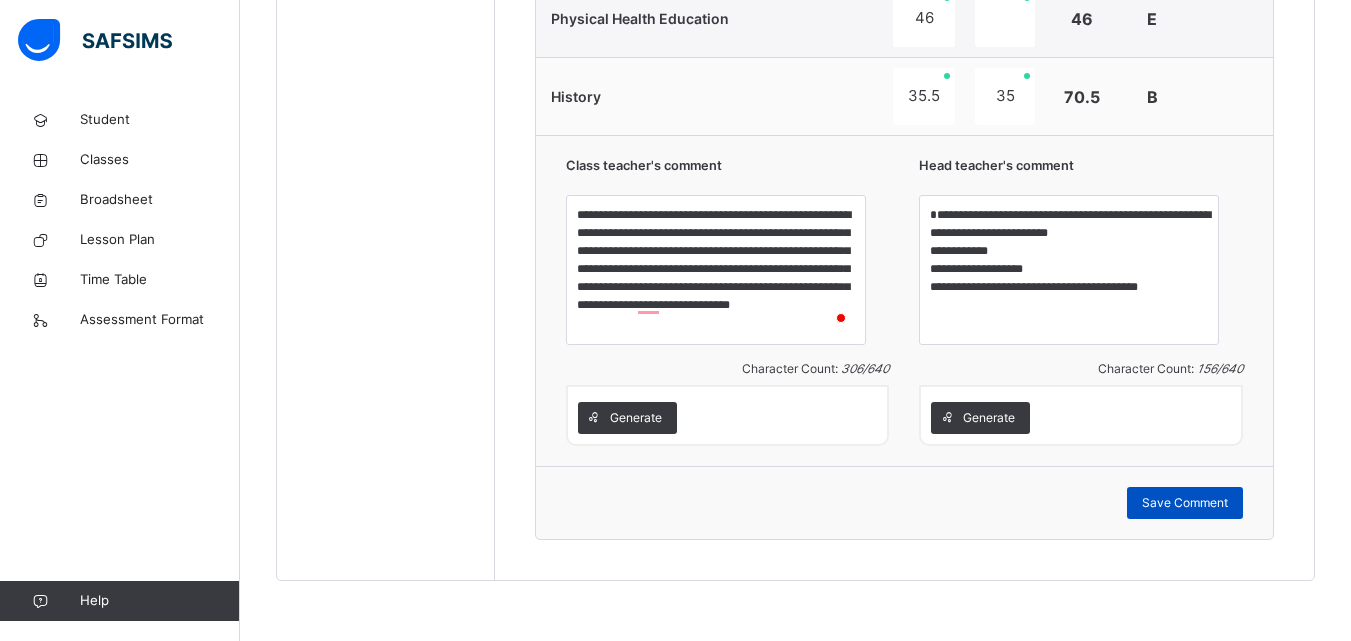 click on "Save Comment" at bounding box center (1185, 503) 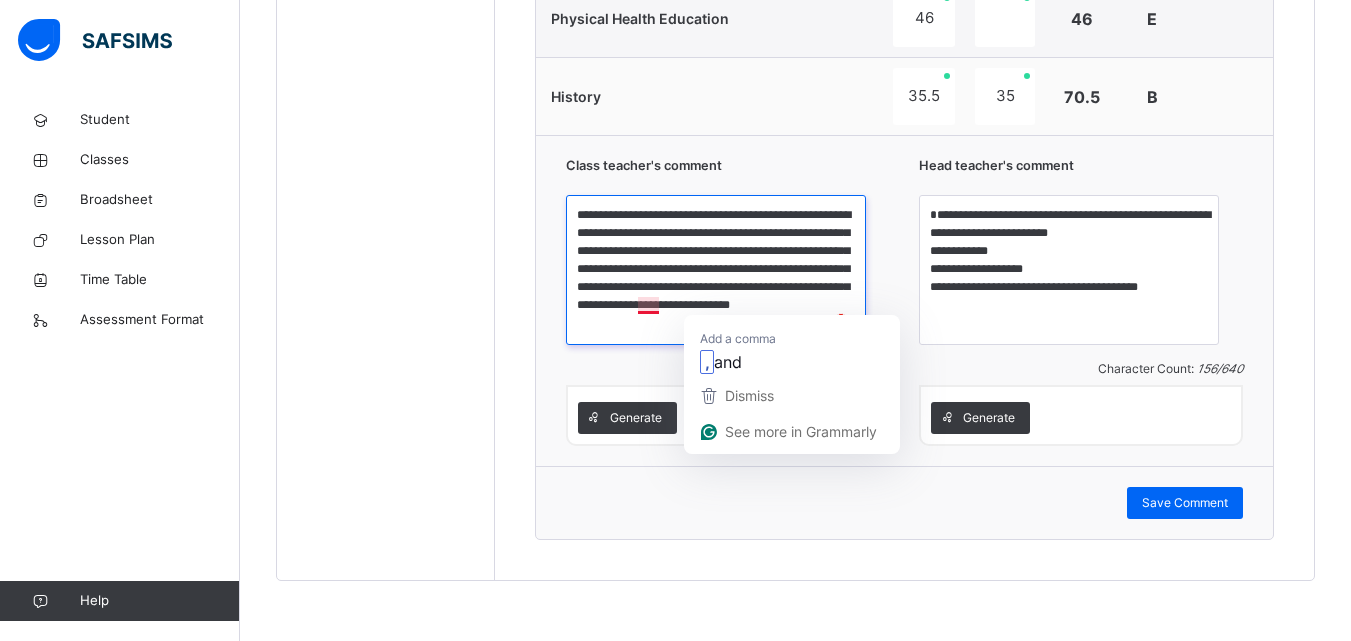 click on "**********" at bounding box center (716, 270) 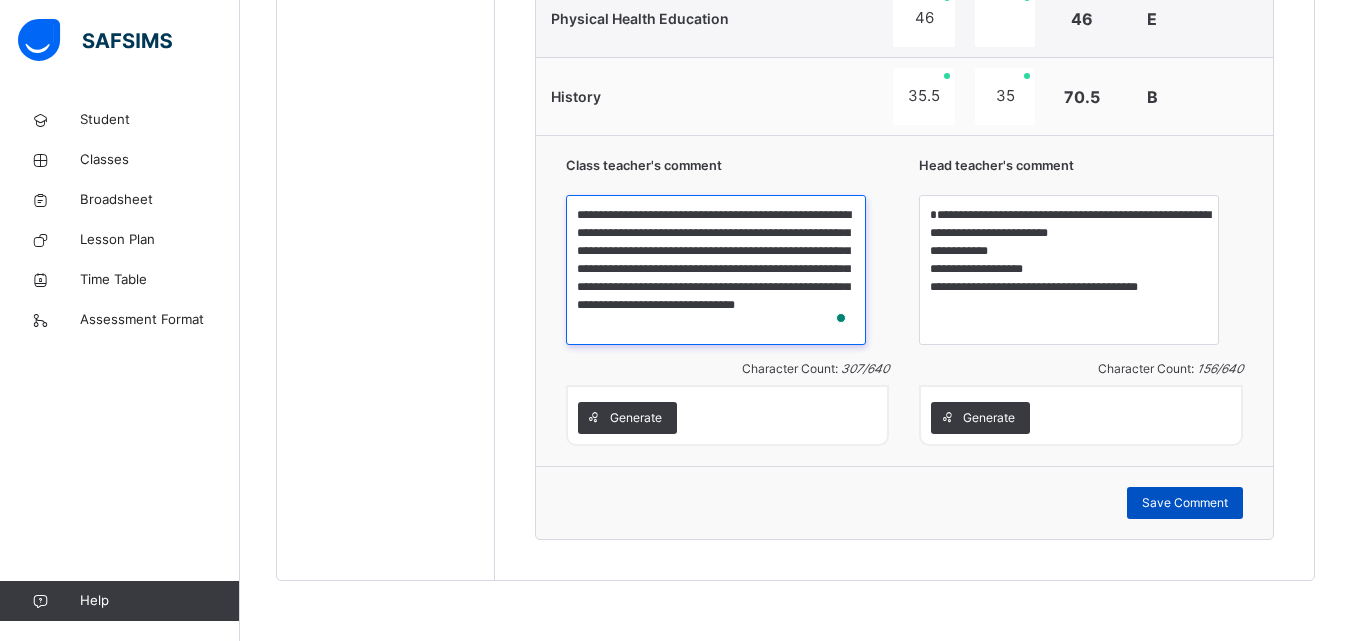 type on "**********" 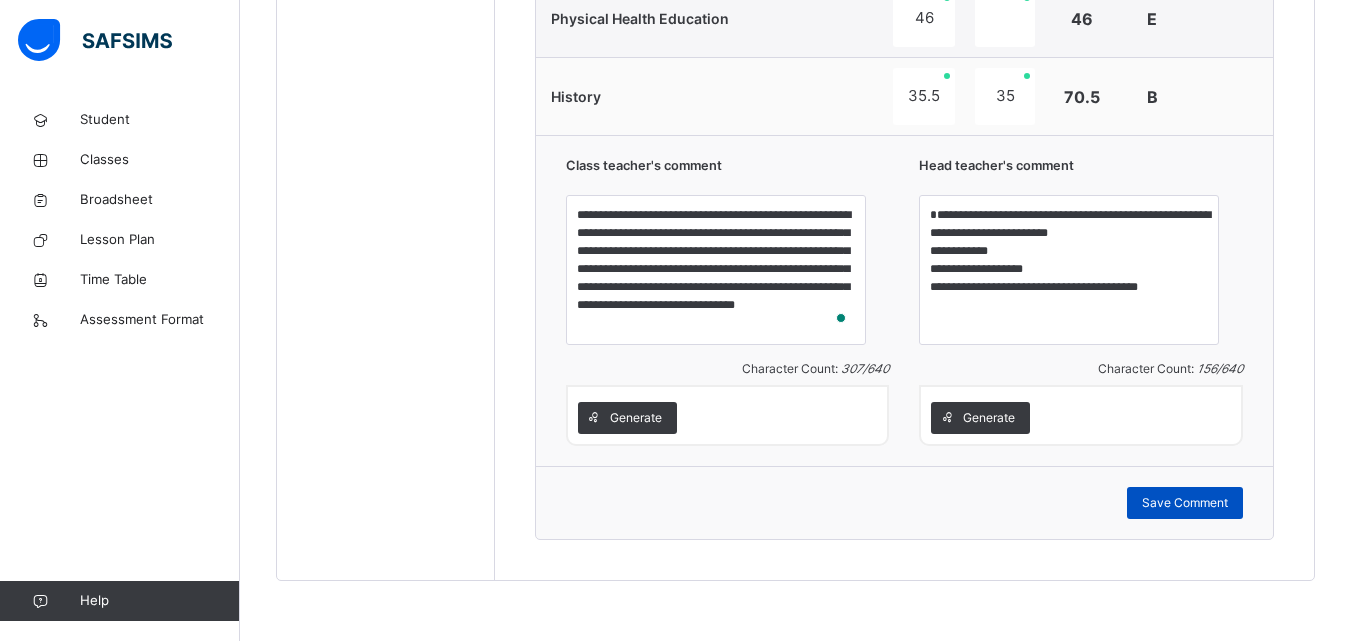 click on "Save Comment" at bounding box center (1185, 503) 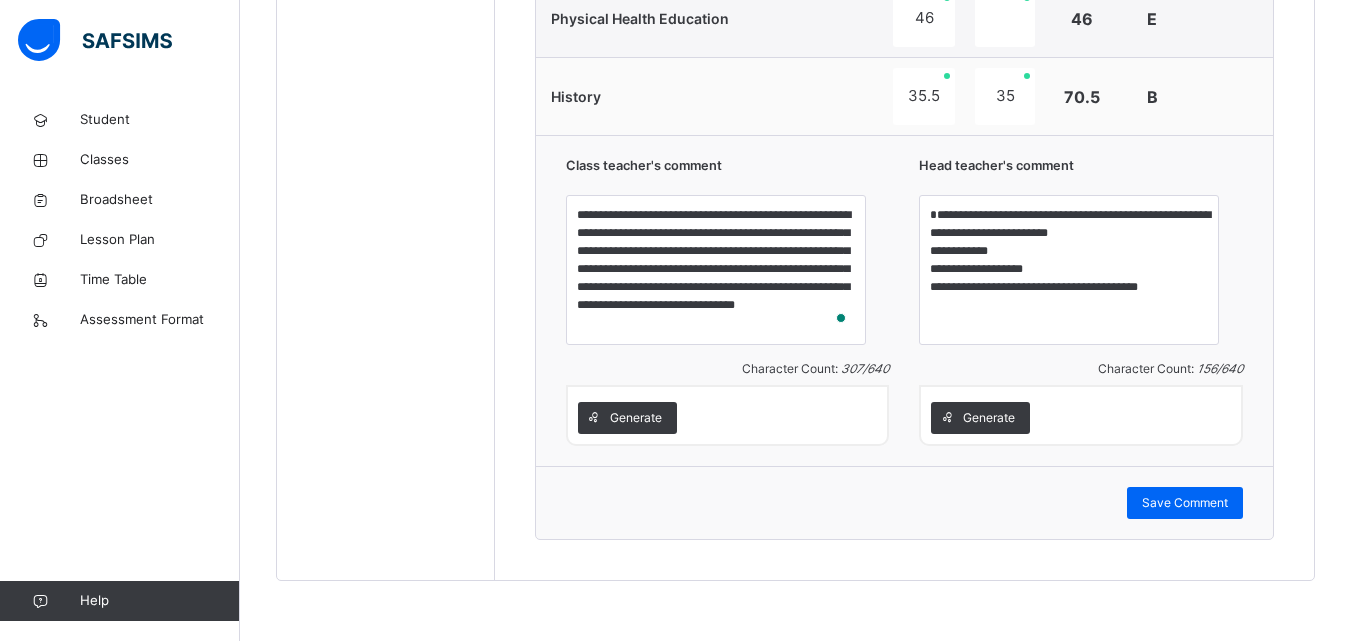 click on "Save Comment" at bounding box center [1185, 503] 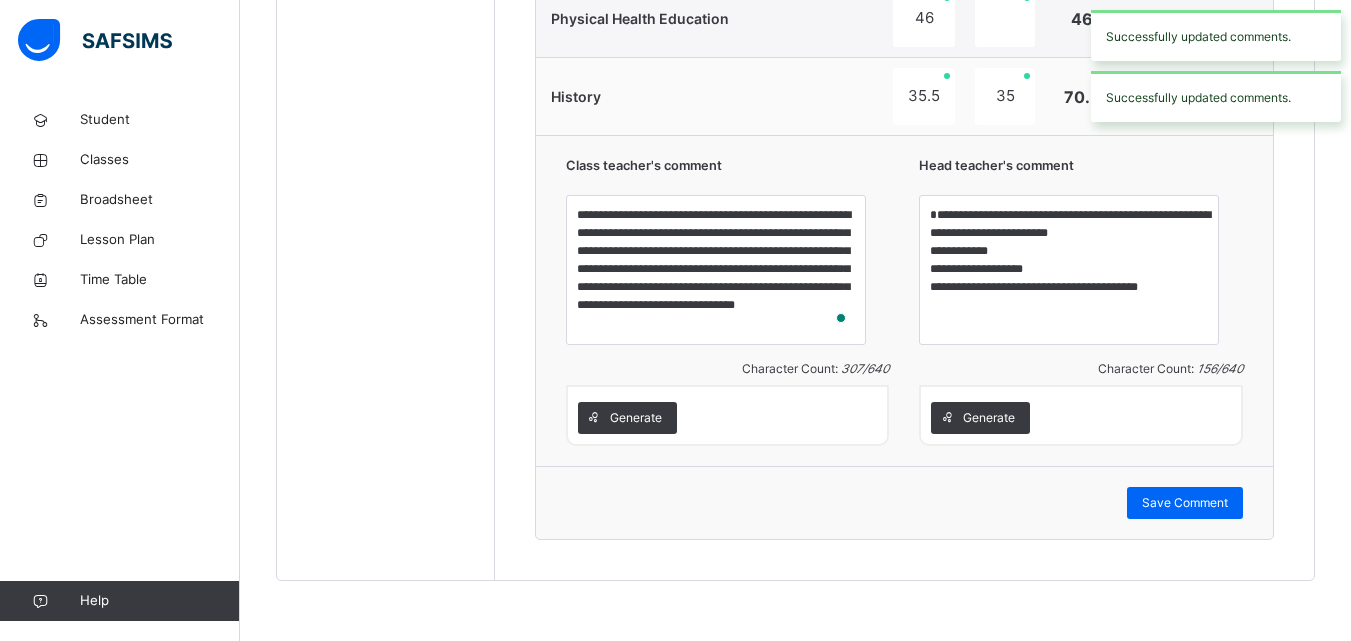 scroll, scrollTop: 1081, scrollLeft: 0, axis: vertical 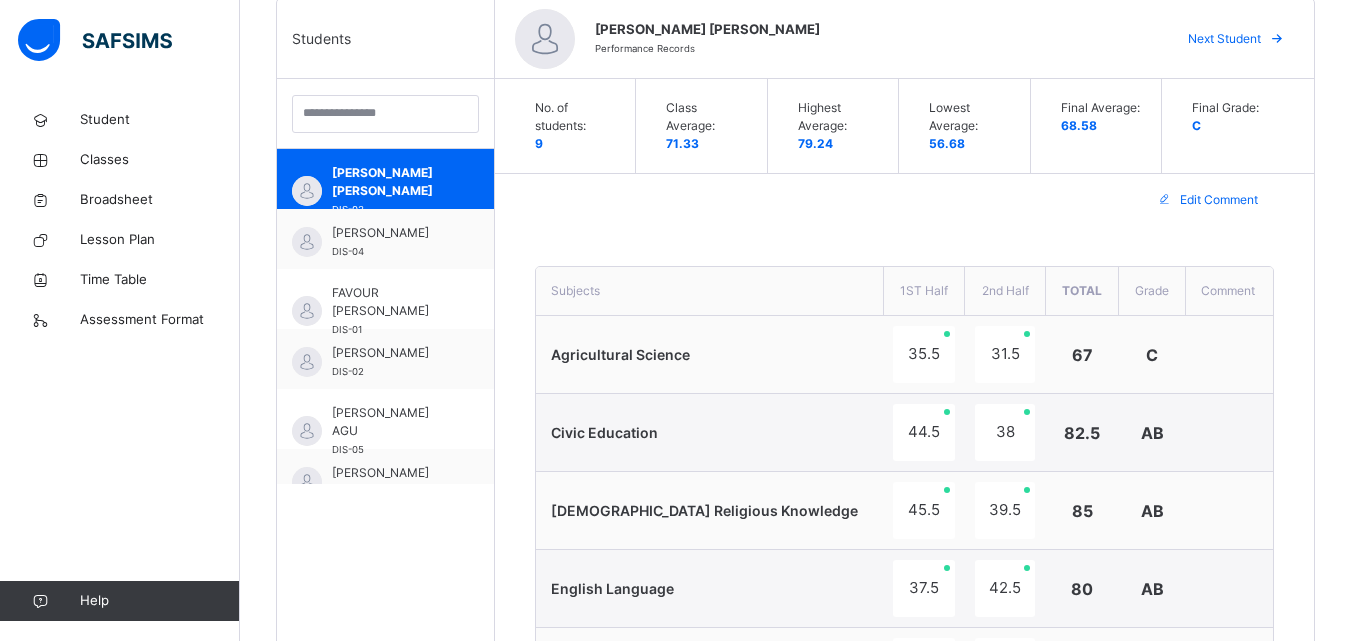click on "Next Student" at bounding box center [1224, 39] 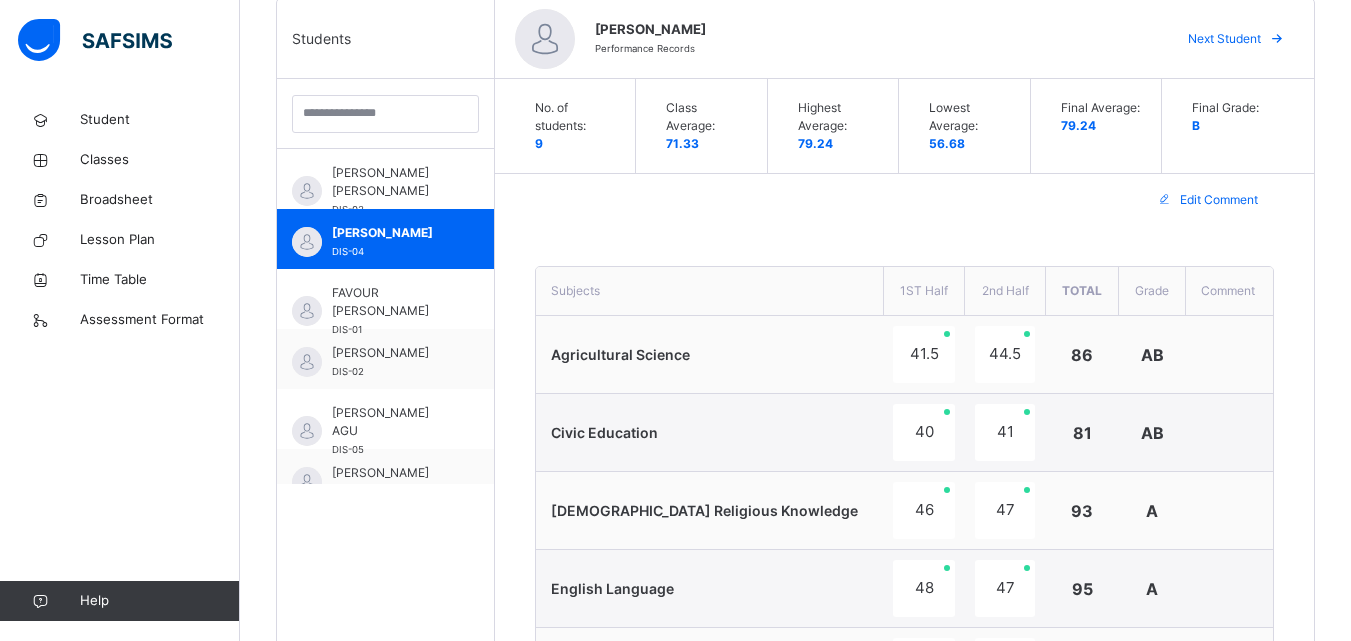 click on "Back  / JS1  JS1  Junior Secondary One 3RD TERM 2024-2025 Class Members Subjects Results Skills Attendance Timetable Form Teacher Results More Options   9  Students in class Download Pdf Report Excel Report View subject profile Bulk upload Add Class Members Delphi International School Date: 14th Jul 2025, 7:02:26 am Class Members Class:  JS1  Total no. of Students:  9 Term:  3RD TERM Session:  2024-2025 S/NO Admission No. Last Name First Name Other Name 1 DIS-03 SOLOMON DAVID OSE 2 DIS-04 ALABI DAVIDOLA 3 DIS-01 BOSSEY FAVOUR 4 DIS-02 OJEAGA GABRIEL 5 DIS-05 AGU GABRIELLA CHIZITEREM 6 DIS-06 UKERUN MICHELLE 7 DIS-19 OKAFOR MIRABEL CHIEMERIE 8 DIS-17 OKOLIE MUNACHI 9 DIS-72 WILLIAMS TREASURE Students Actions David Ose Solomon DIS-03 View Profile Remove from Class Transfer Student Davidola  Alabi DIS-04 View Profile Remove from Class Transfer Student Favour  Bossey DIS-01 View Profile Remove from Class Transfer Student Gabriel  Ojeaga DIS-02 View Profile Remove from Class Transfer Student DIS-05 View Profile ×" at bounding box center [795, 941] 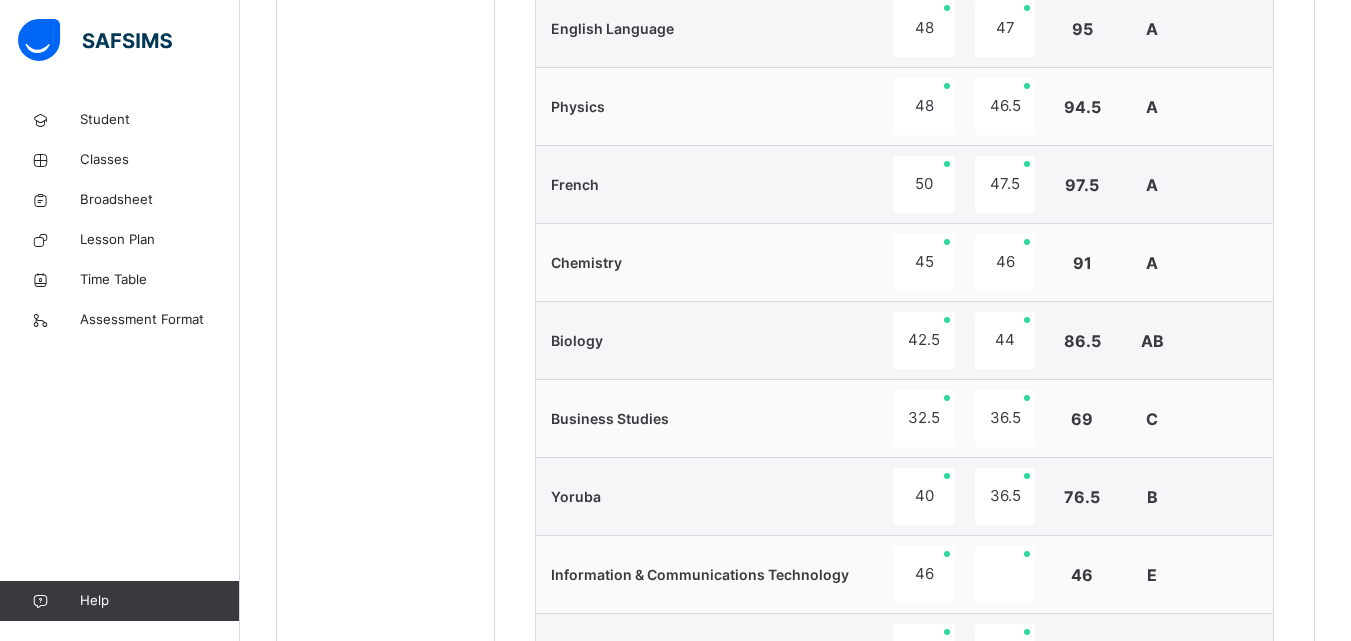 scroll, scrollTop: 1641, scrollLeft: 0, axis: vertical 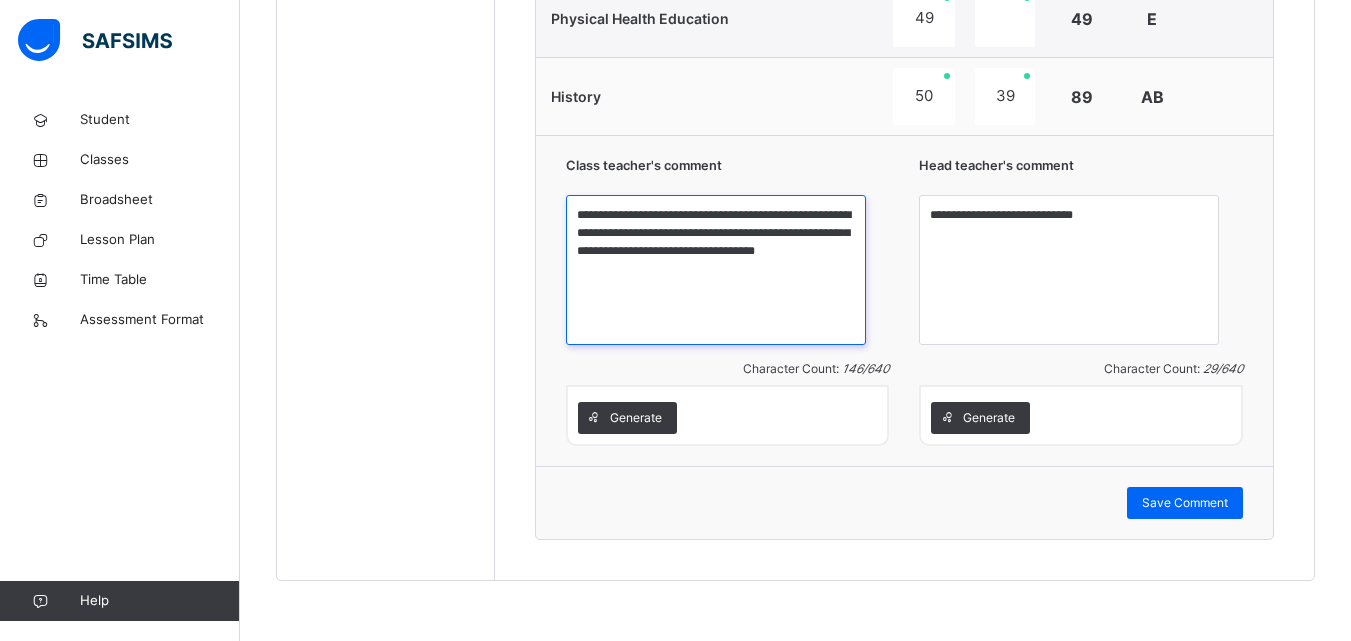 click on "**********" at bounding box center [716, 270] 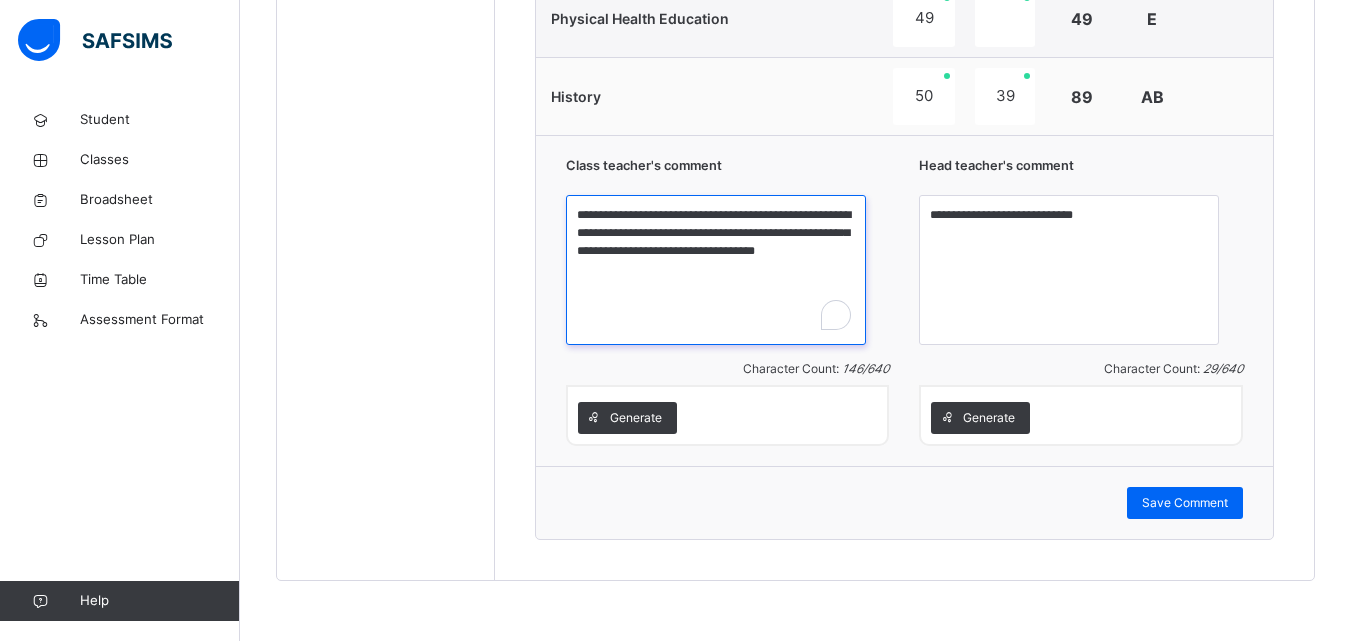 click on "**********" at bounding box center (716, 270) 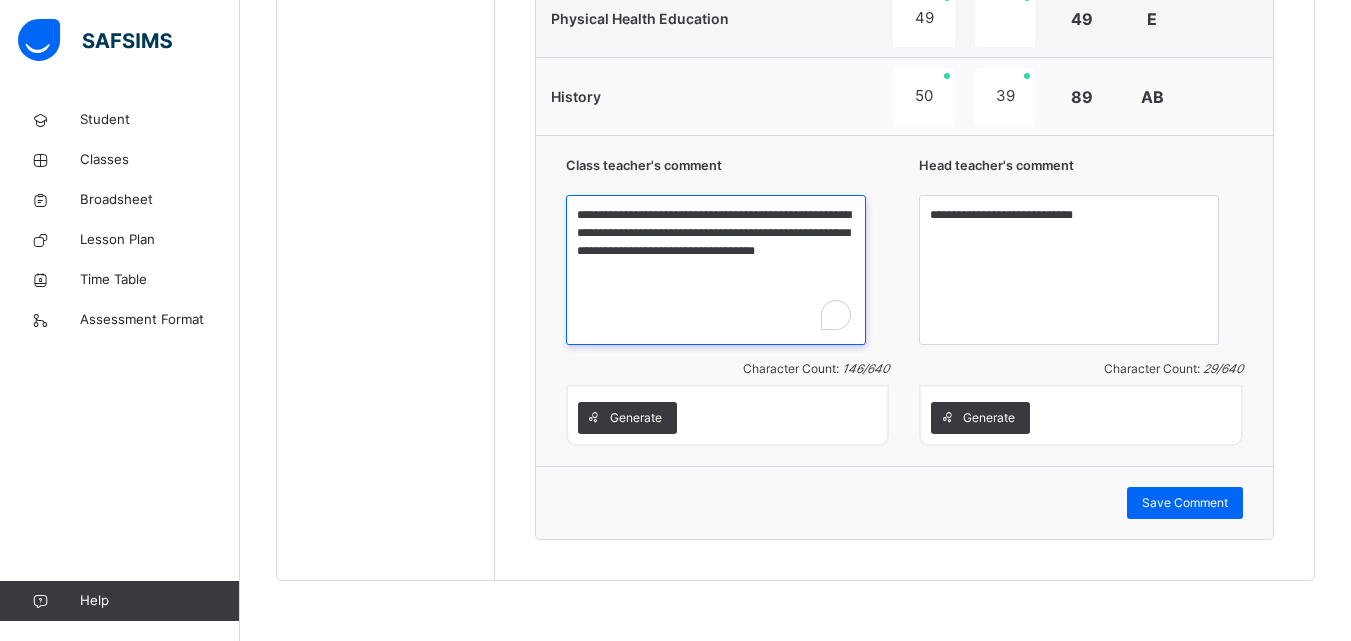drag, startPoint x: 676, startPoint y: 268, endPoint x: 596, endPoint y: 114, distance: 173.53963 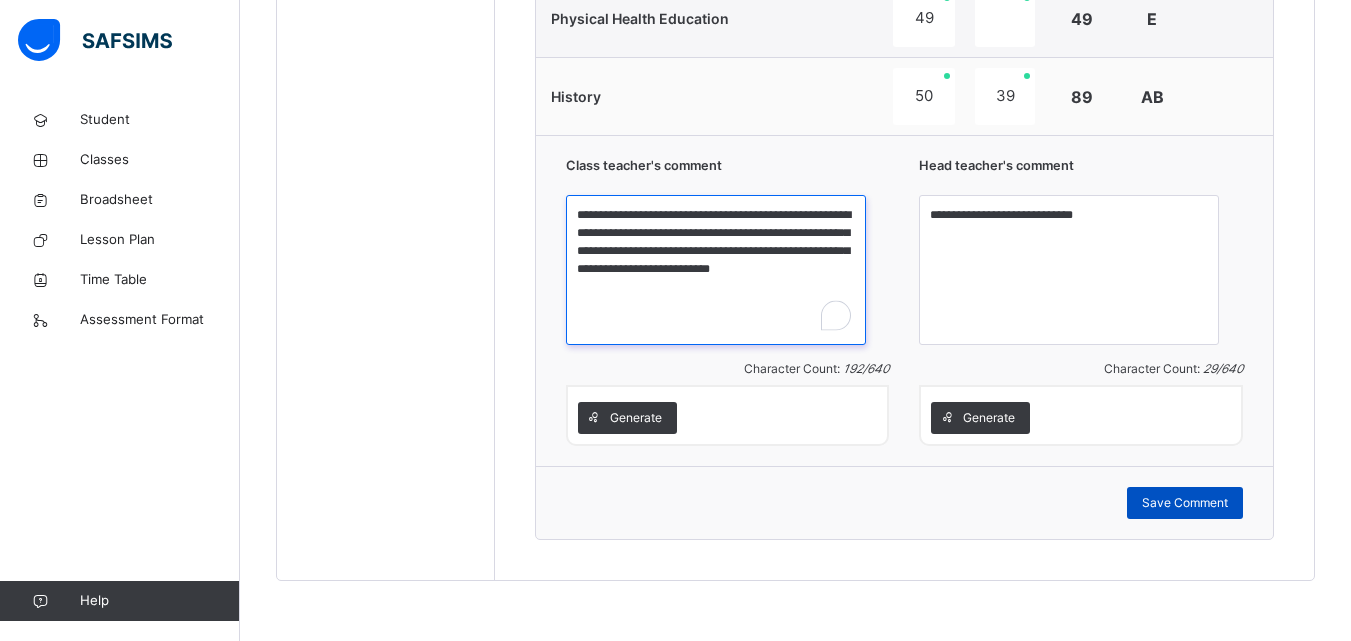 type on "**********" 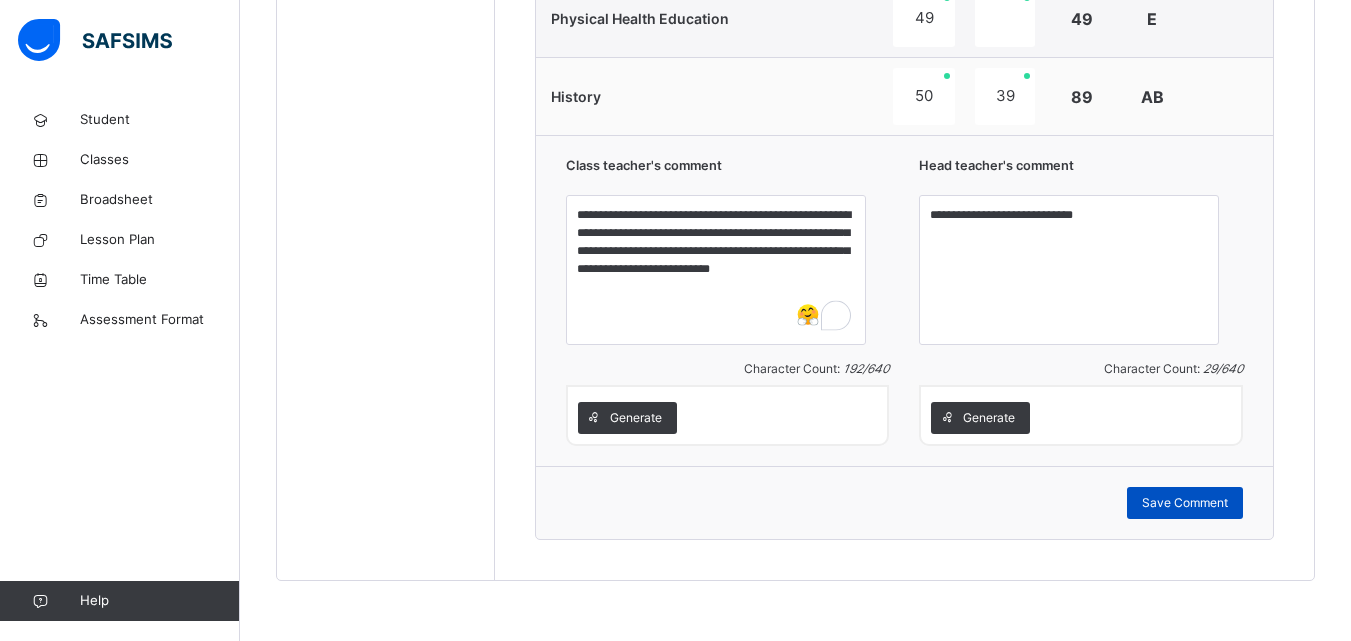 click on "Save Comment" at bounding box center [1185, 503] 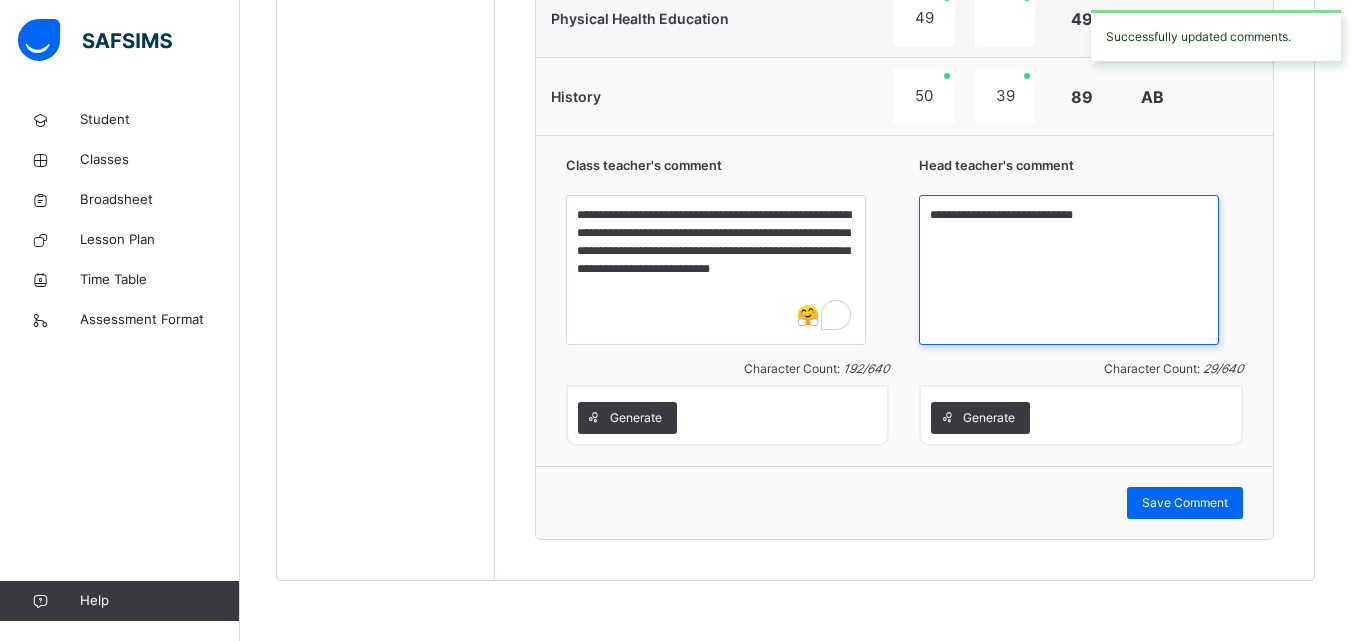 click on "**********" at bounding box center [1069, 270] 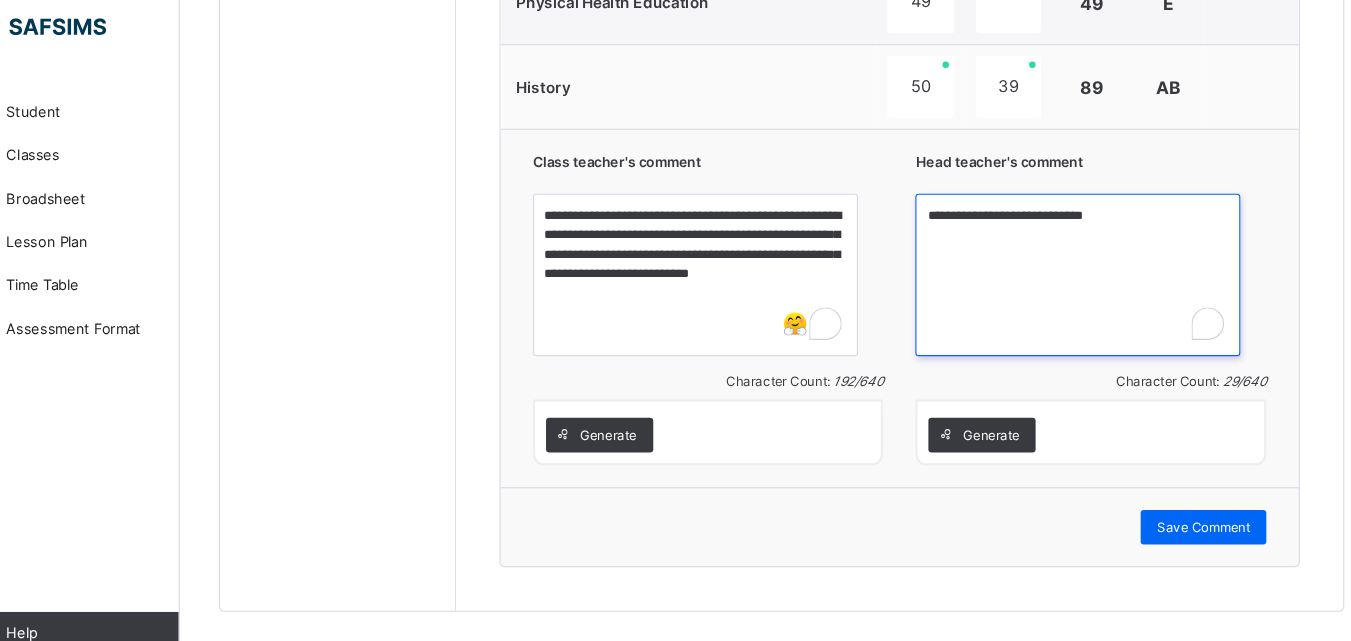 click on "**********" at bounding box center [1069, 270] 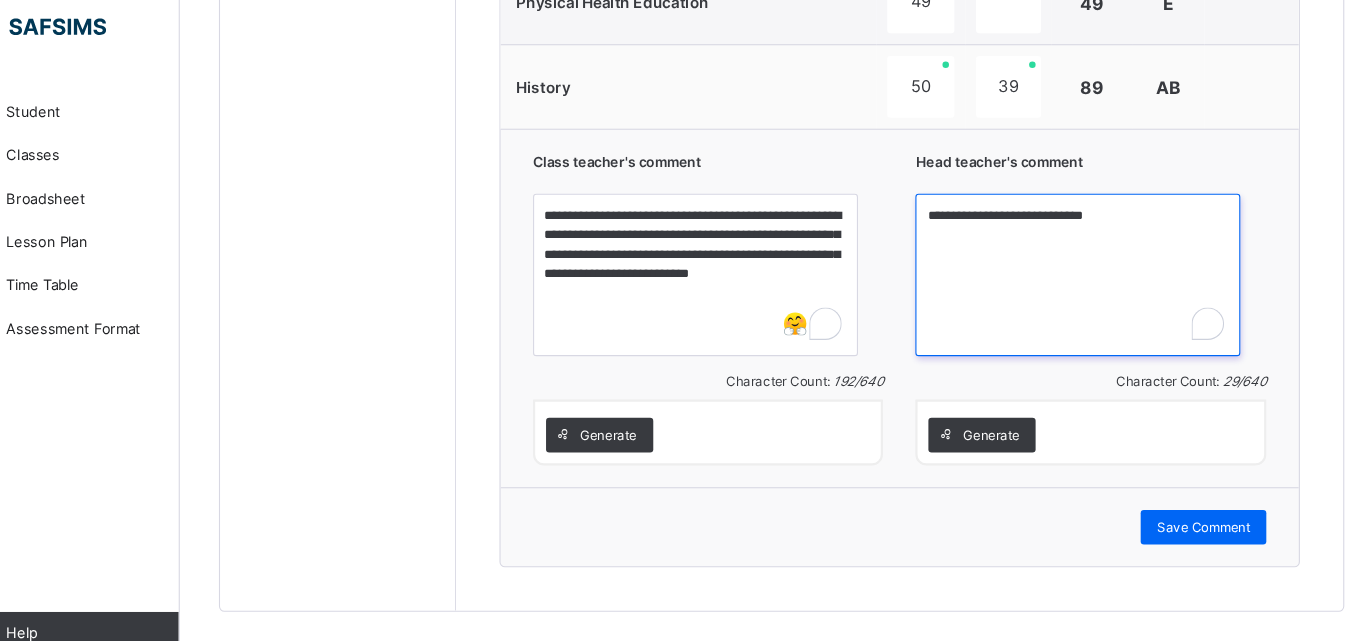 paste 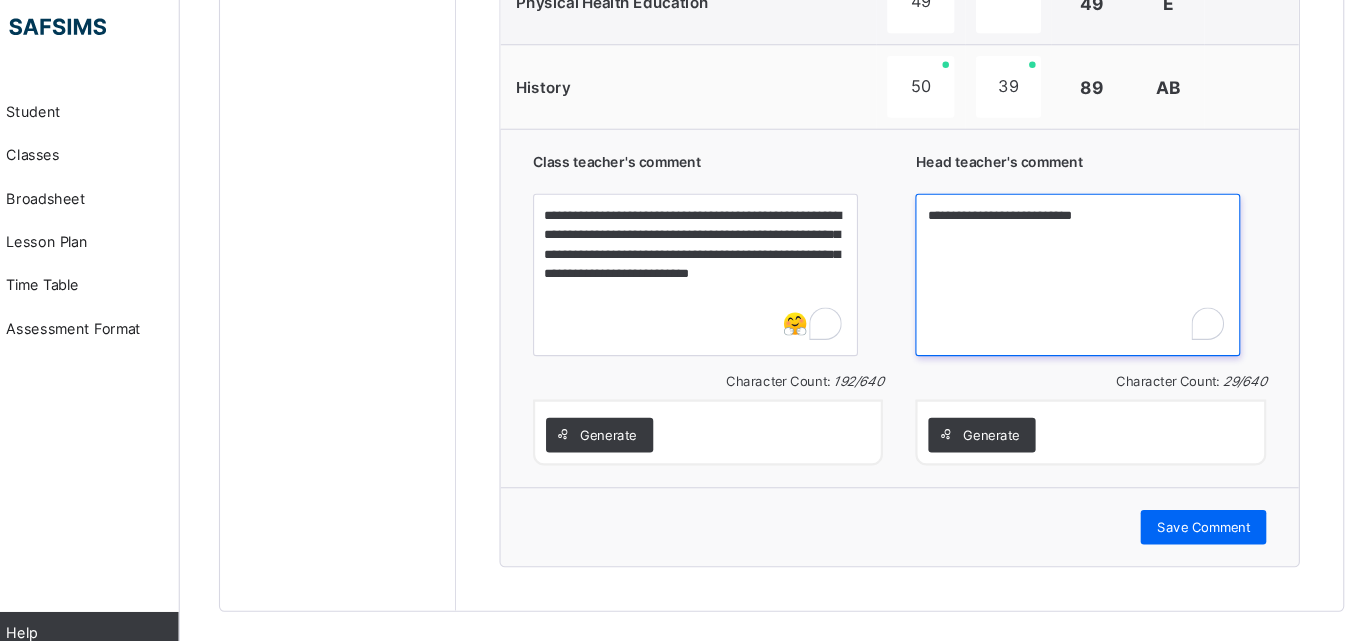 click on "**********" at bounding box center (1069, 270) 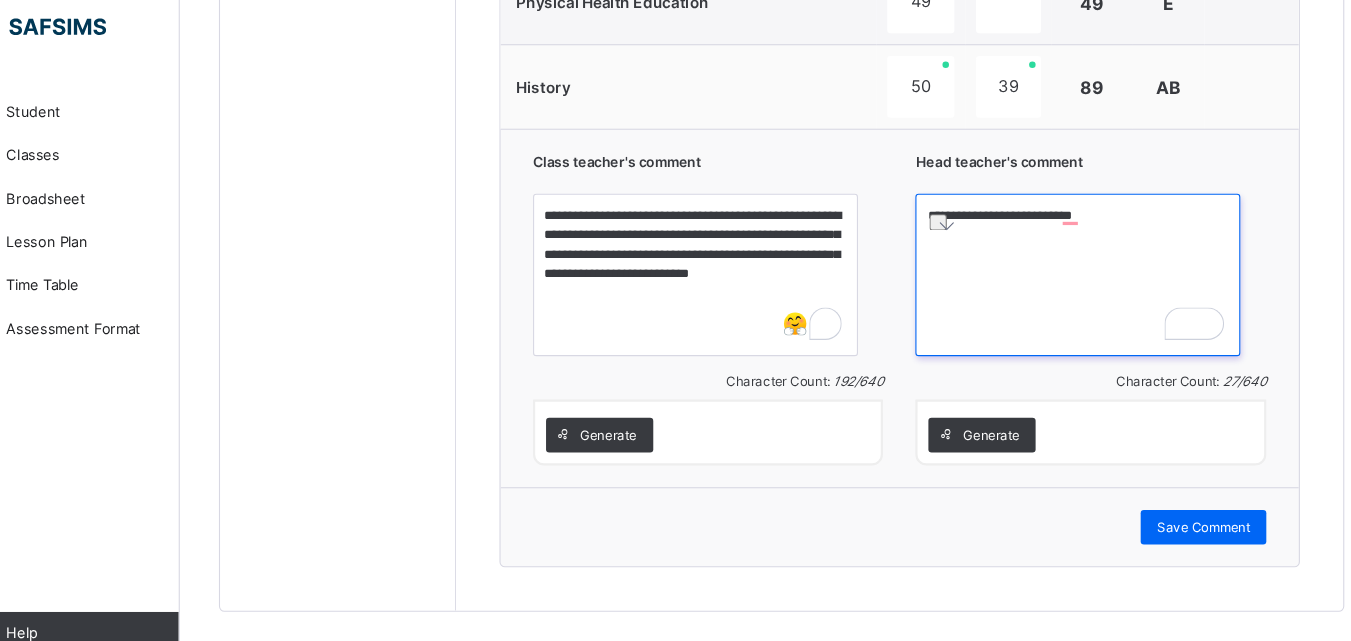 click on "**********" at bounding box center [1069, 270] 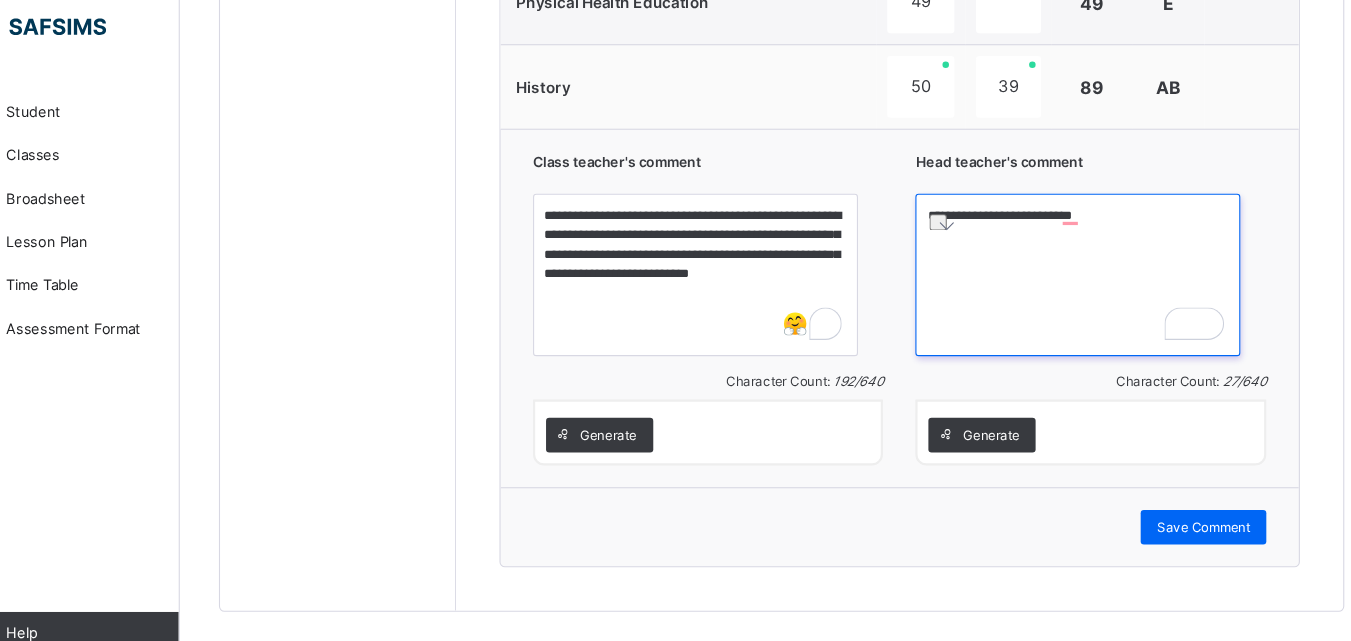 click on "**********" at bounding box center [905, 300] 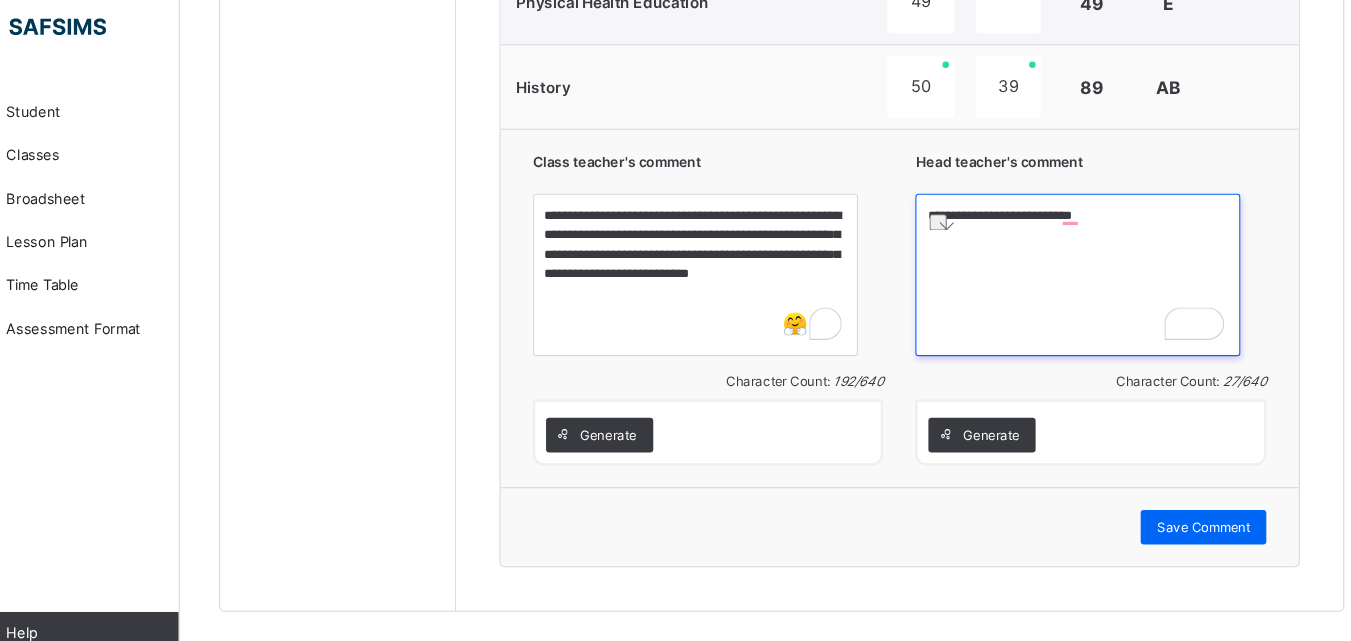 paste on "**********" 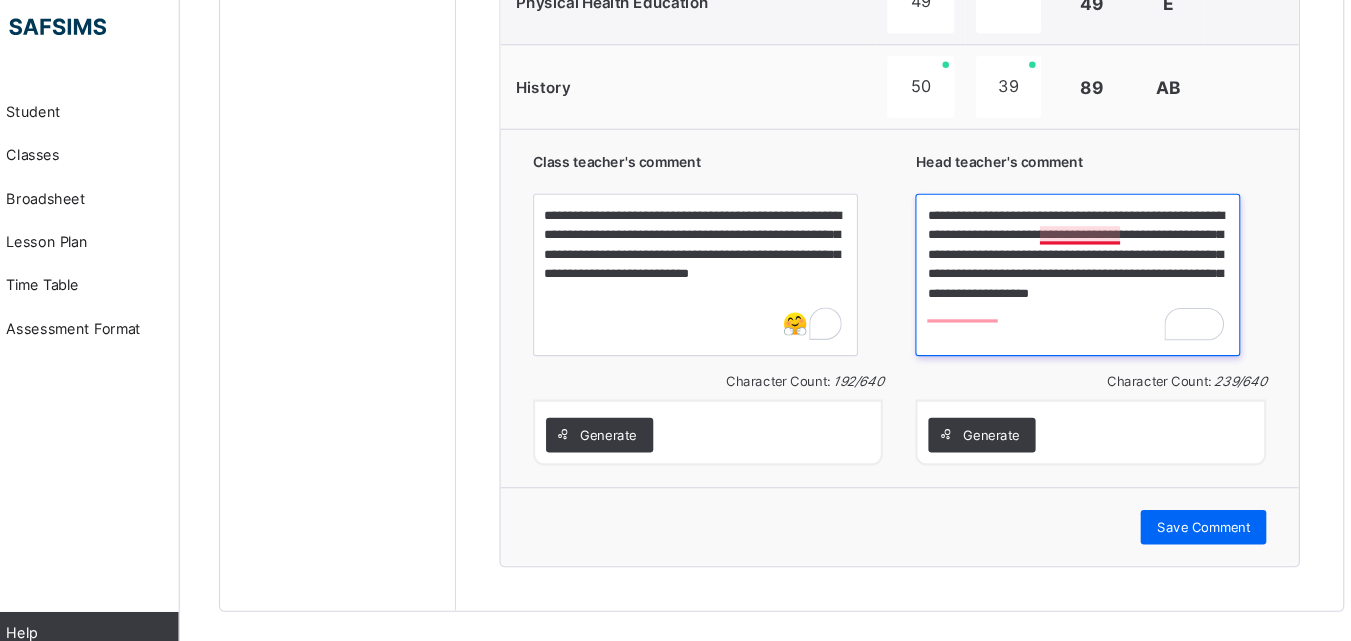 click on "**********" at bounding box center [1069, 270] 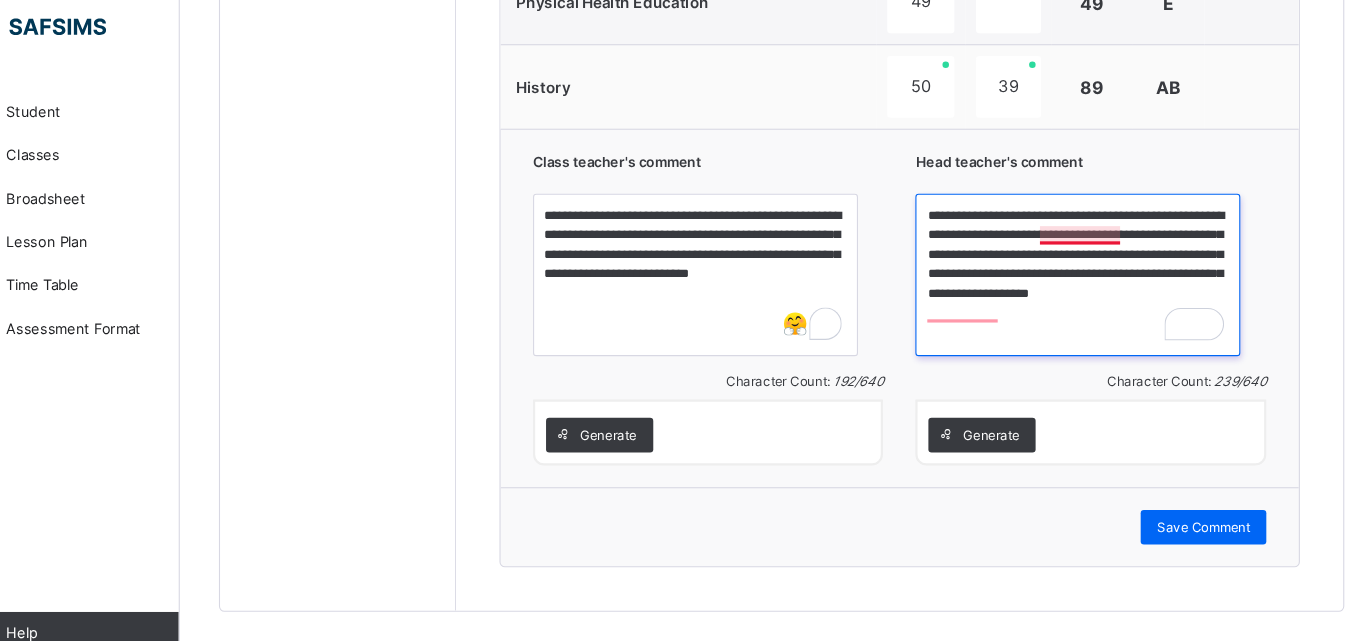 click on "**********" at bounding box center [1069, 270] 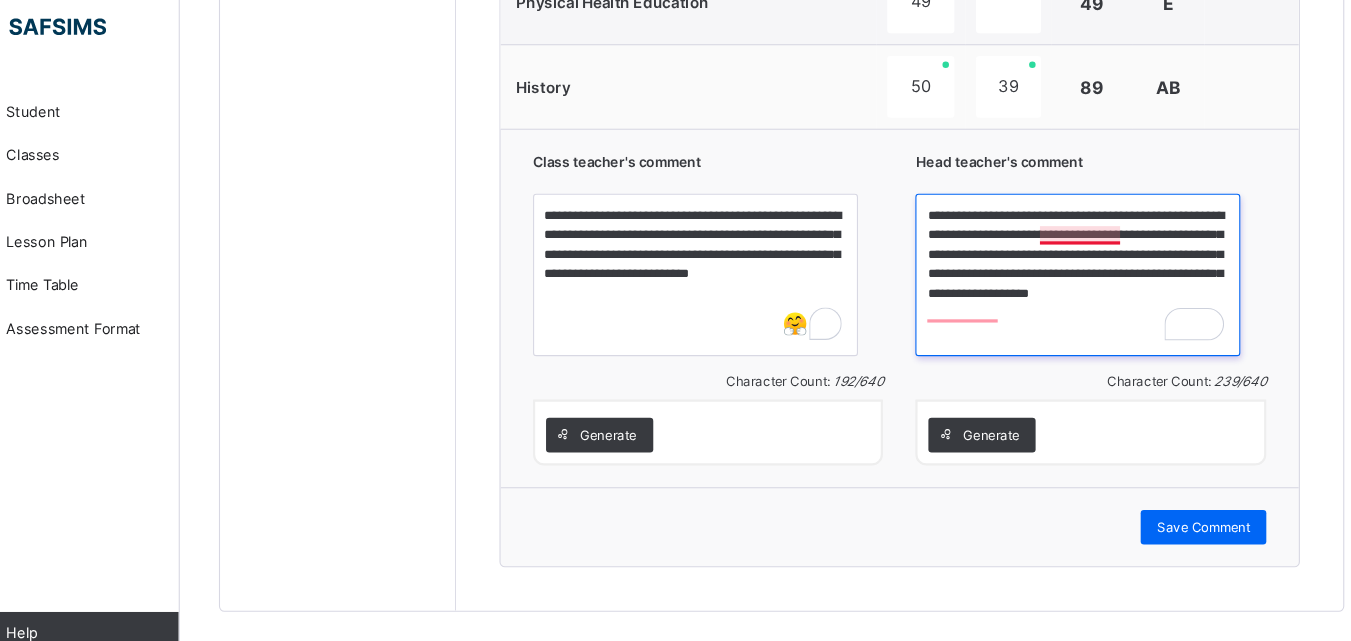 click on "**********" at bounding box center [1069, 270] 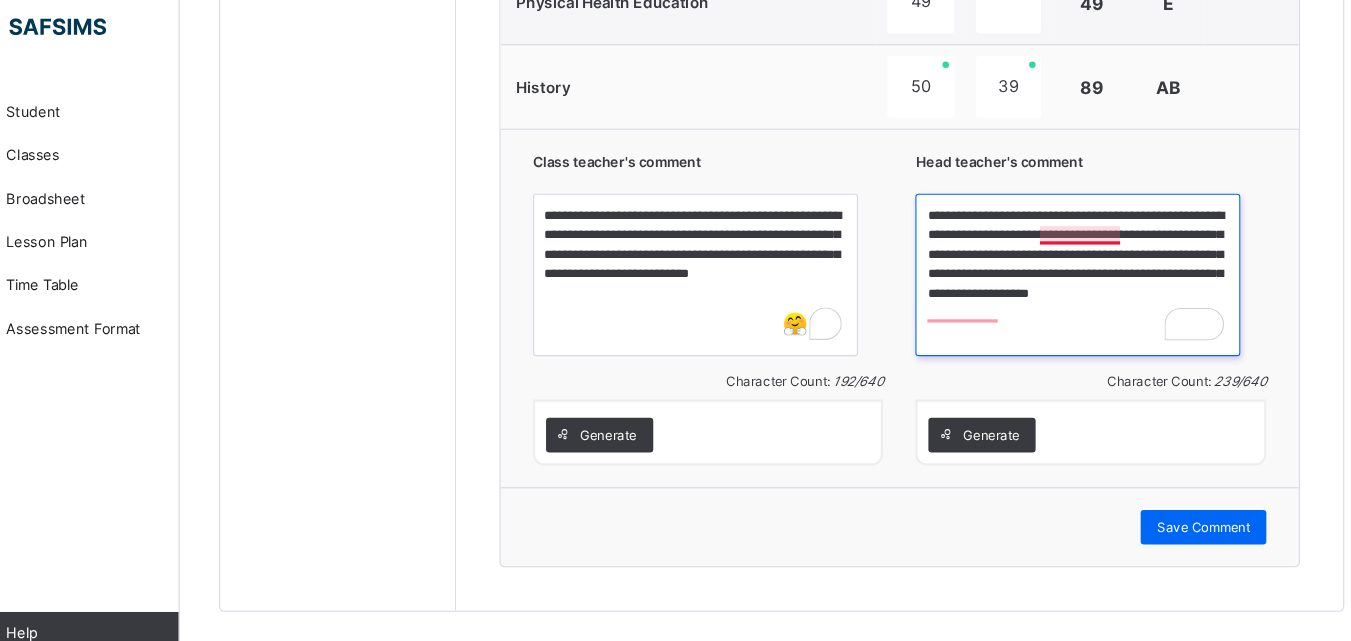 click on "**********" at bounding box center [1069, 270] 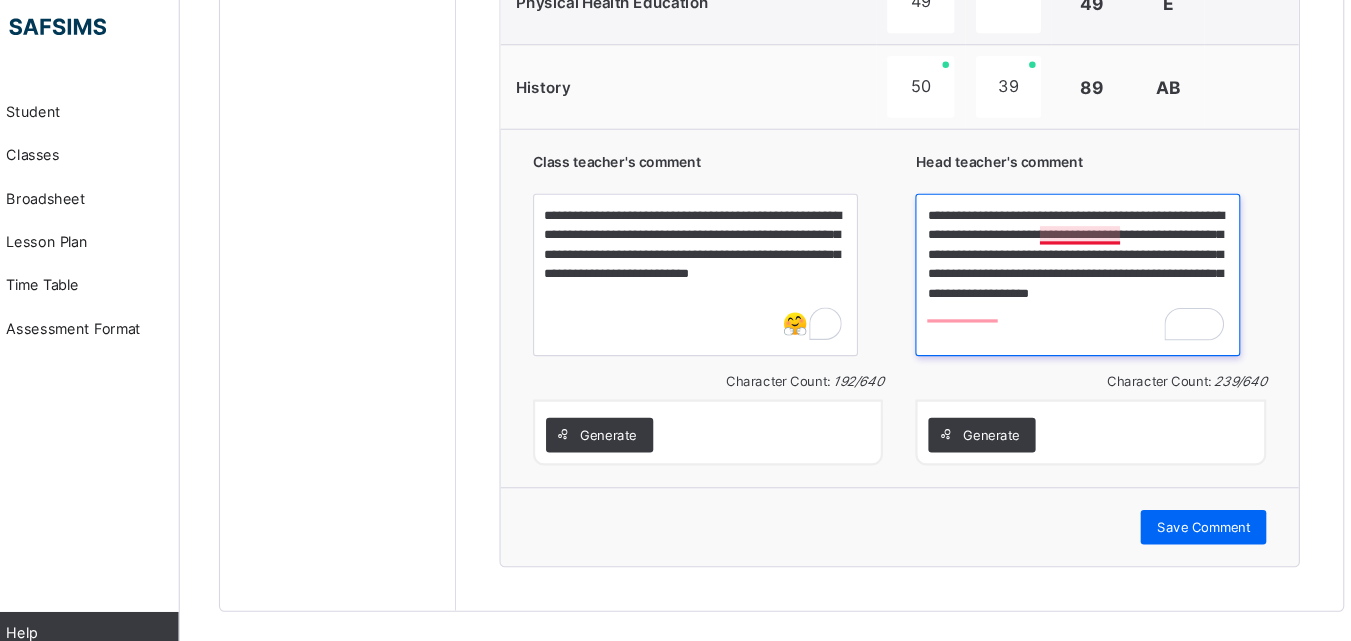 click on "**********" at bounding box center [1069, 270] 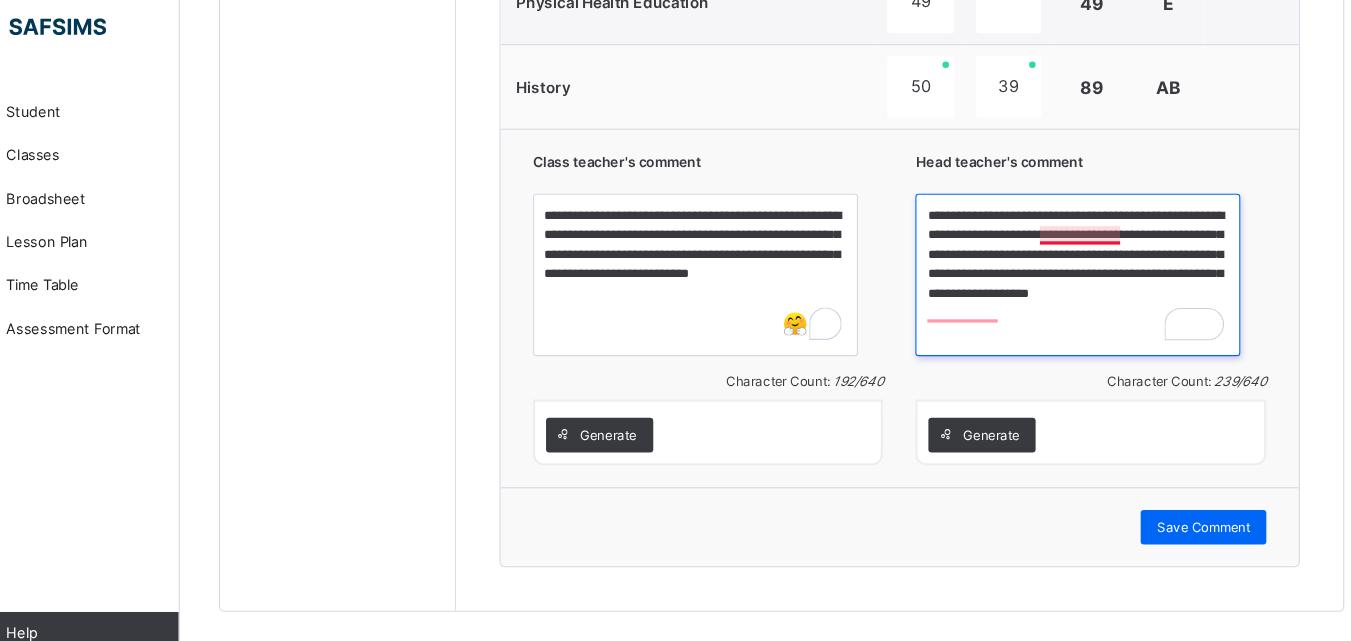 click on "**********" at bounding box center [1069, 270] 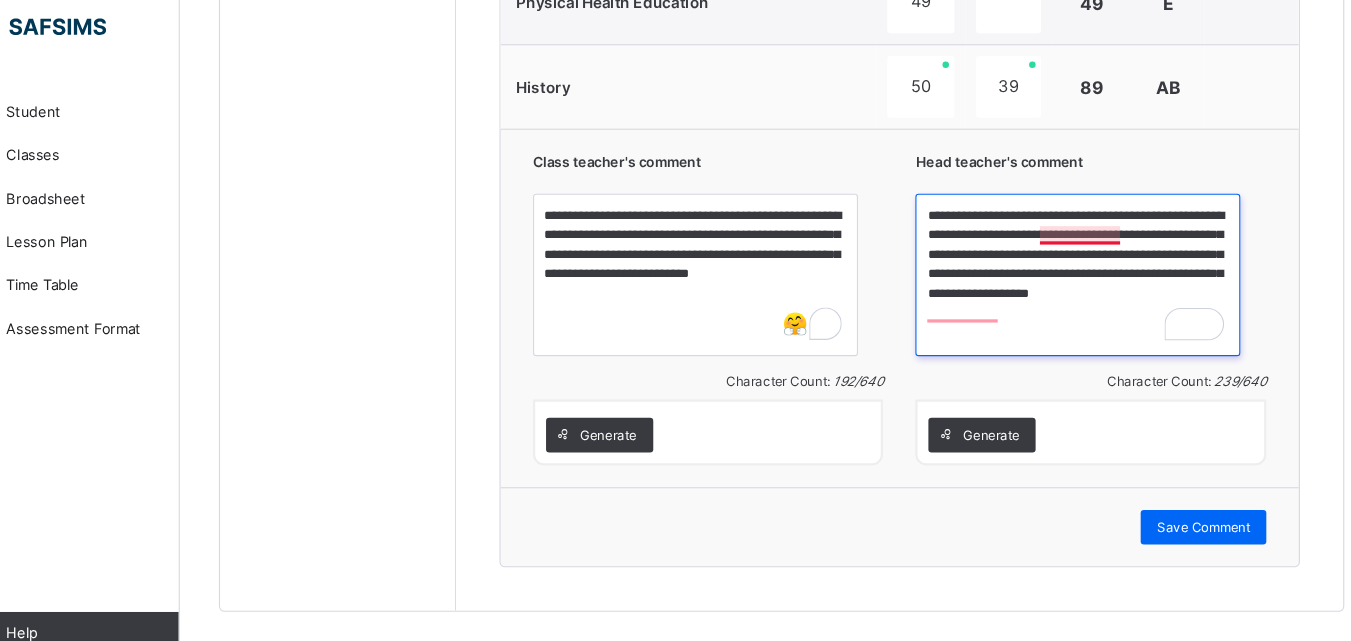 click on "**********" at bounding box center [1069, 270] 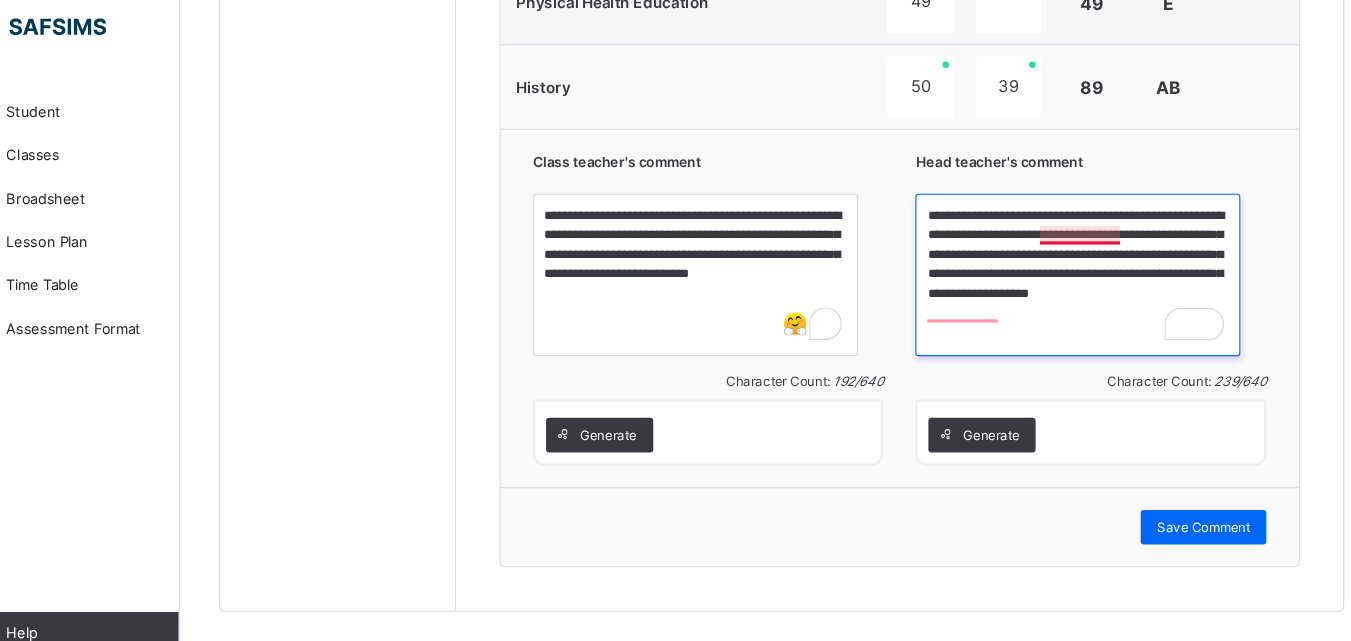 click on "**********" at bounding box center (1069, 270) 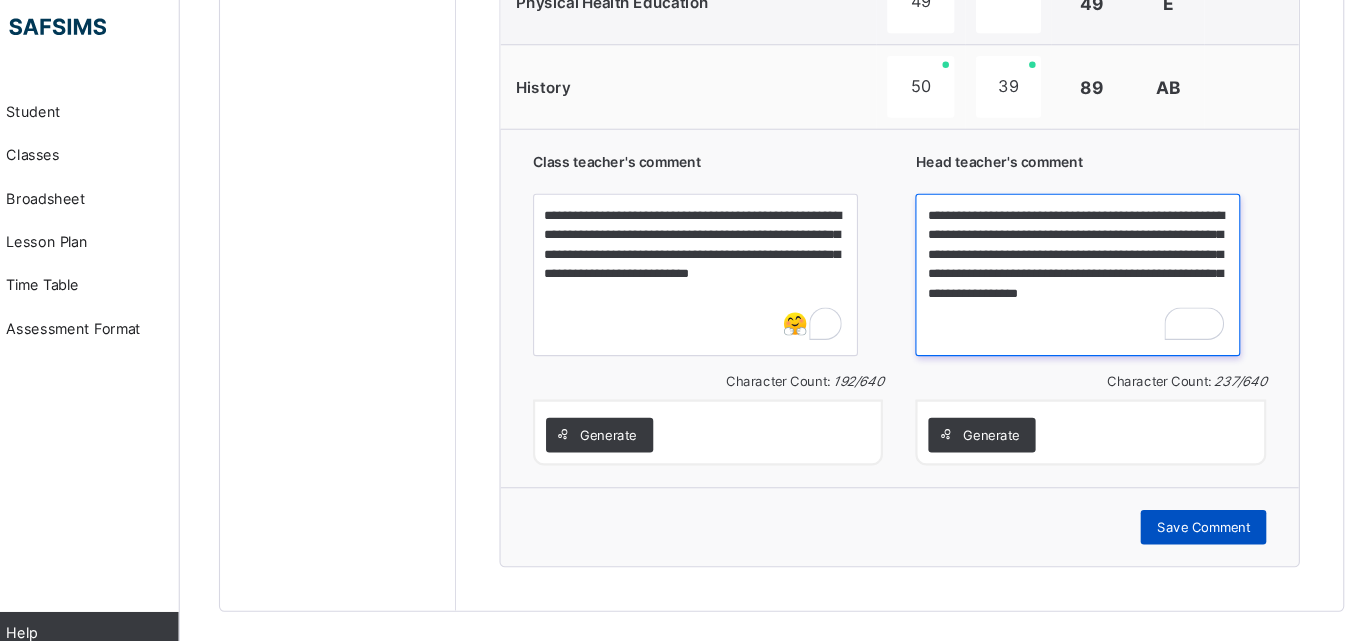 click on "**********" at bounding box center (1069, 270) 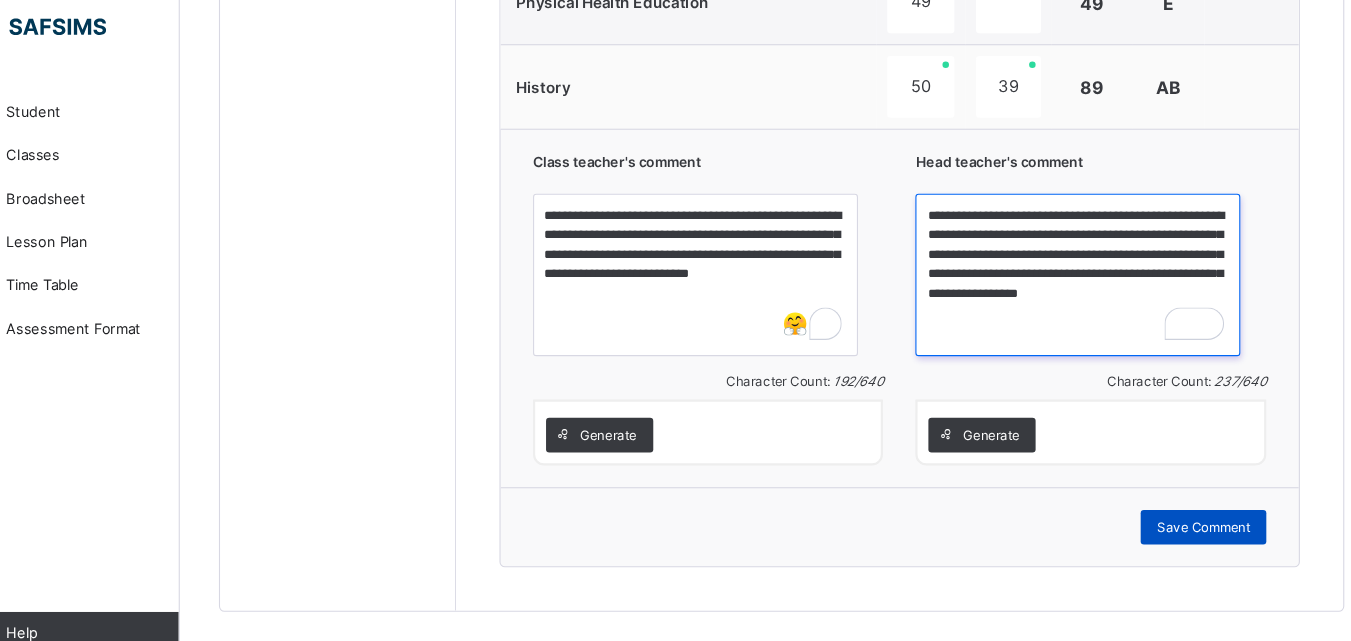 click on "**********" at bounding box center (1069, 270) 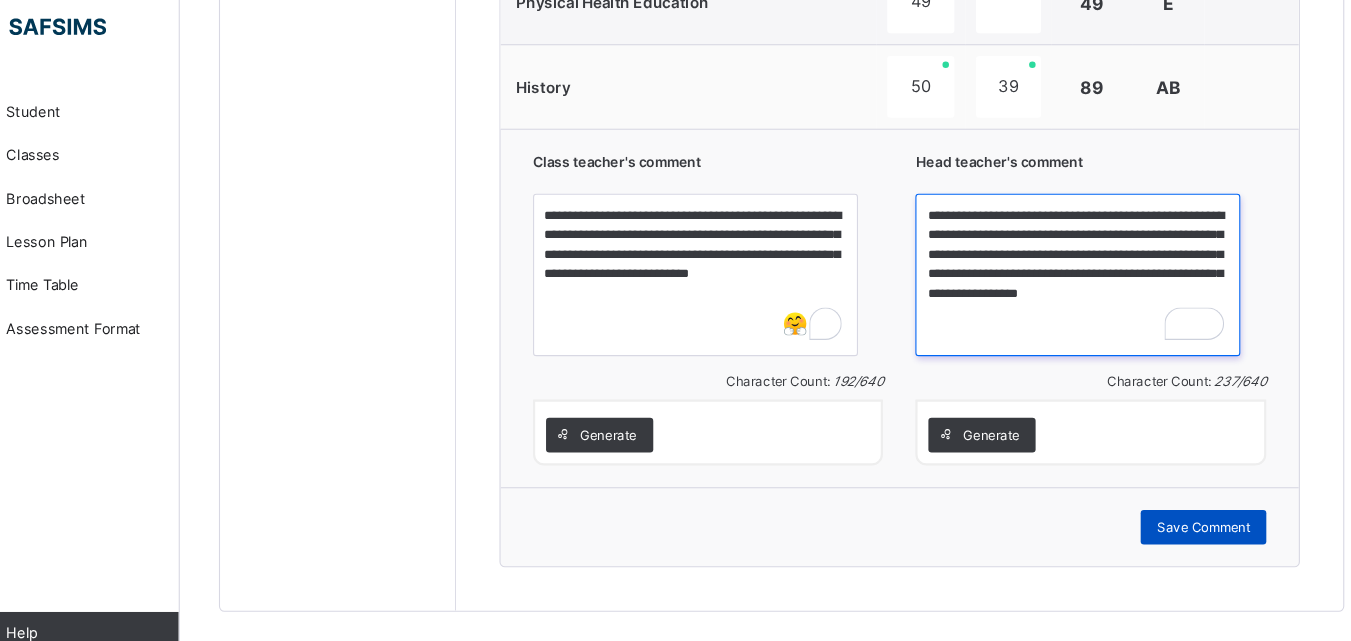 click on "**********" at bounding box center [1069, 270] 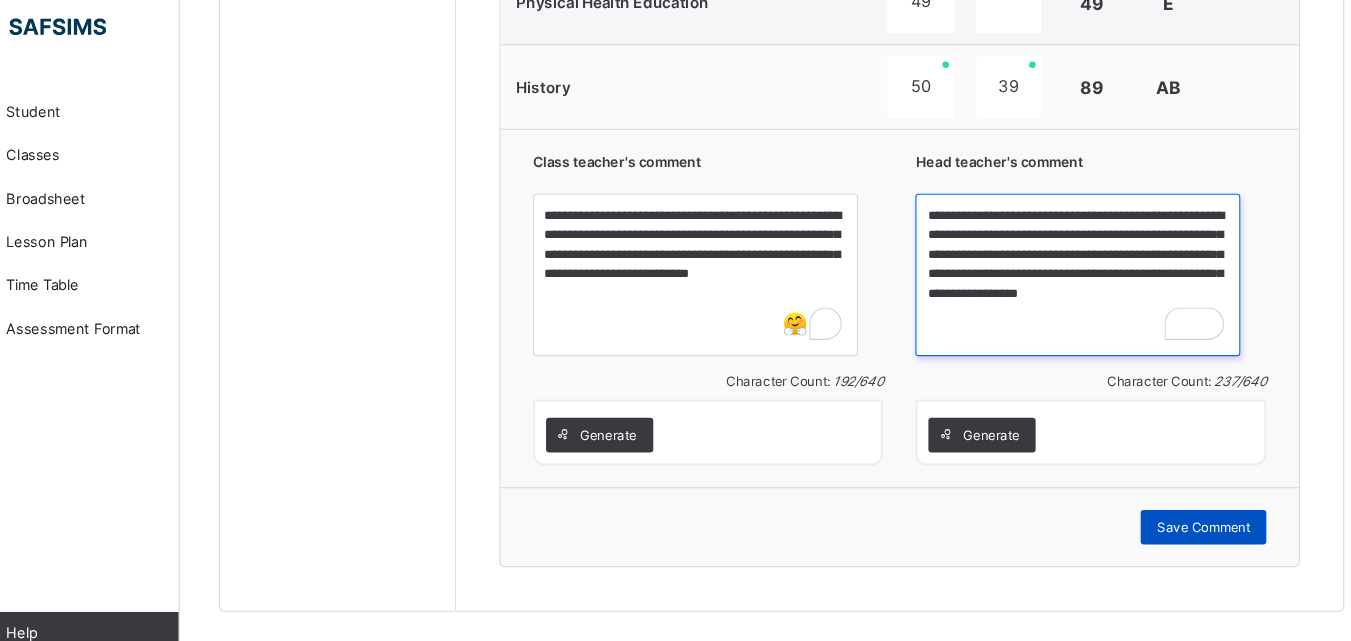 click on "**********" at bounding box center (1069, 270) 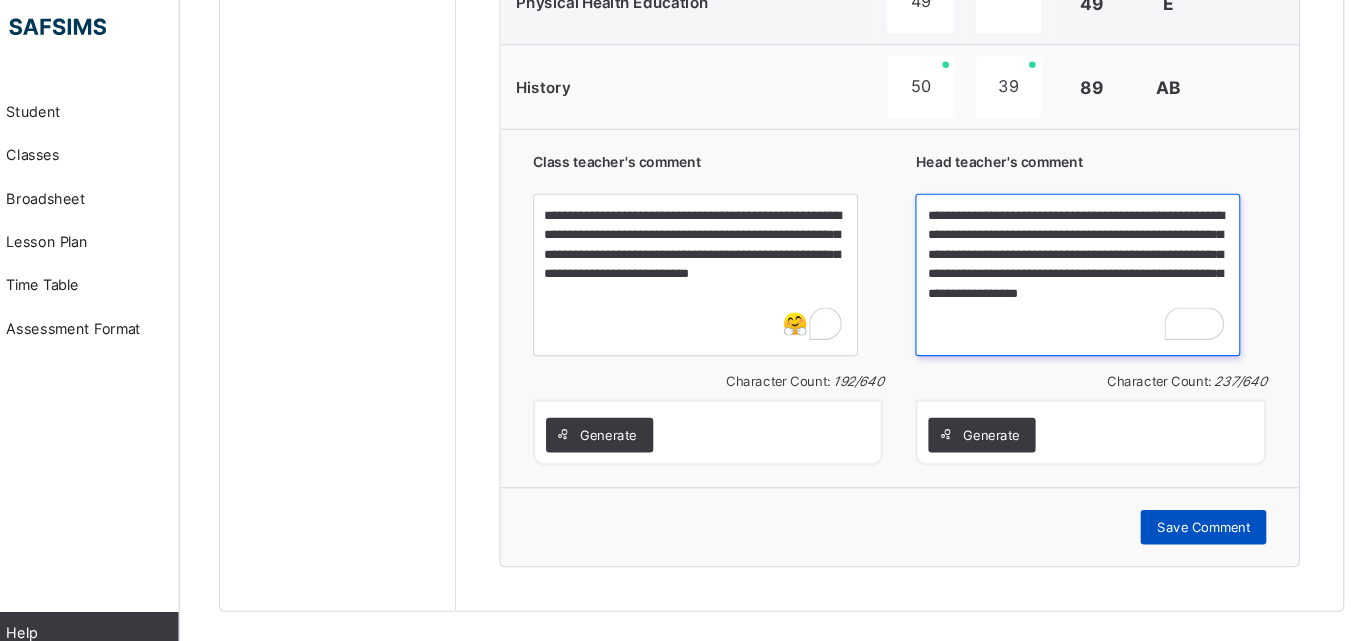 click on "**********" at bounding box center [1069, 270] 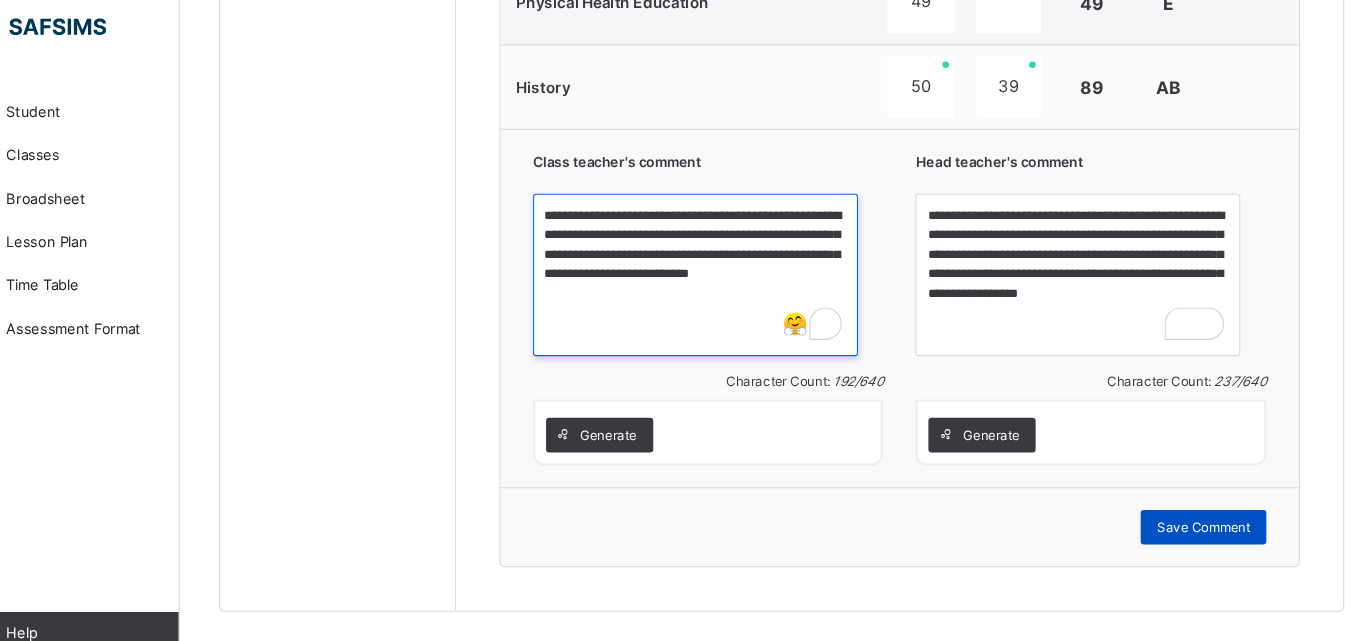click on "**********" at bounding box center (716, 270) 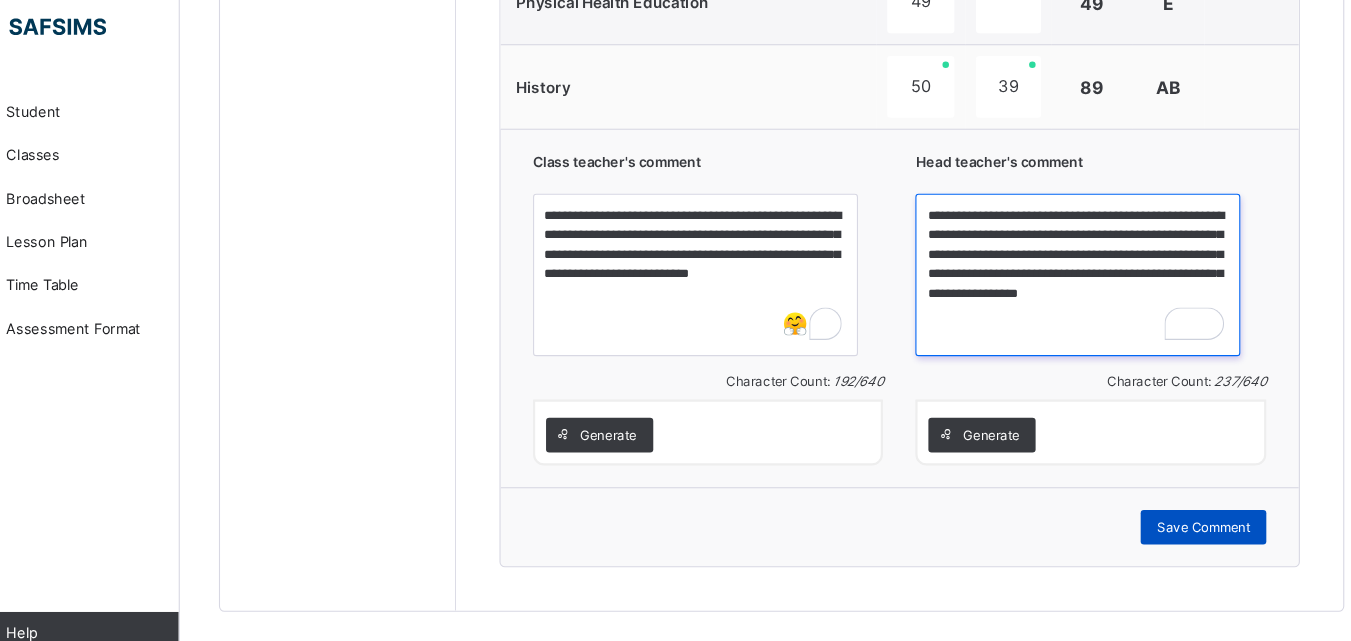 click on "**********" at bounding box center [1069, 270] 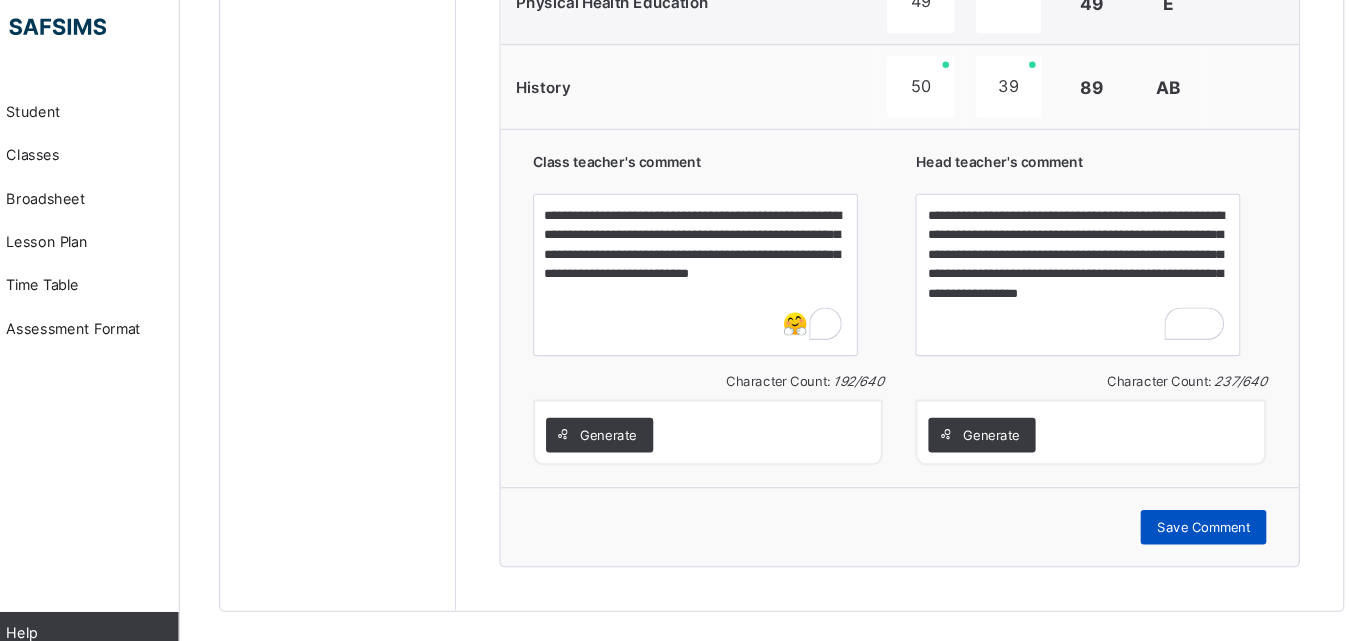 click on "Save Comment" at bounding box center [1185, 503] 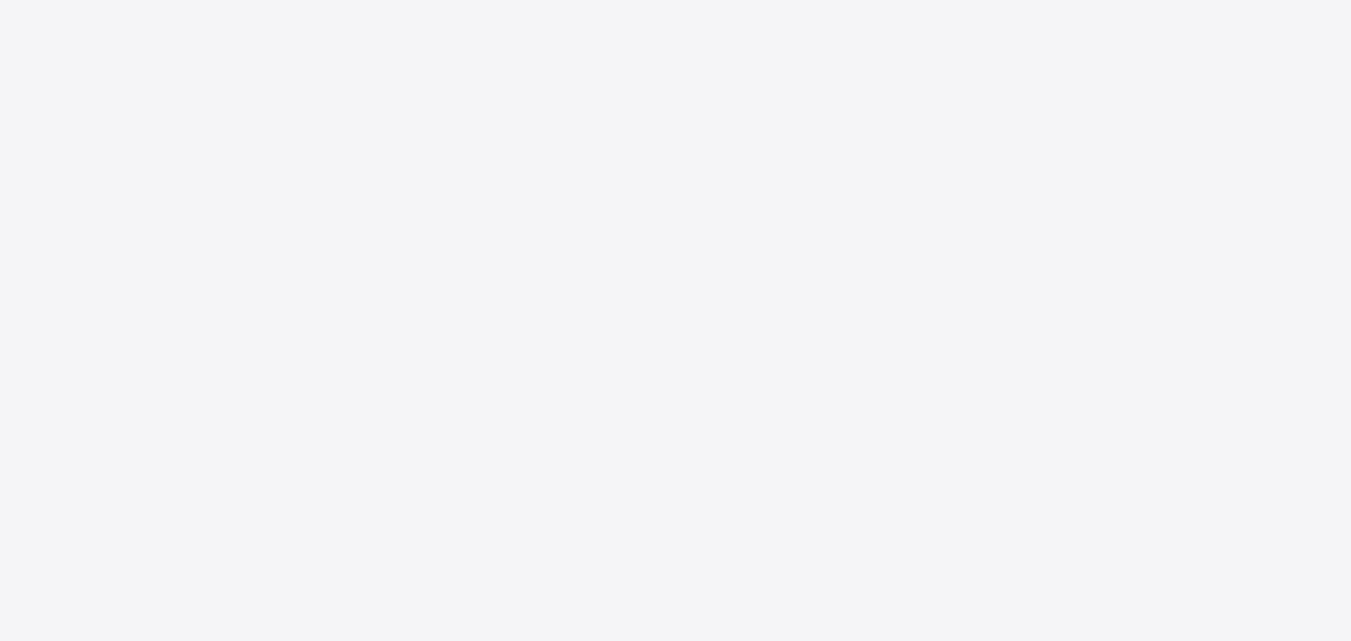 scroll, scrollTop: 2098, scrollLeft: 0, axis: vertical 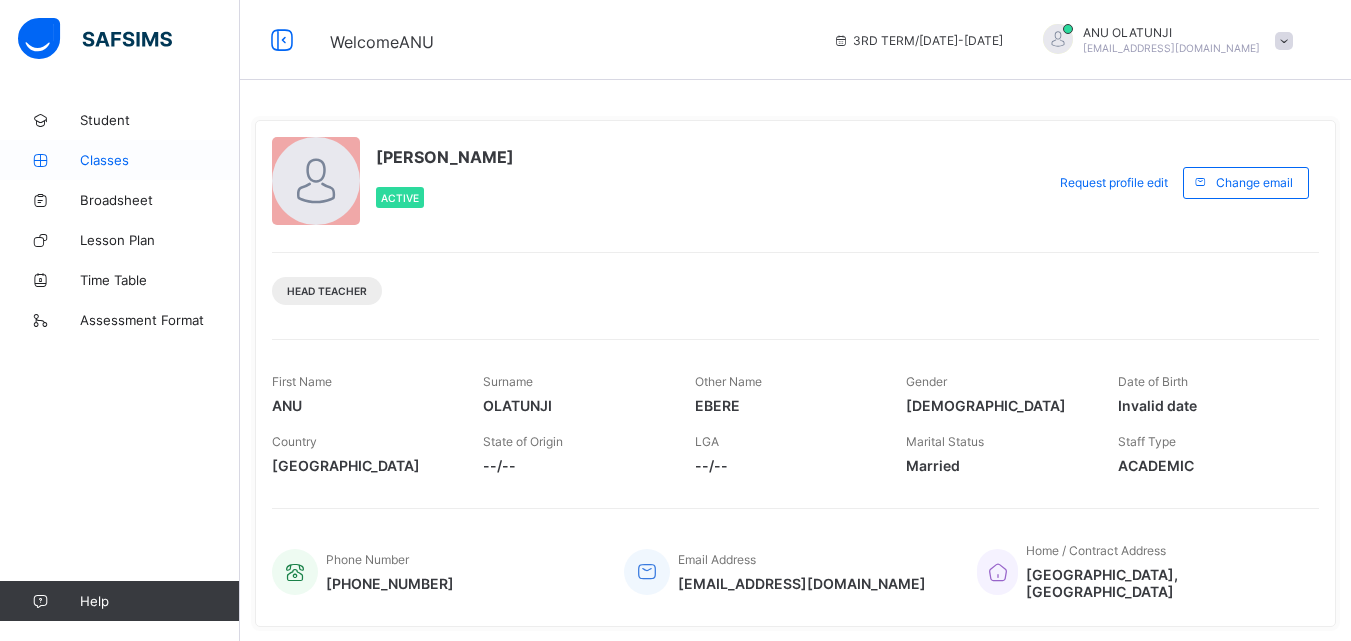 click on "Classes" at bounding box center (160, 160) 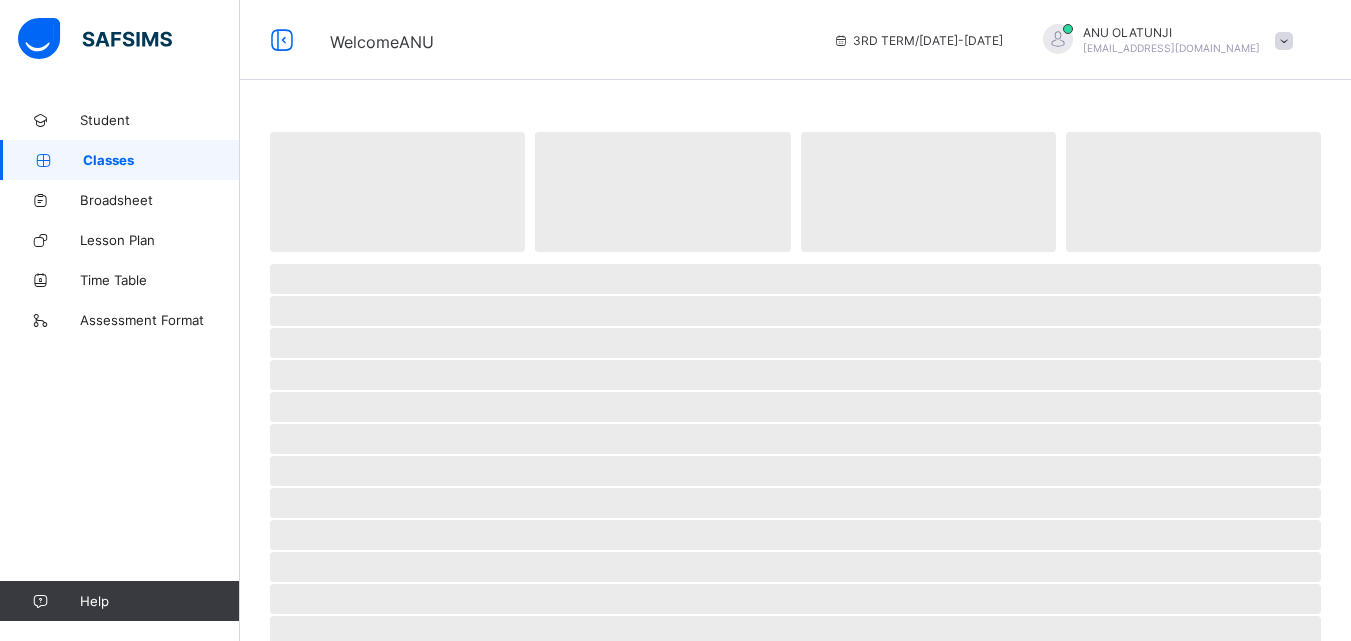 click on "Classes" at bounding box center [161, 160] 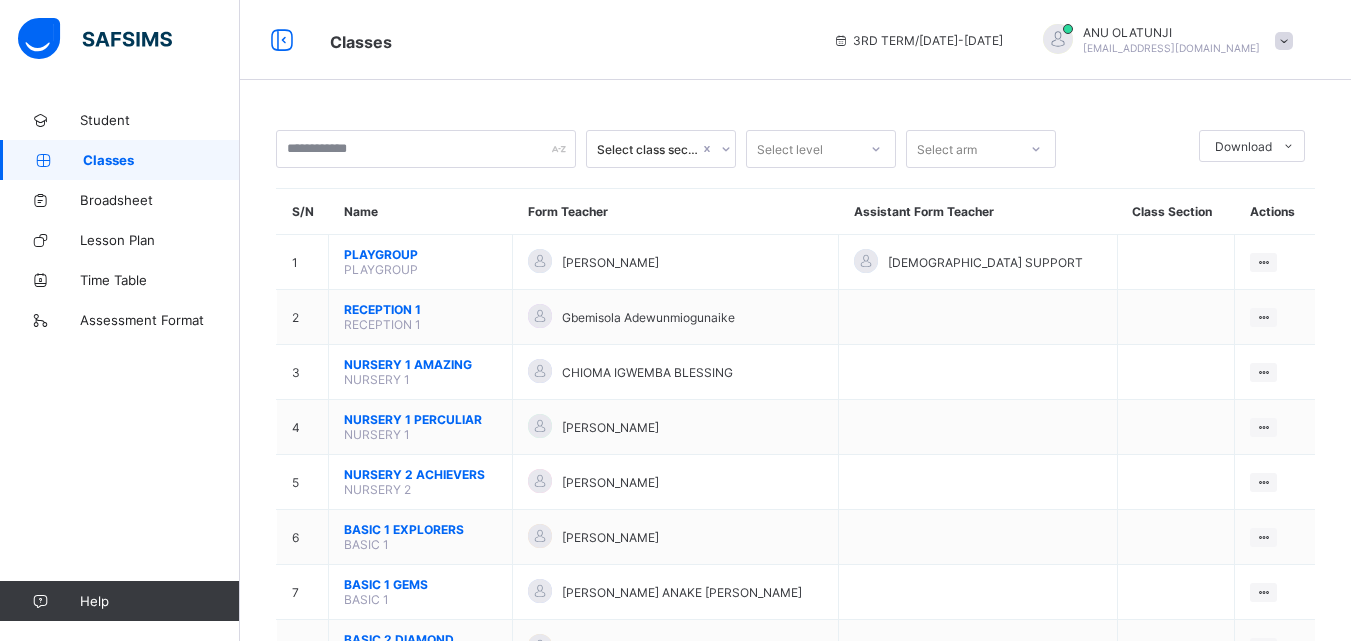 click on "Select class section Select level Select arm Download Pdf Report Excel Report S/N Name Form Teacher Assistant Form Teacher Class Section Actions 1 PLAYGROUP     PLAYGROUP [PERSON_NAME] SUPPORT View Class Assign form Teacher 2 RECEPTION 1     RECEPTION 1 Gbemisola Adewunmiogunaike  View Class Assign form Teacher 3 NURSERY 1    AMAZING   NURSERY 1  CHIOMA IGWEMBA BLESSING View Class Assign form Teacher 4 NURSERY 1    PERCULIAR   NURSERY 1  [PERSON_NAME]  View Class Assign form Teacher 5 NURSERY 2    ACHIEVERS   NURSERY 2 [PERSON_NAME]  View Class Assign form Teacher 6 BASIC 1   EXPLORERS   BASIC 1 [PERSON_NAME]  View Class Assign form Teacher 7 BASIC 1   GEMS   BASIC 1 [PERSON_NAME] ANAKE [PERSON_NAME] View Class Assign form Teacher 8 BASIC 2   DIAMOND   BASIC 2 FAITH [PERSON_NAME] View Class Assign form Teacher 9 BASIC 3   CHAMPIONS   BASIC 3 [PERSON_NAME]  View Class Assign form Teacher 10 BASIC 4   PACE SETTERS   BASIC 4 [PERSON_NAME]  View Class Assign form Teacher 11 BASIC 5   PEARLS   BASIC 5 View Class" at bounding box center [795, 825] 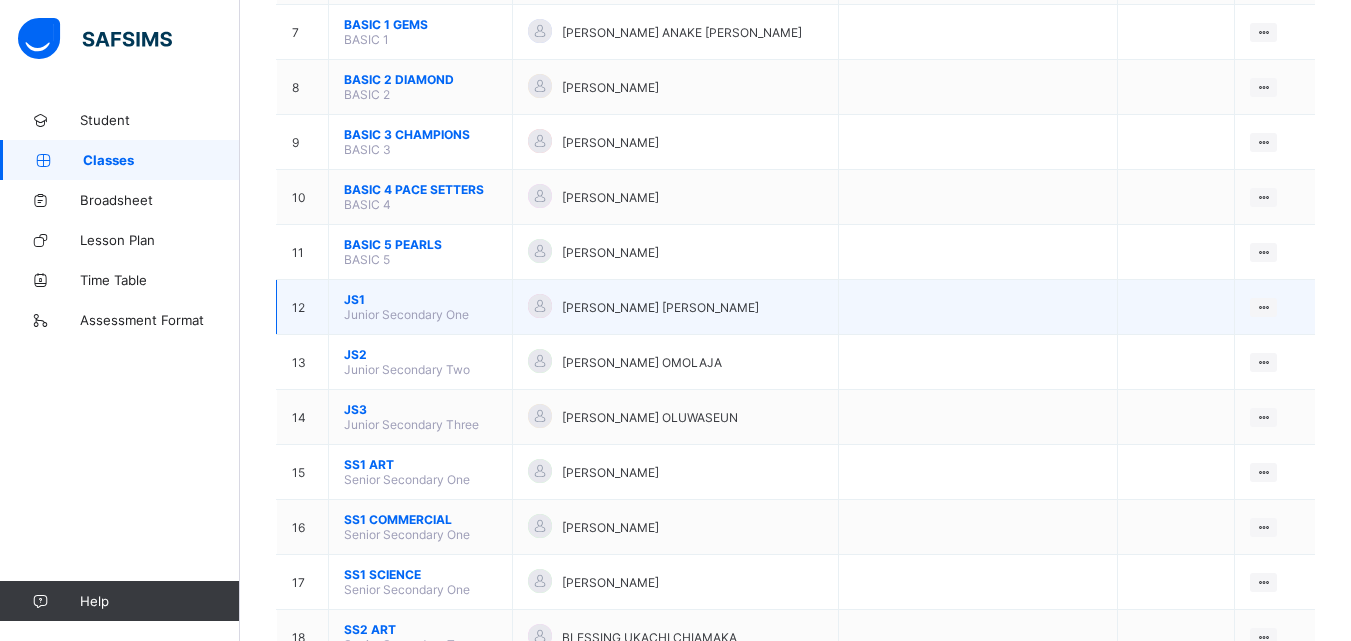 click on "JS1" at bounding box center [420, 299] 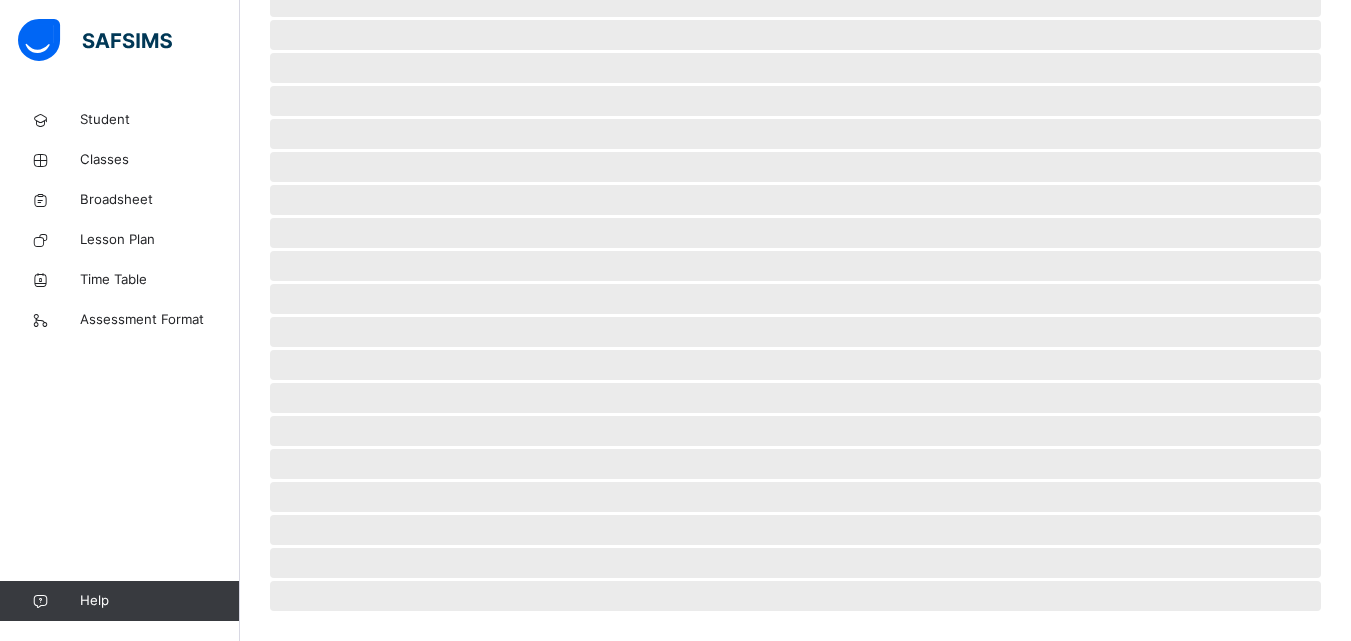 click on "‌" at bounding box center [795, 299] 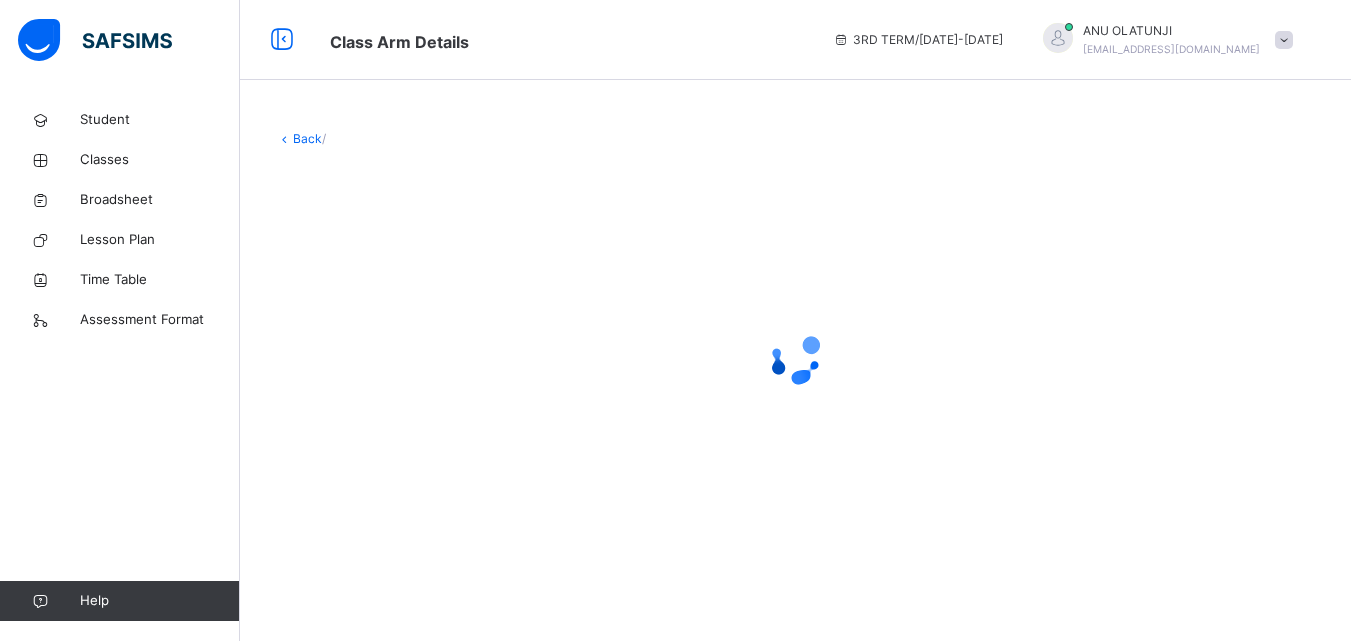 scroll, scrollTop: 0, scrollLeft: 0, axis: both 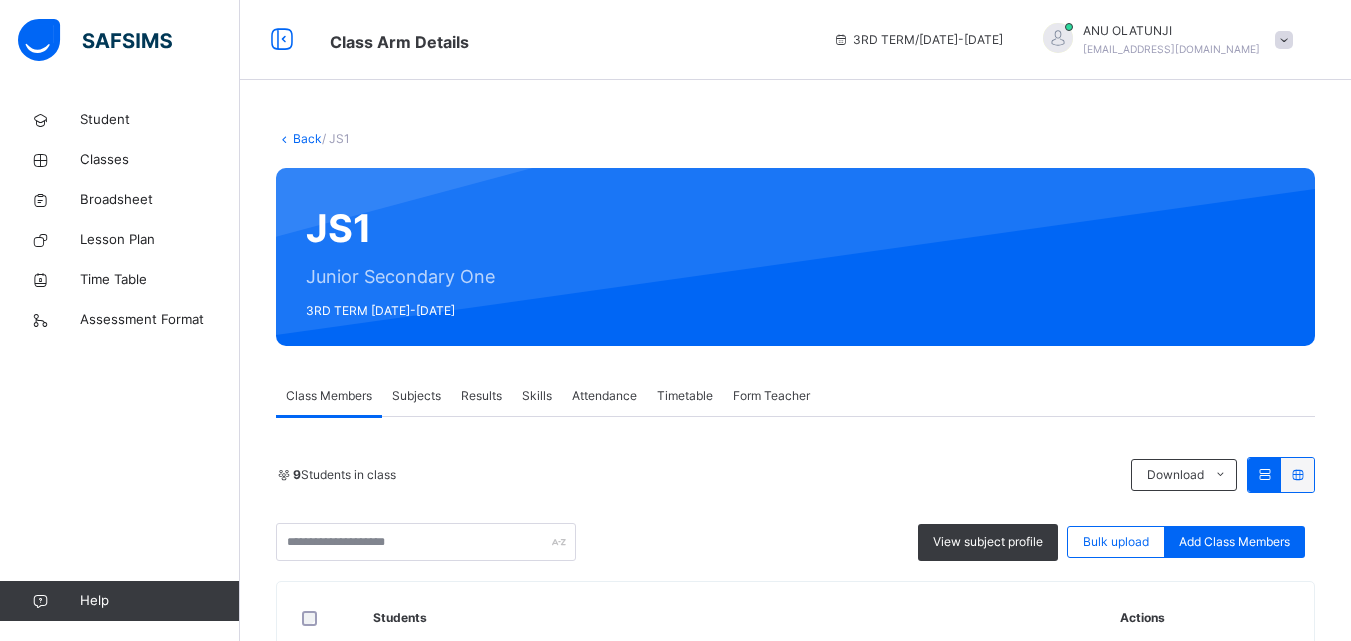 click on "Results" at bounding box center [481, 396] 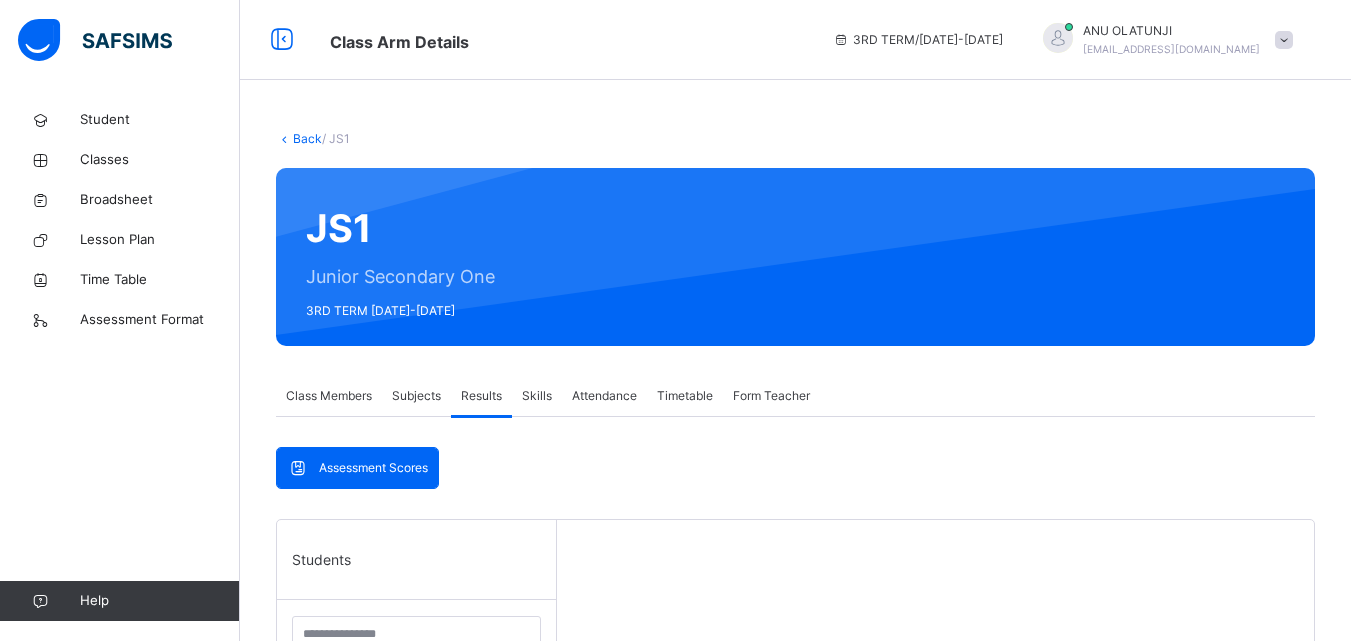scroll, scrollTop: 560, scrollLeft: 0, axis: vertical 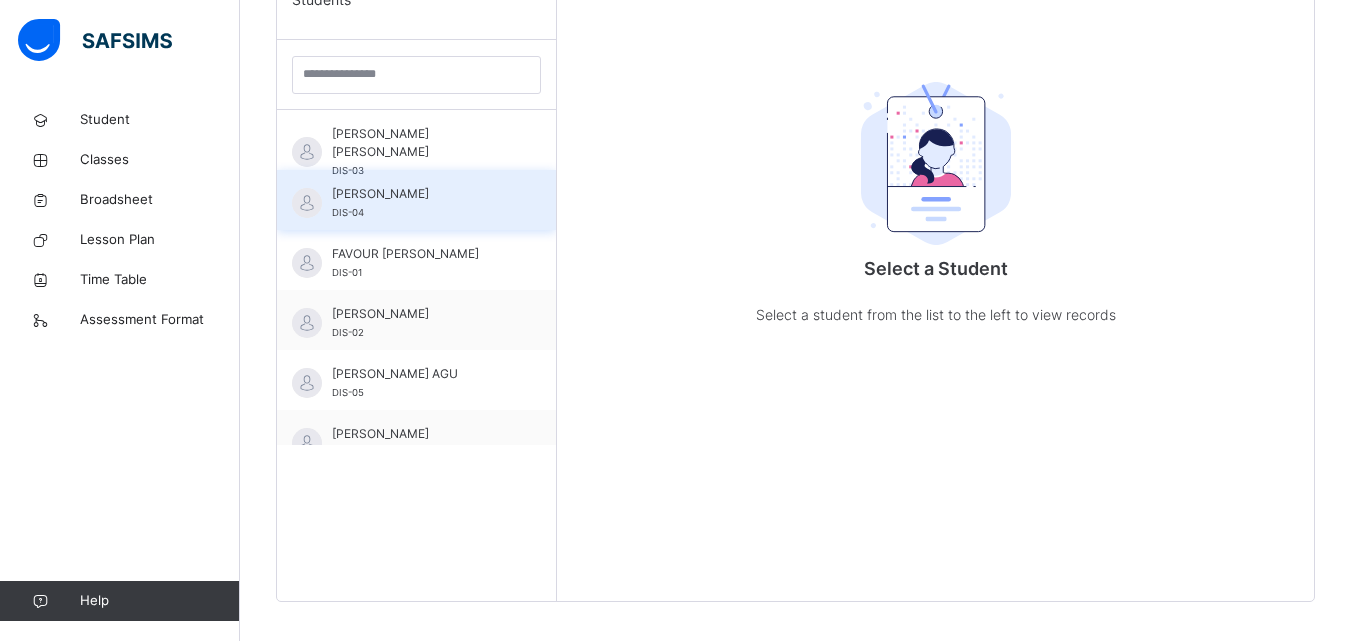 click on "[PERSON_NAME] DIS-04" at bounding box center [421, 203] 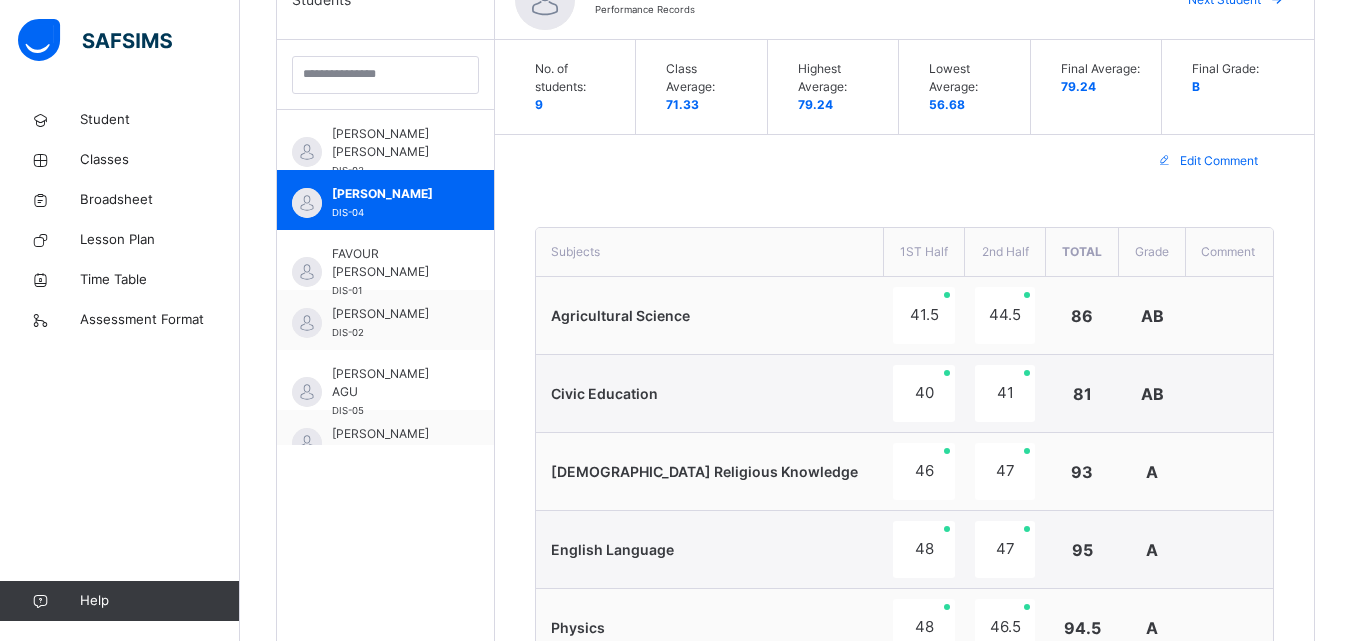 scroll, scrollTop: 1120, scrollLeft: 0, axis: vertical 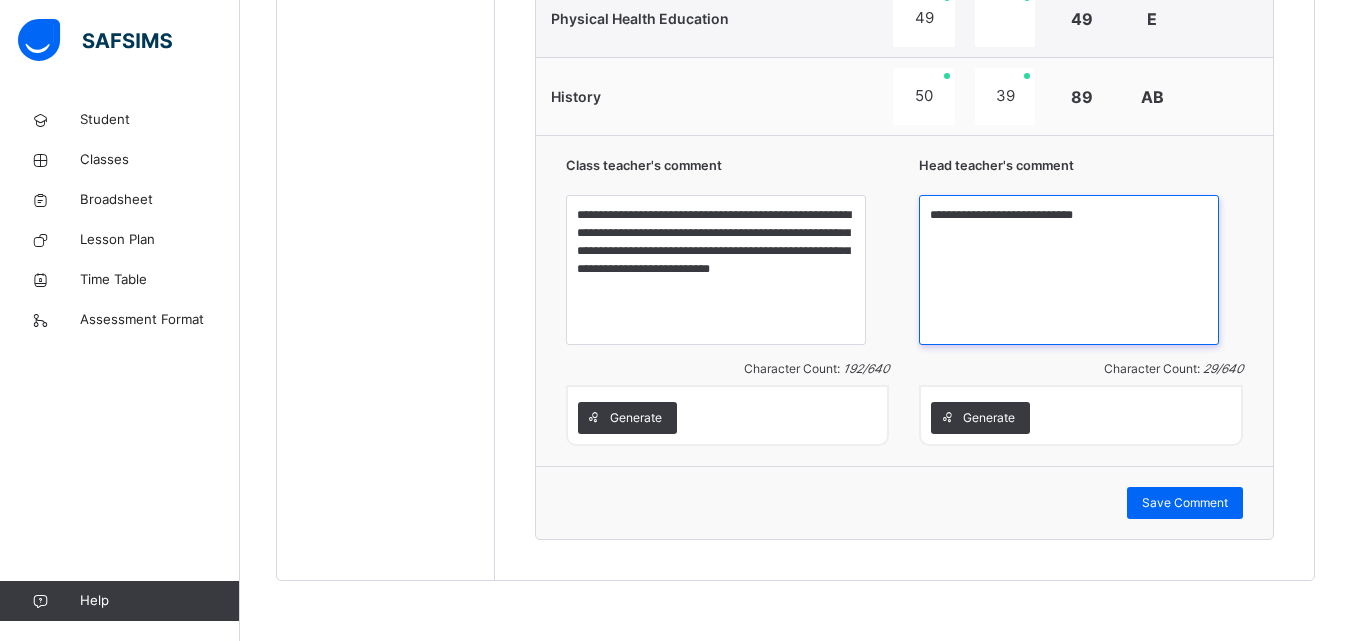 drag, startPoint x: 968, startPoint y: 216, endPoint x: 1094, endPoint y: 227, distance: 126.47925 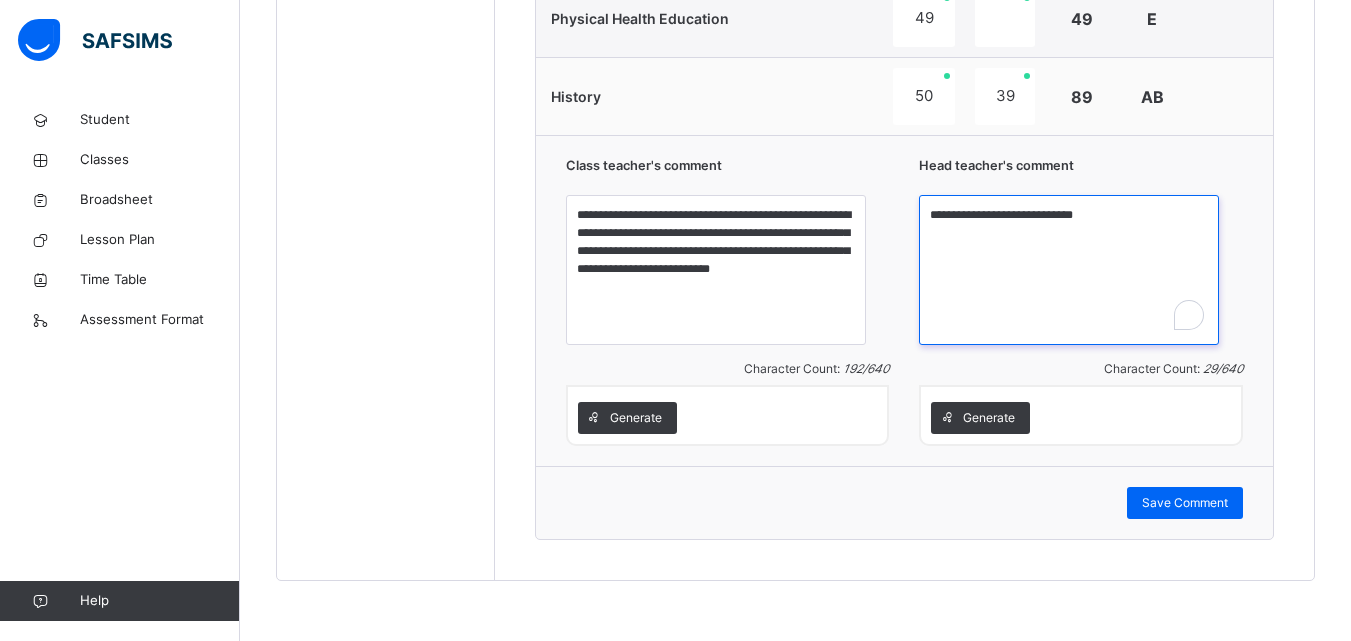 drag, startPoint x: 969, startPoint y: 216, endPoint x: 1163, endPoint y: 218, distance: 194.01031 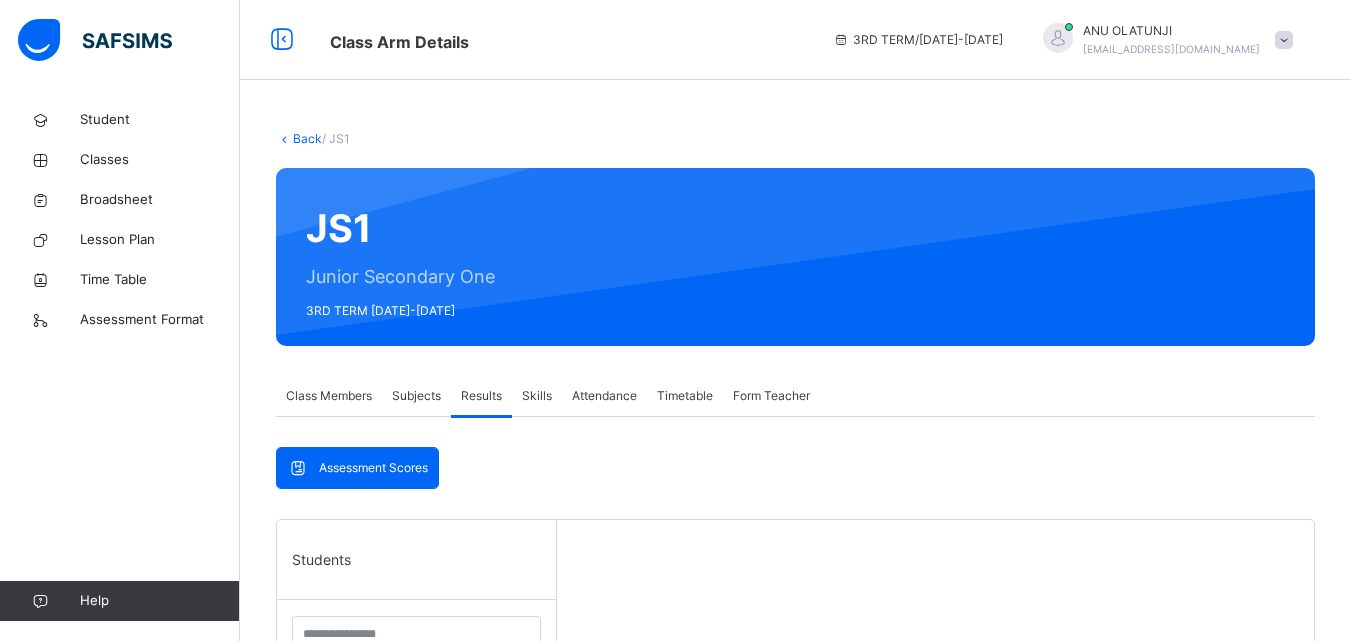 scroll, scrollTop: 0, scrollLeft: 0, axis: both 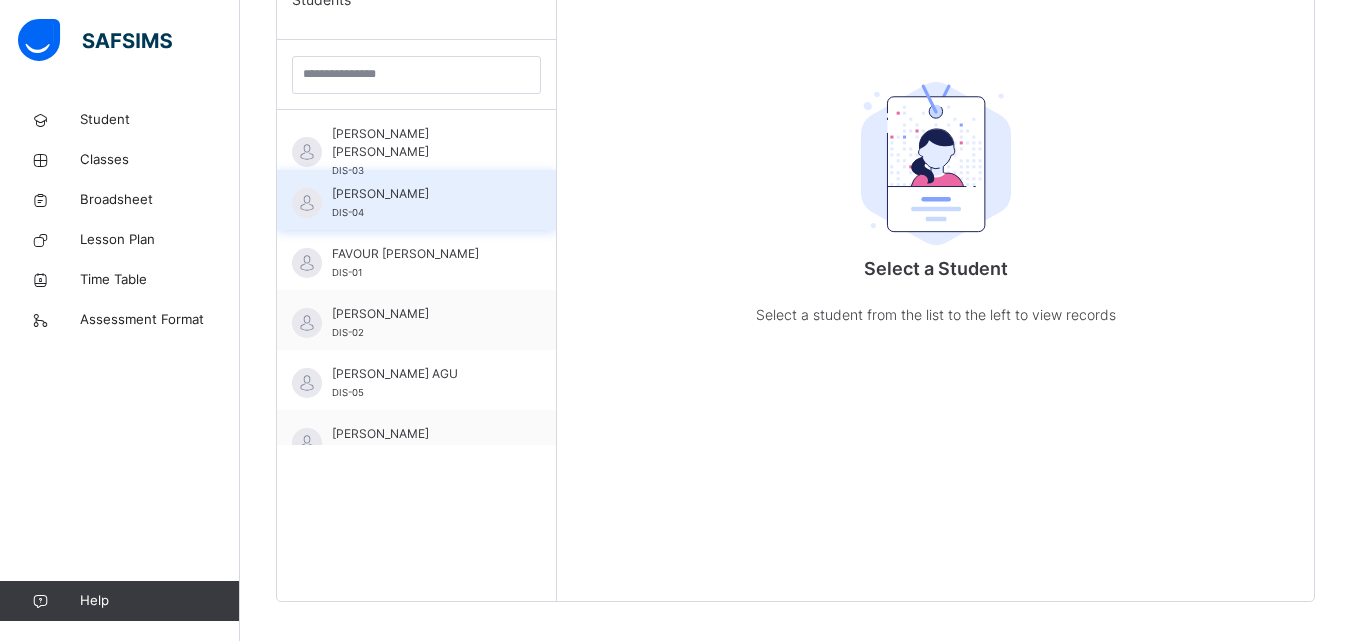 click on "[PERSON_NAME] DIS-04" at bounding box center (421, 203) 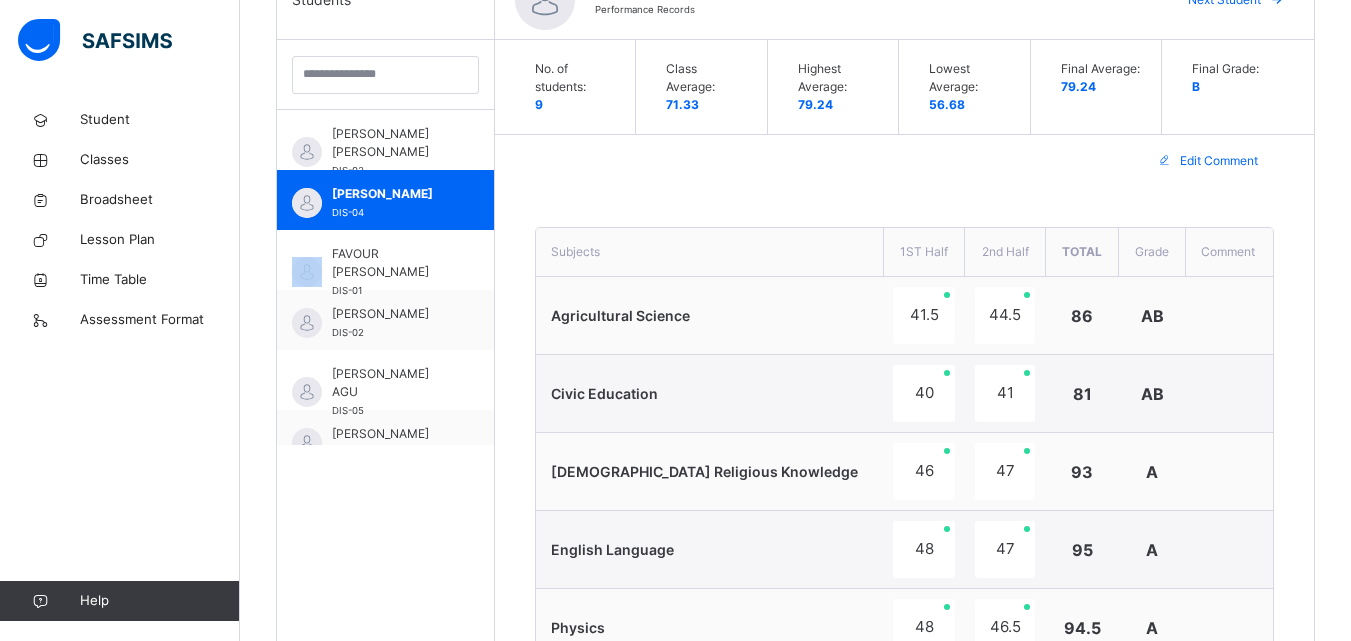 scroll, scrollTop: 1120, scrollLeft: 0, axis: vertical 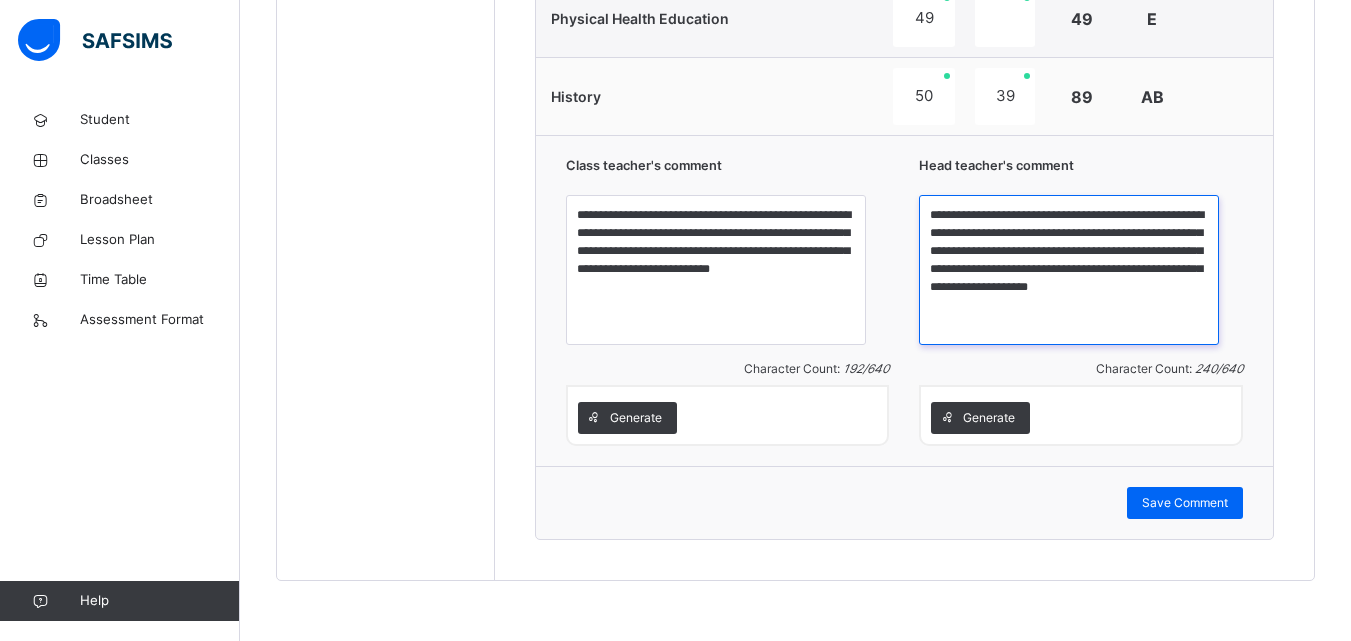 click on "**********" at bounding box center [1069, 270] 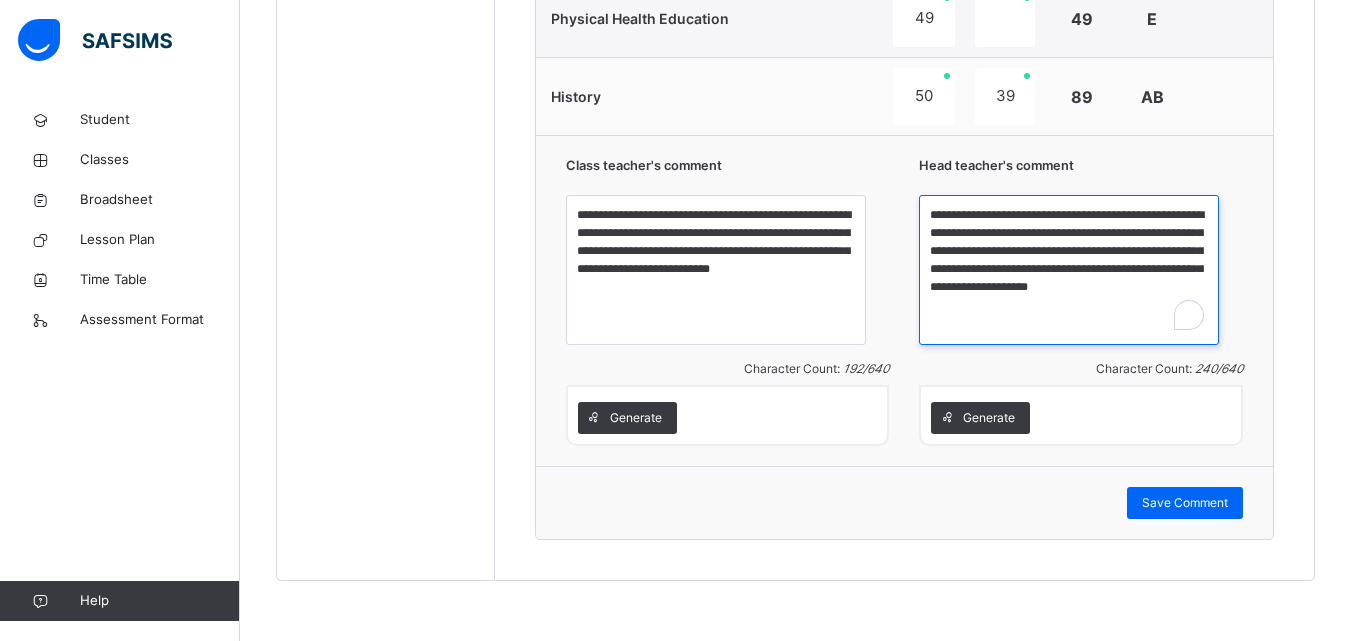 click on "**********" at bounding box center [1069, 270] 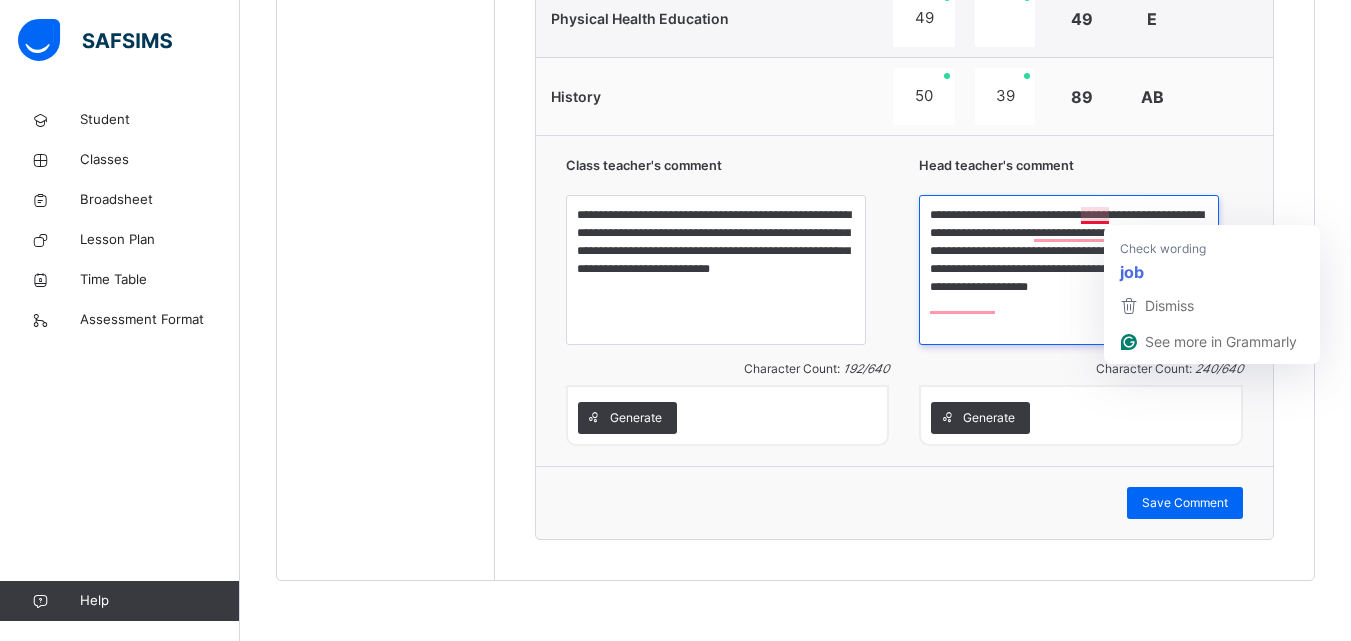 click on "**********" at bounding box center (1069, 270) 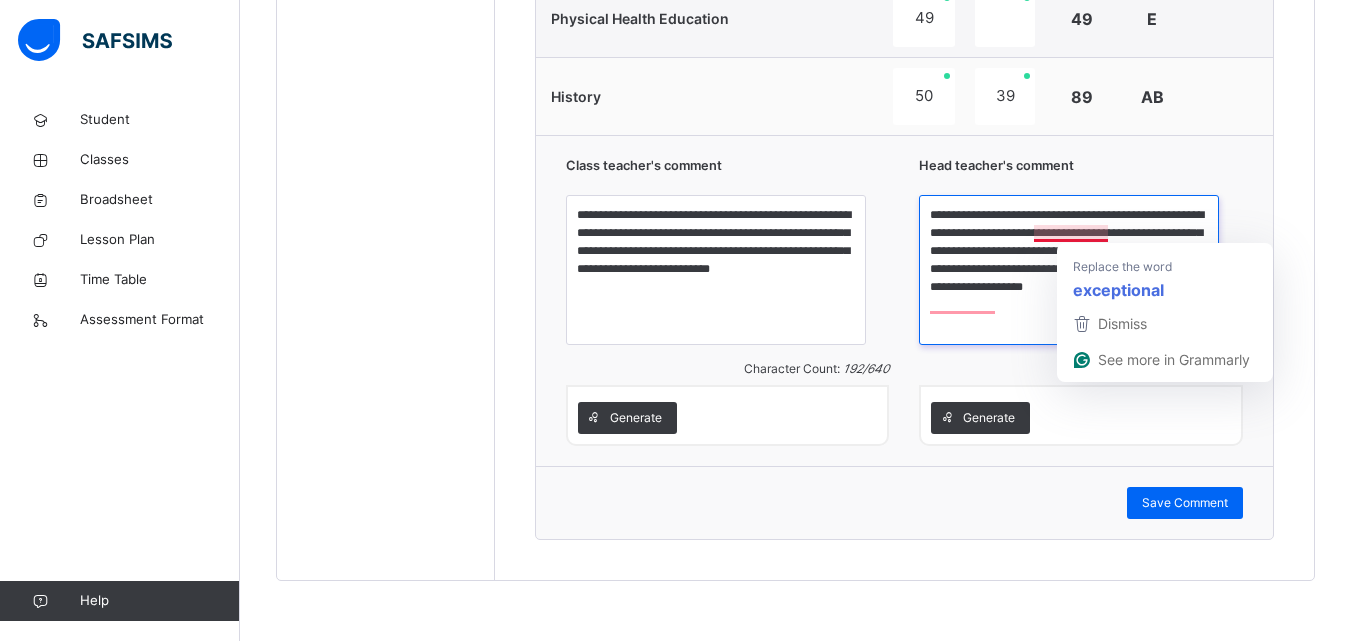 click on "**********" at bounding box center (1069, 270) 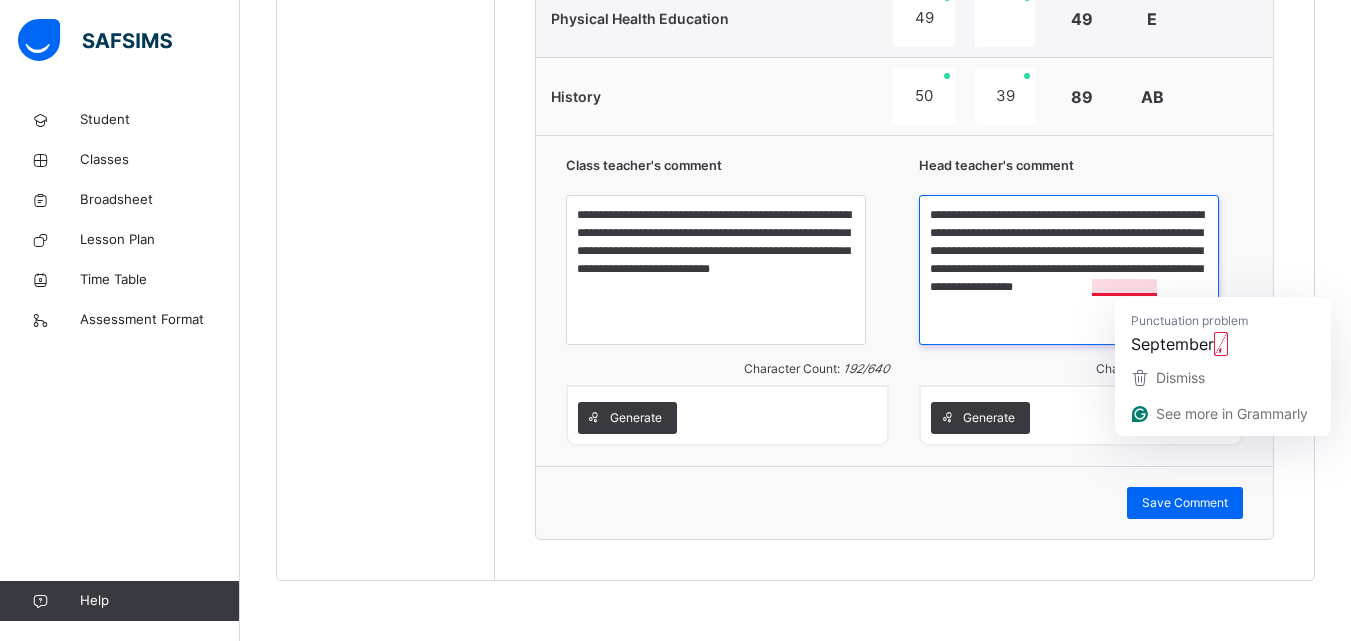 click on "**********" at bounding box center [1069, 270] 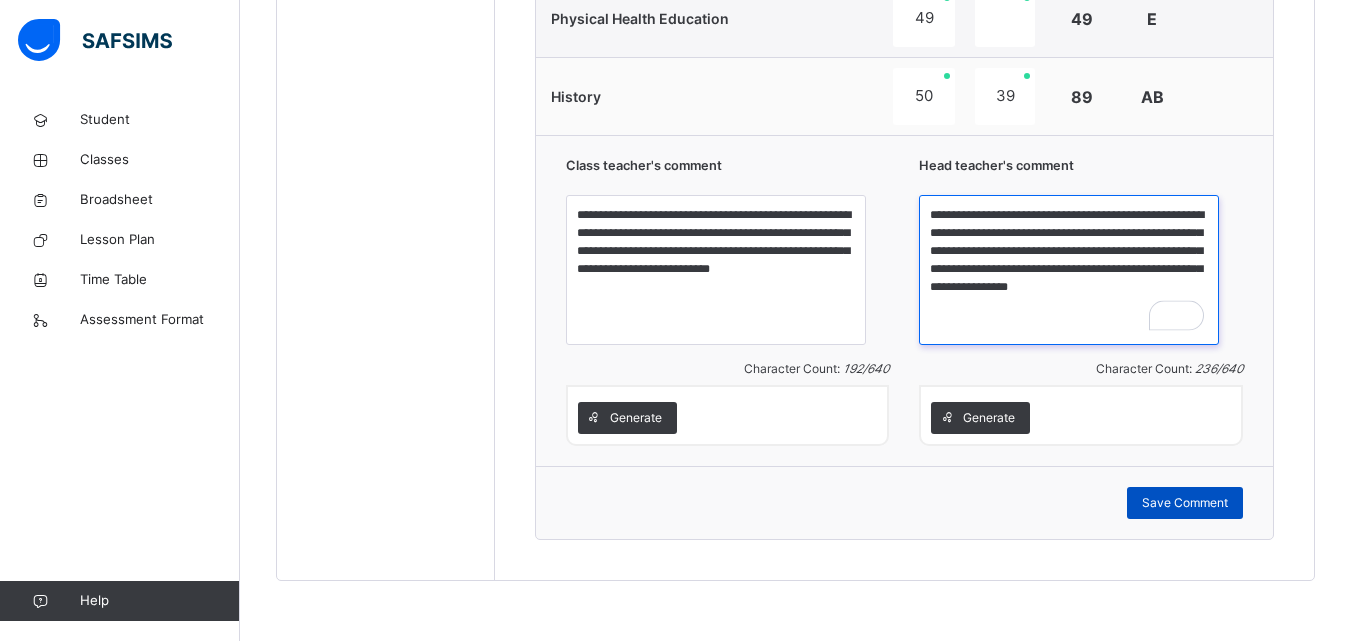 click on "**********" at bounding box center [1069, 270] 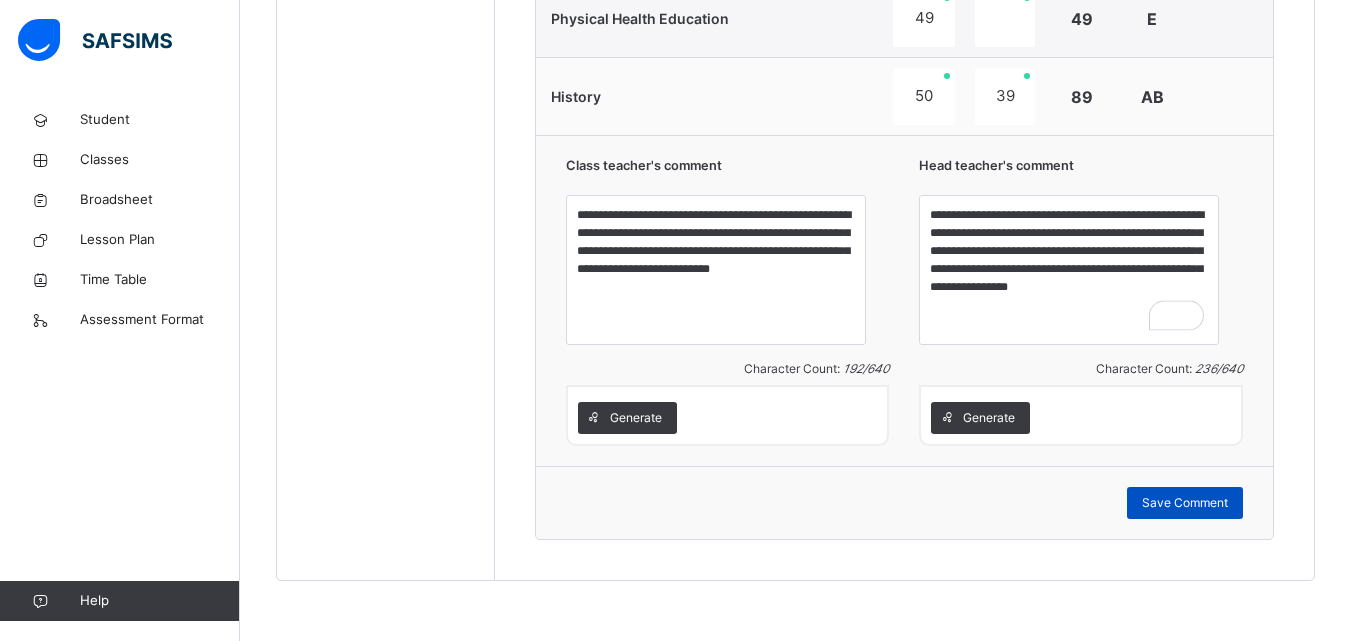 click on "Save Comment" at bounding box center [905, 503] 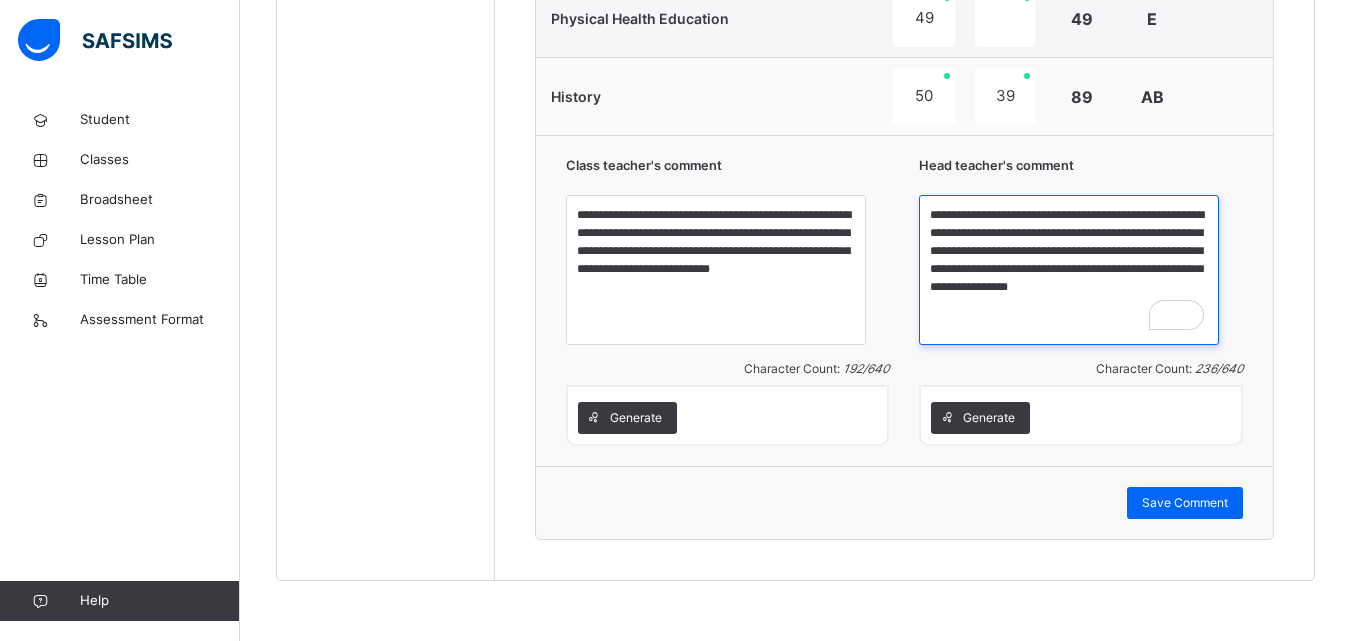click on "**********" at bounding box center [1069, 270] 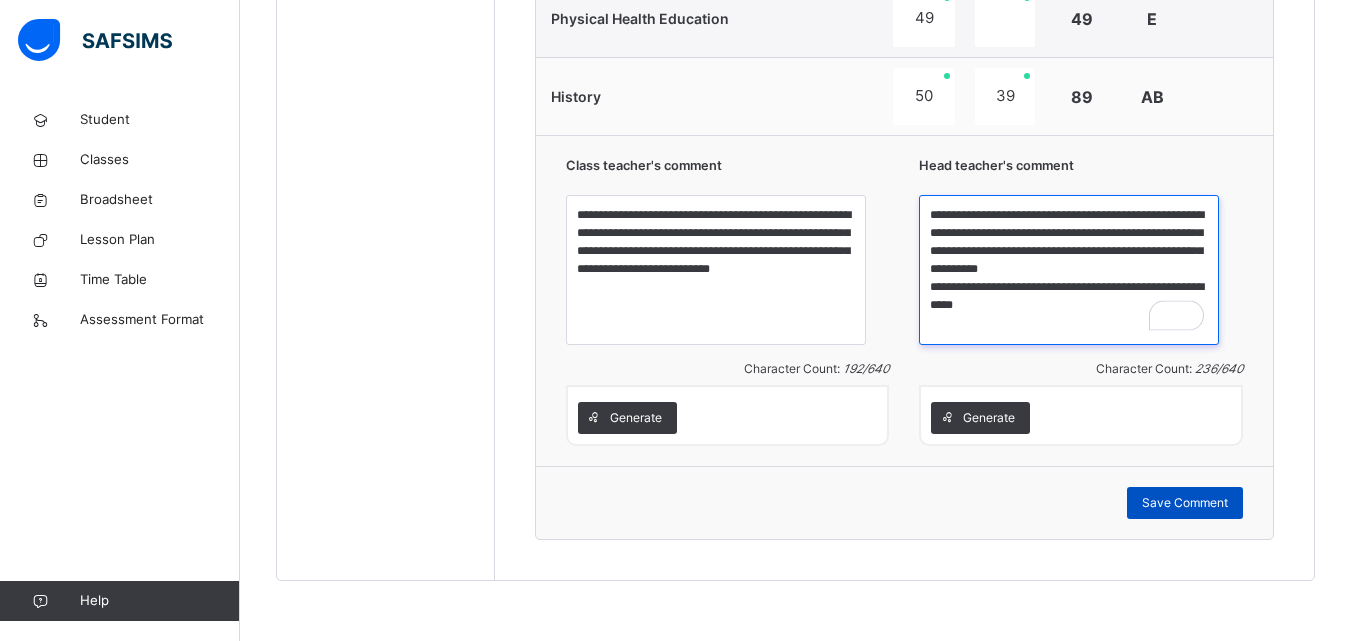 type on "**********" 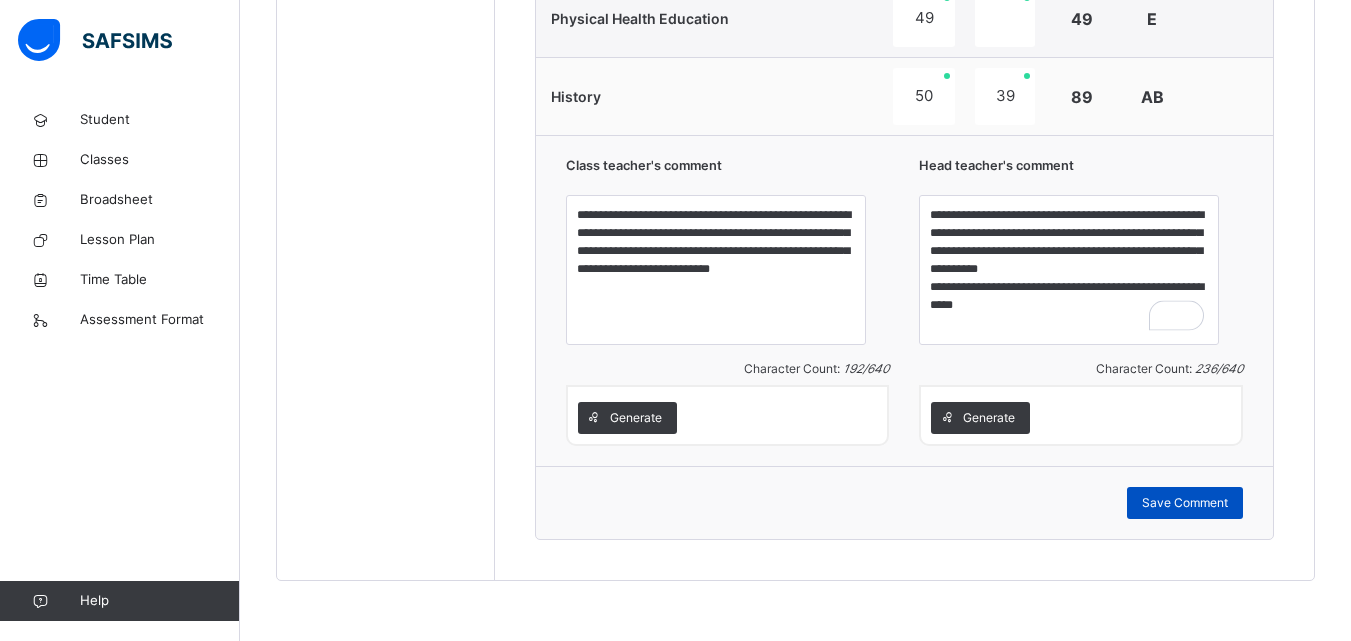 click on "Save Comment" at bounding box center [1185, 503] 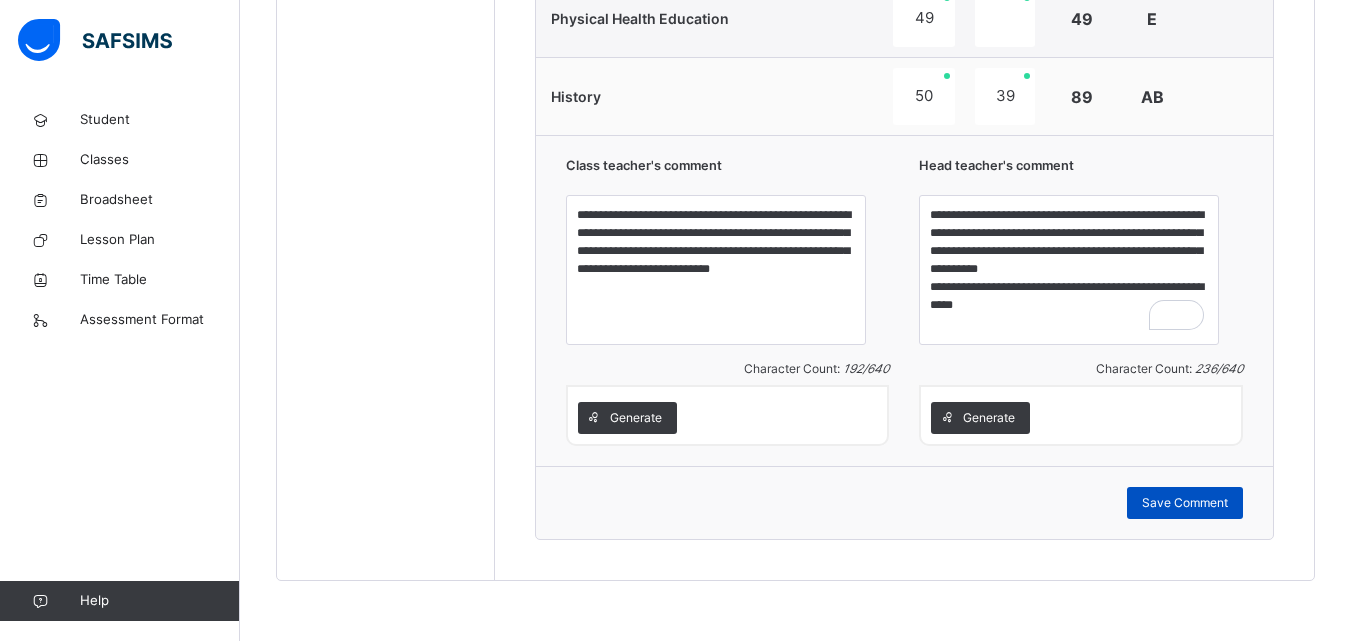click on "Save Comment" at bounding box center [1185, 503] 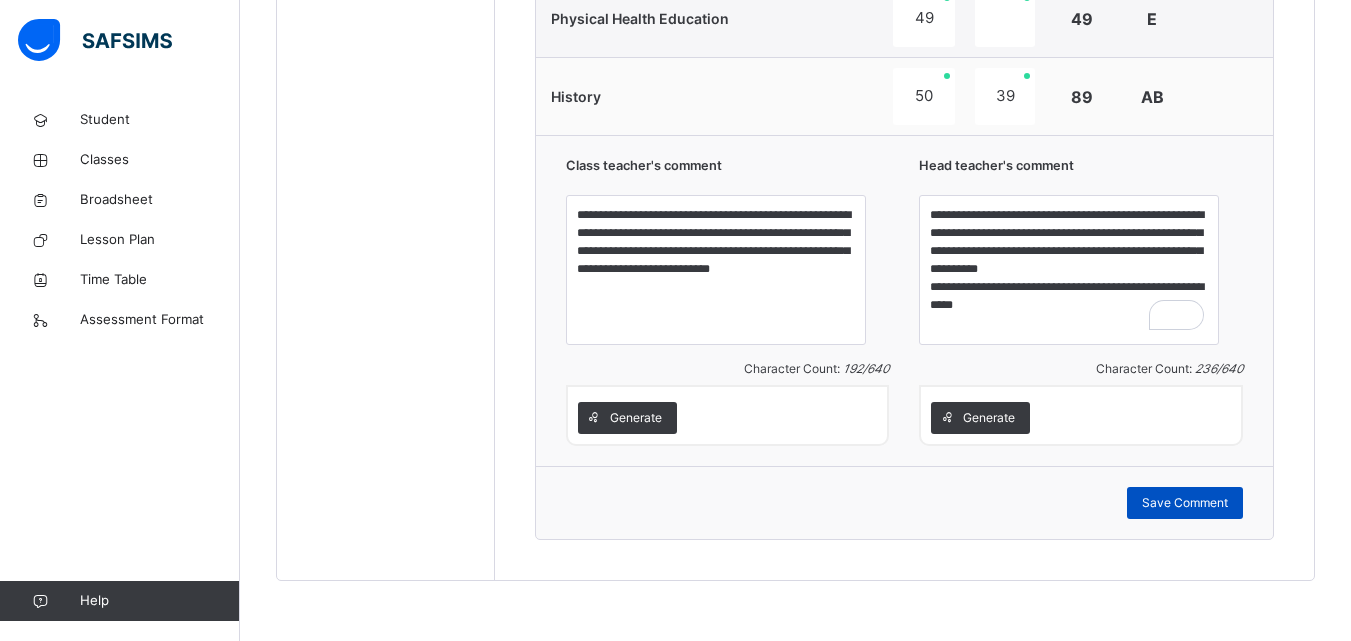 click on "Save Comment" at bounding box center [1185, 503] 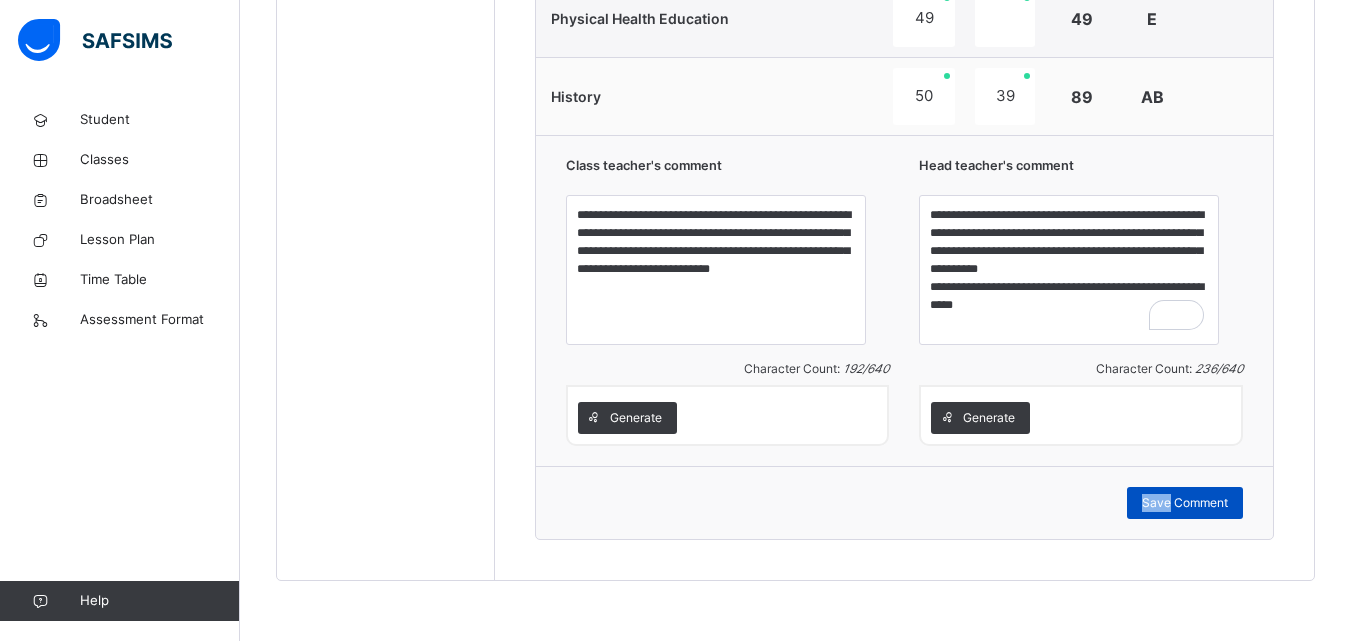 click on "Class Arm Details     3RD TERM  /  2024-2025   ANU   OLATUNJI anu.ebere.olatunji@gmail.com Student Classes Broadsheet Lesson Plan Time Table Assessment Format   Help Onboarding Great job! You have finished setting up all essential configurations. Our wizard which has lots of in-built templates will continue to guide you through with the academic configurations. Academic Configuration Steps Continue × Idle Mode Due to inactivity you would be logged out to the system in the next   15mins , click the "Resume" button to keep working or the "Log me out" button to log out of the system. Log me out Resume Back  / JS1  JS1  Junior Secondary One 3RD TERM 2024-2025 Class Members Subjects Results Skills Attendance Timetable Form Teacher Results More Options   9  Students in class Download Pdf Report Excel Report View subject profile Bulk upload Add Class Members Delphi International School Date: 14th Jul 2025, 7:21:46 am Class Members Class:  JS1  Total no. of Students:  9 Term:  3RD TERM Session:  2024-2025 S/NO 1 2" at bounding box center (675, -771) 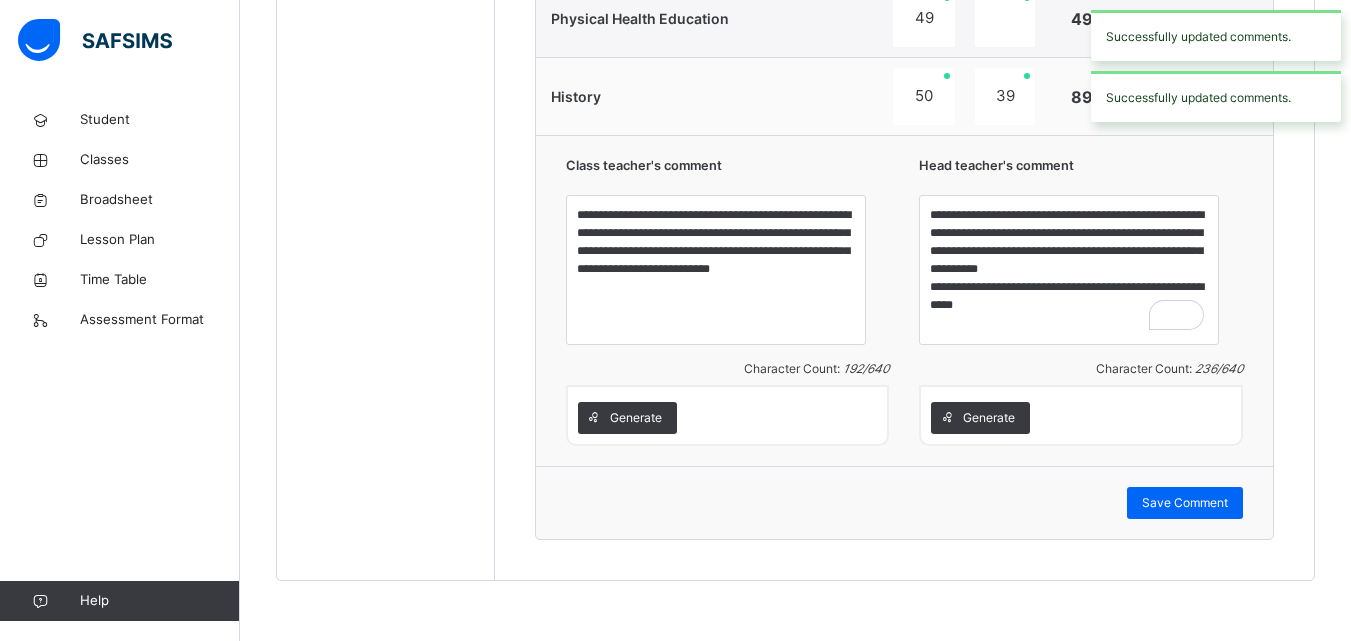 click at bounding box center (1229, -527) 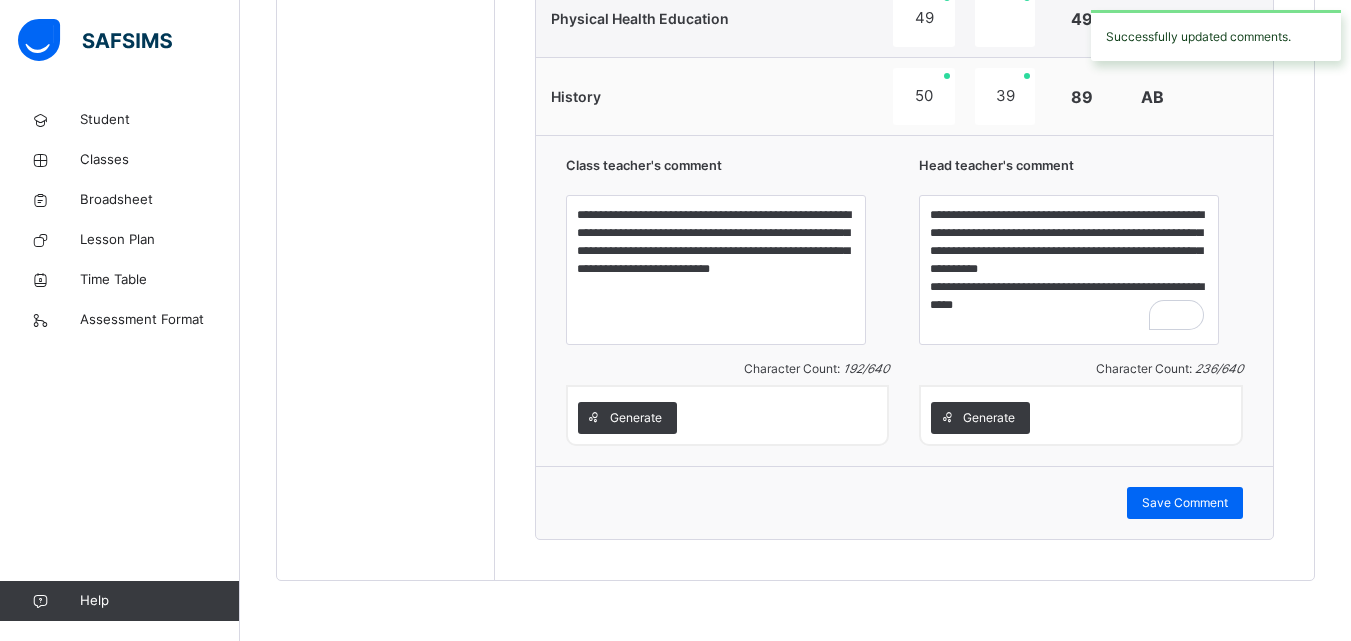 scroll, scrollTop: 0, scrollLeft: 0, axis: both 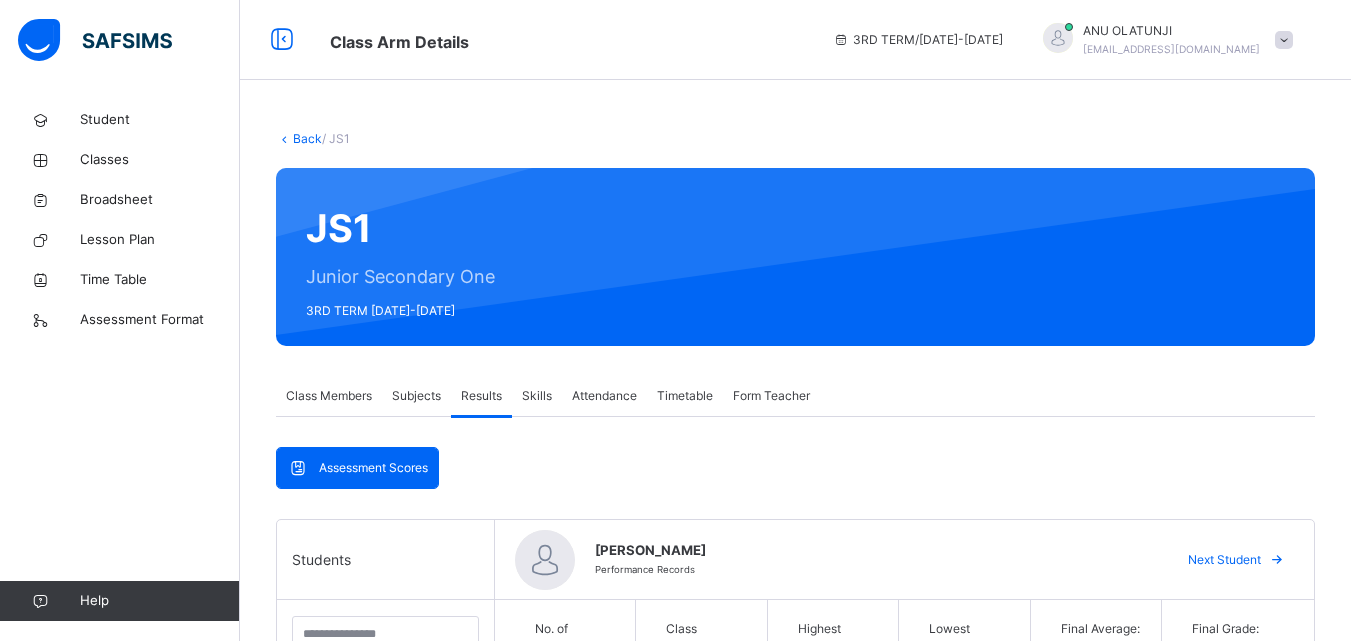 click on "Next Student" at bounding box center [1224, 560] 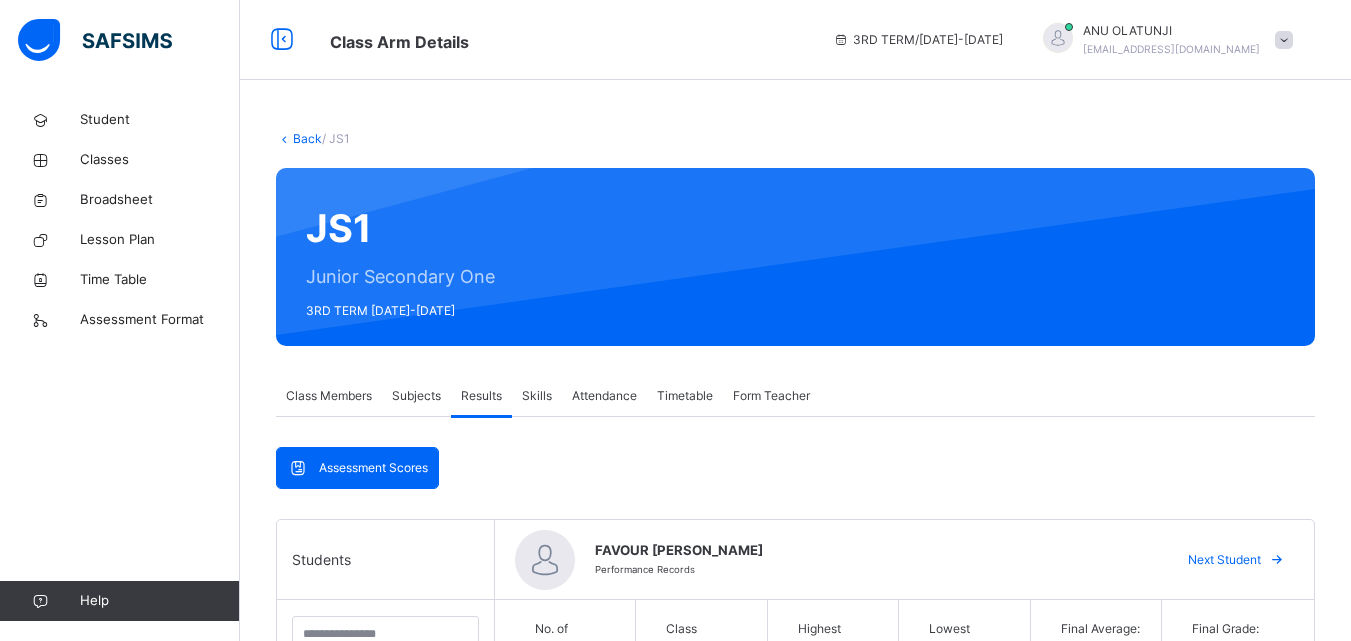 scroll, scrollTop: 560, scrollLeft: 0, axis: vertical 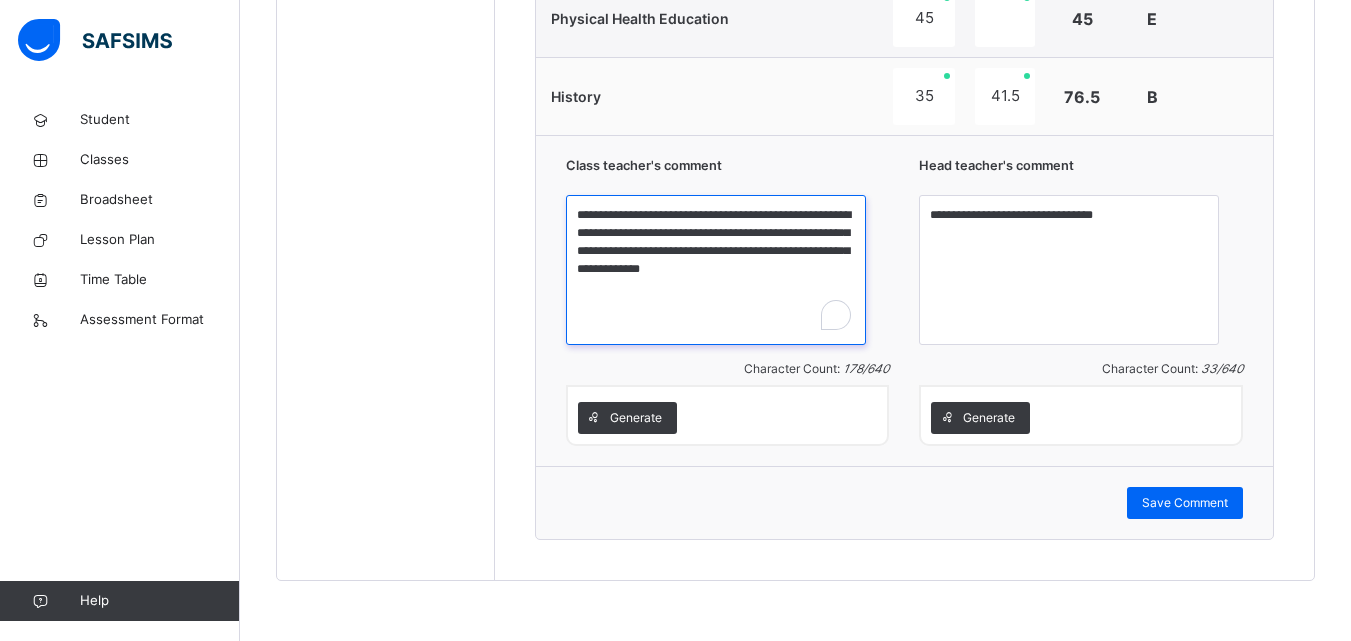 drag, startPoint x: 636, startPoint y: 217, endPoint x: 920, endPoint y: 279, distance: 290.68884 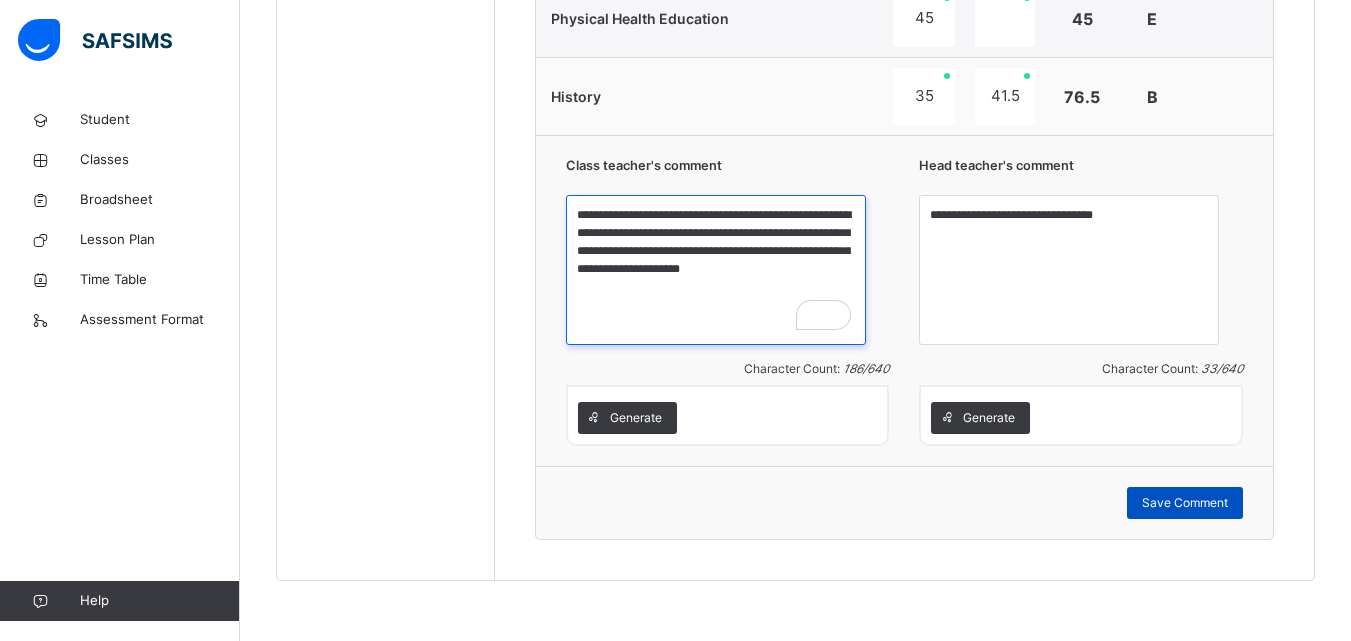 type on "**********" 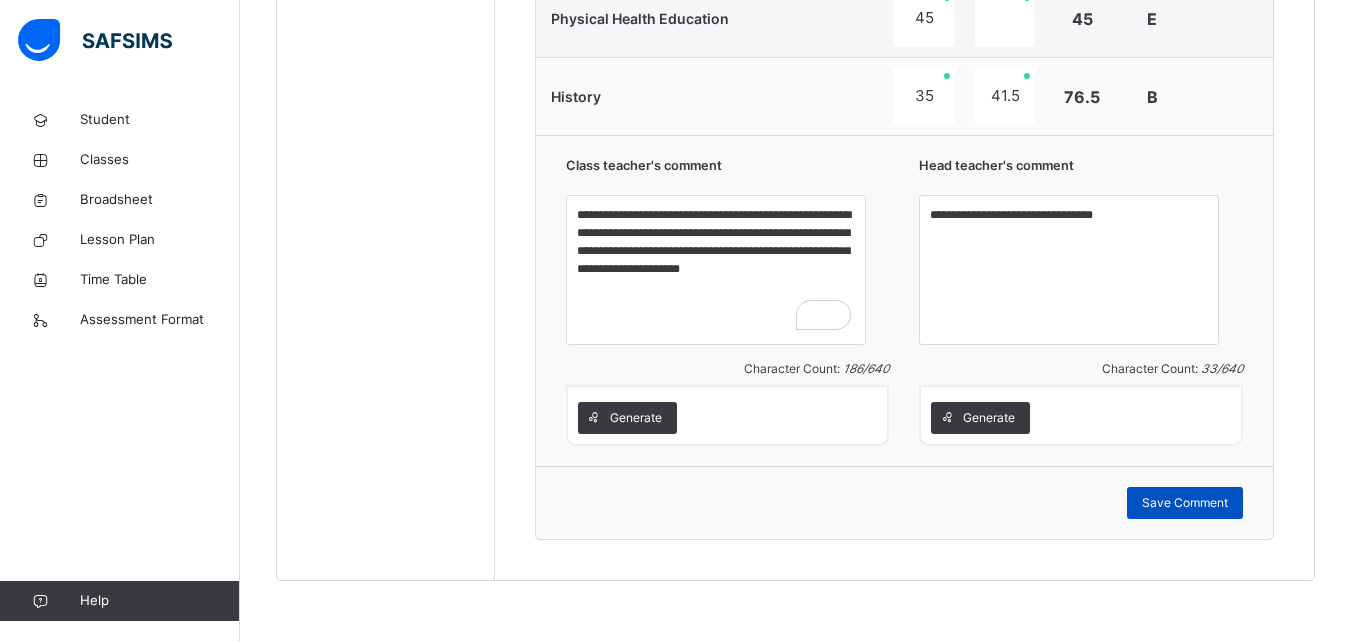 click on "Save Comment" at bounding box center [1185, 503] 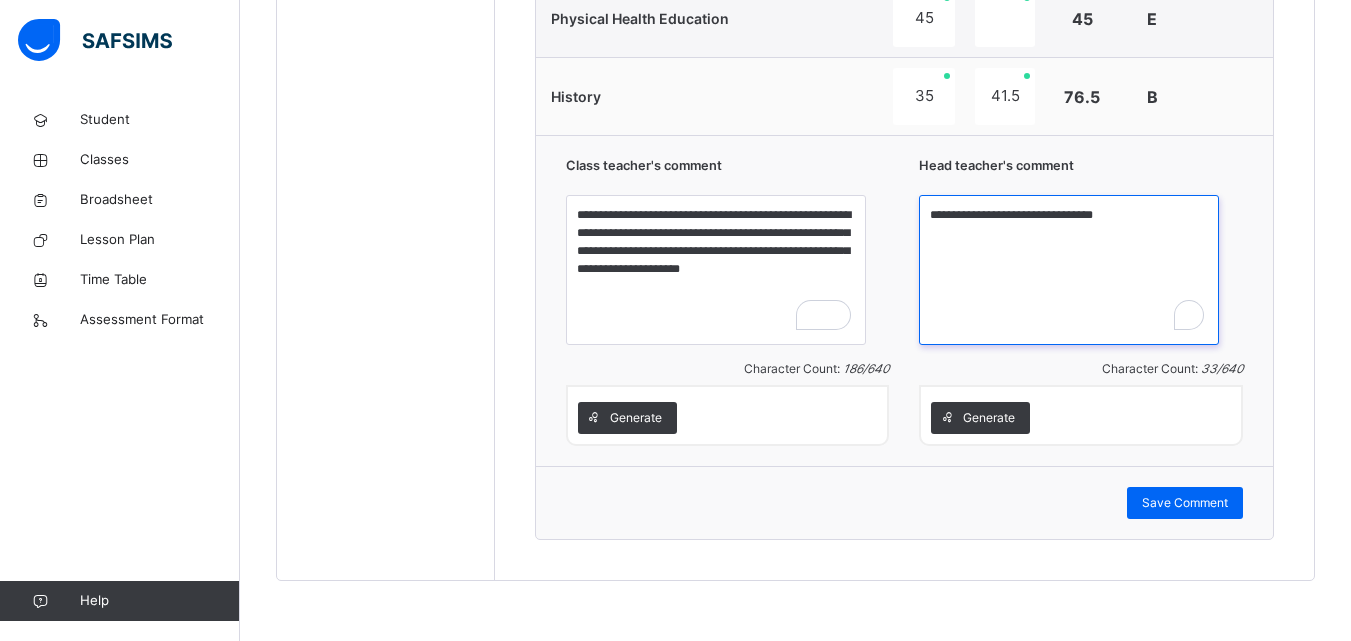 drag, startPoint x: 965, startPoint y: 213, endPoint x: 1197, endPoint y: 242, distance: 233.80548 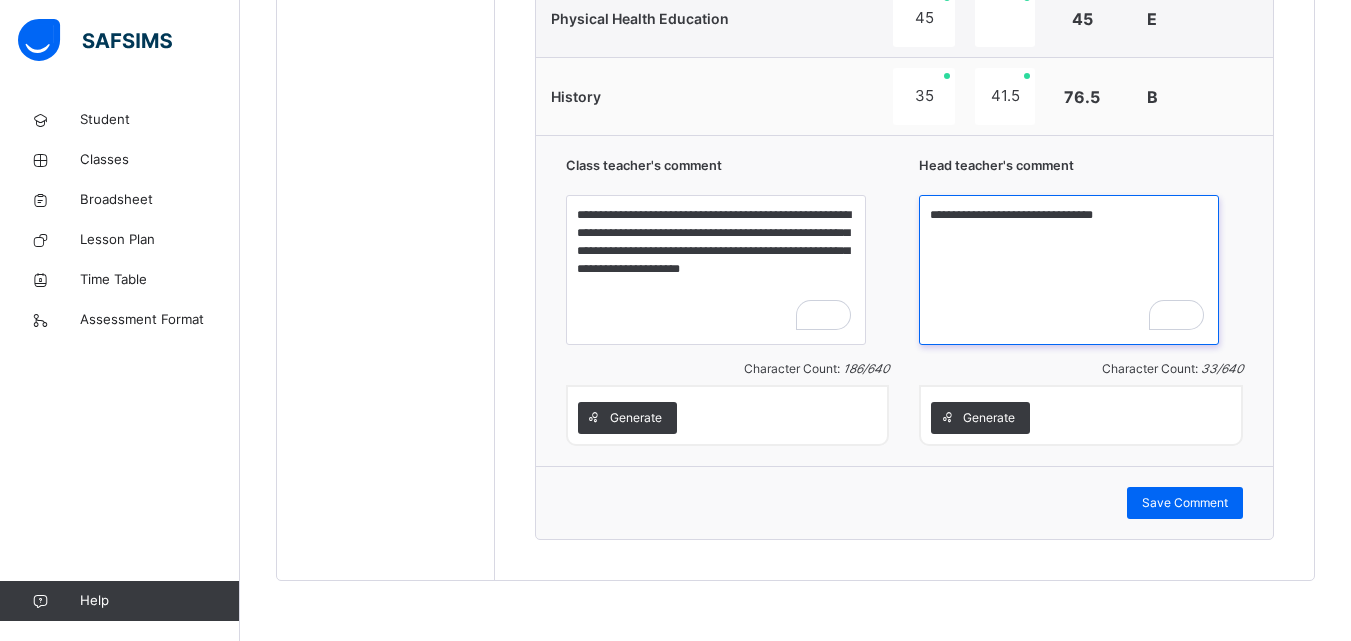 paste on "**********" 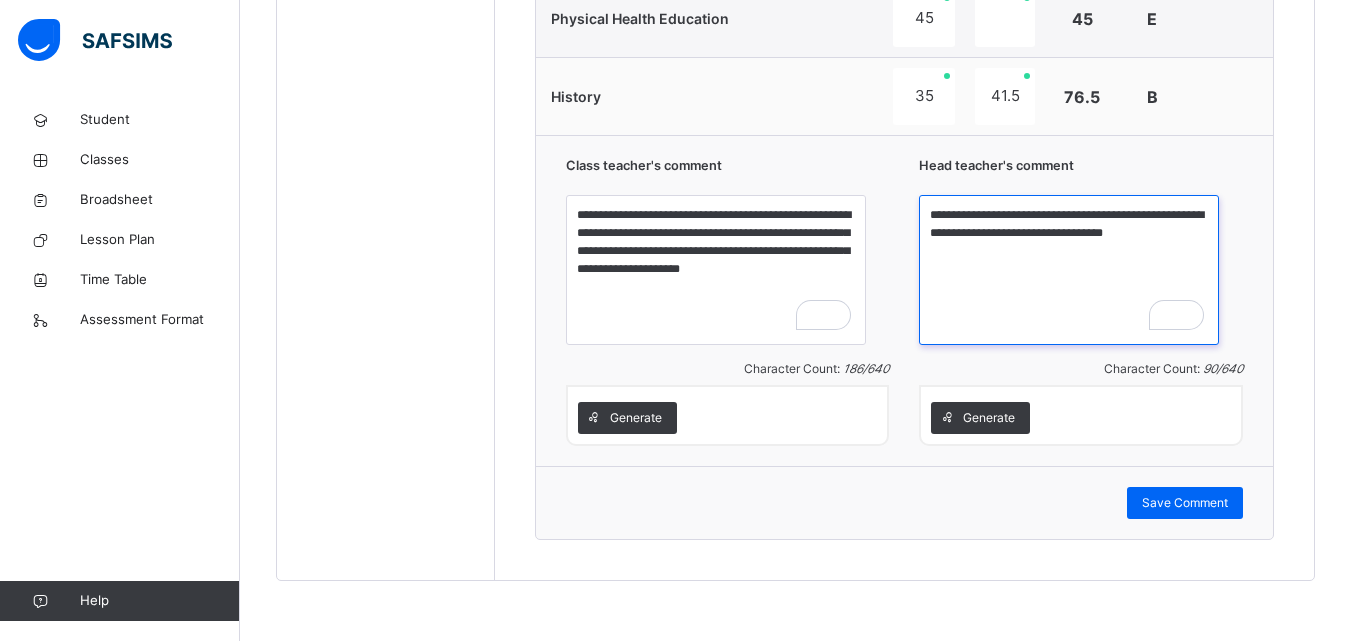click on "**********" at bounding box center (1069, 270) 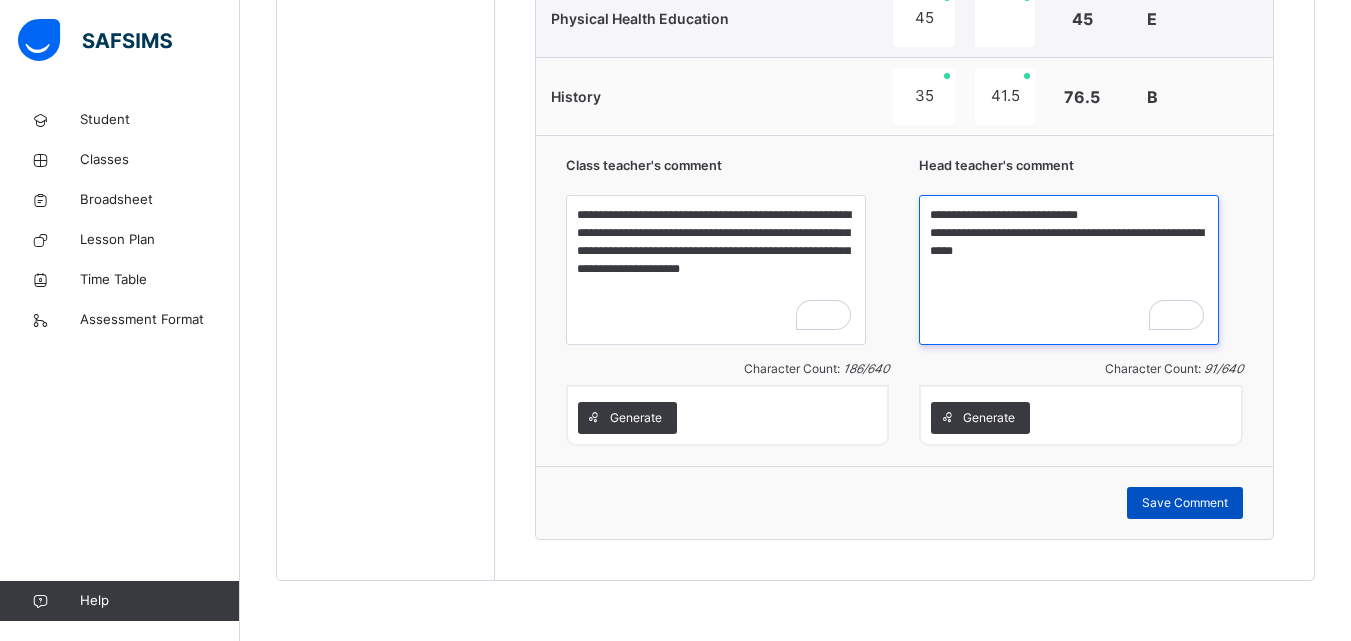 type on "**********" 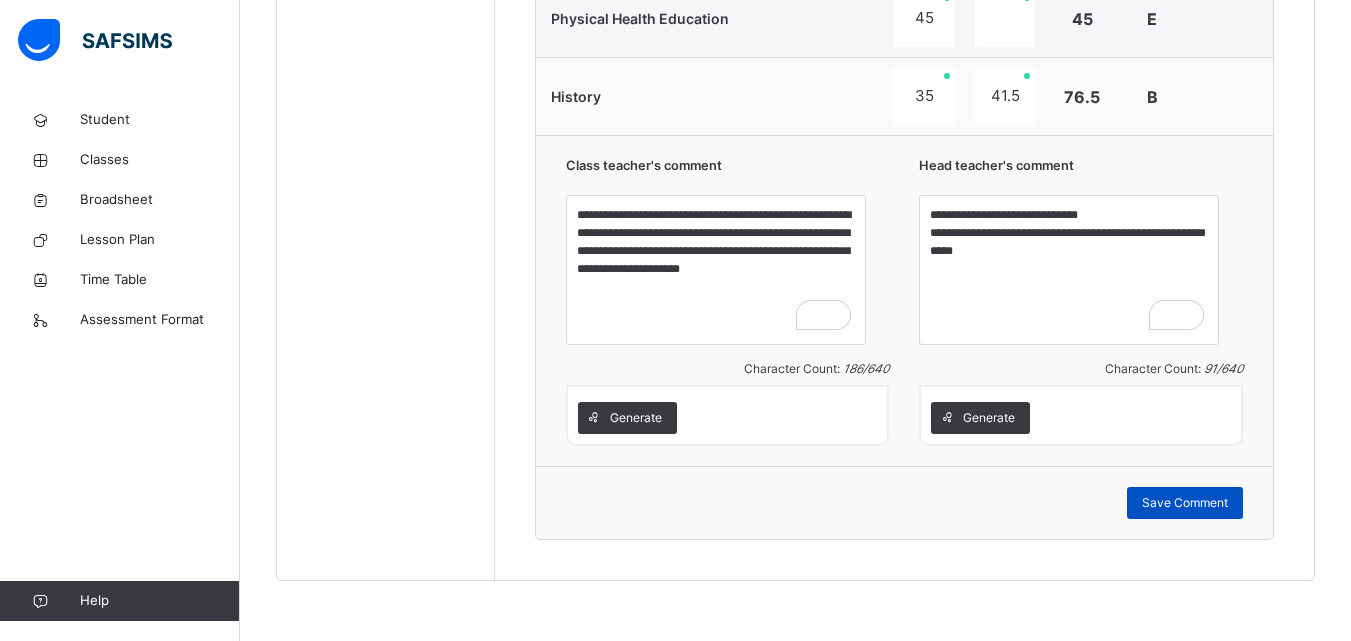 click on "Save Comment" at bounding box center (1185, 503) 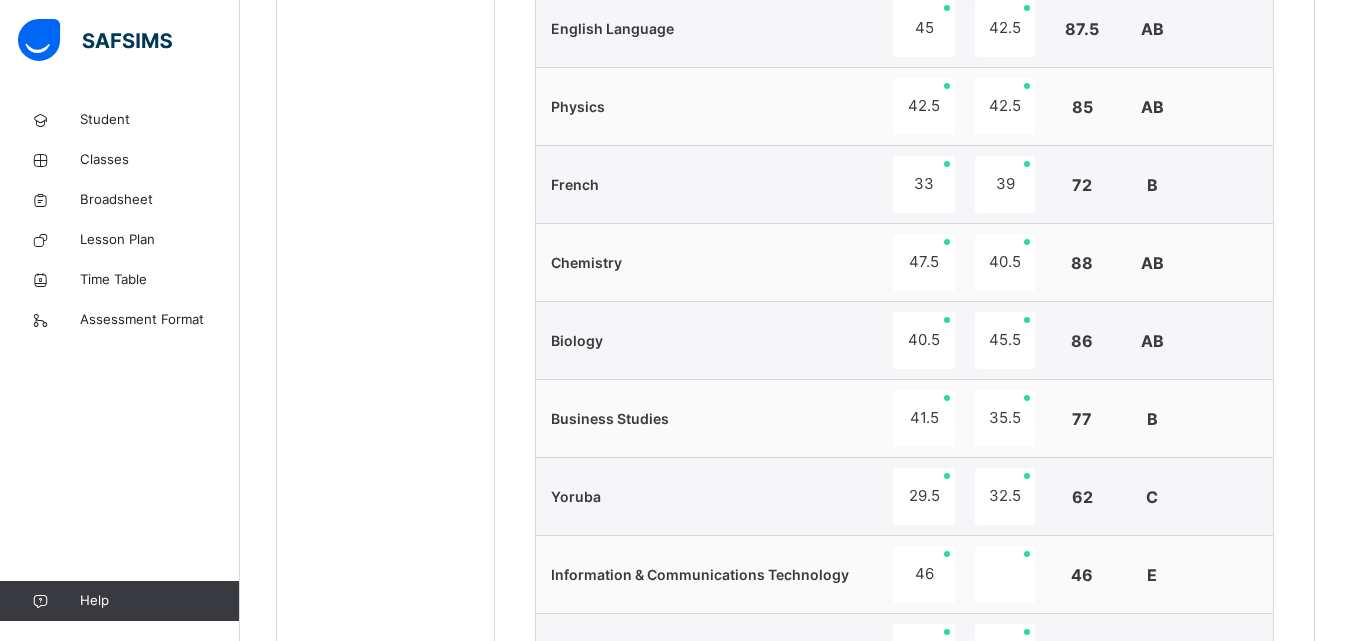 scroll, scrollTop: 521, scrollLeft: 0, axis: vertical 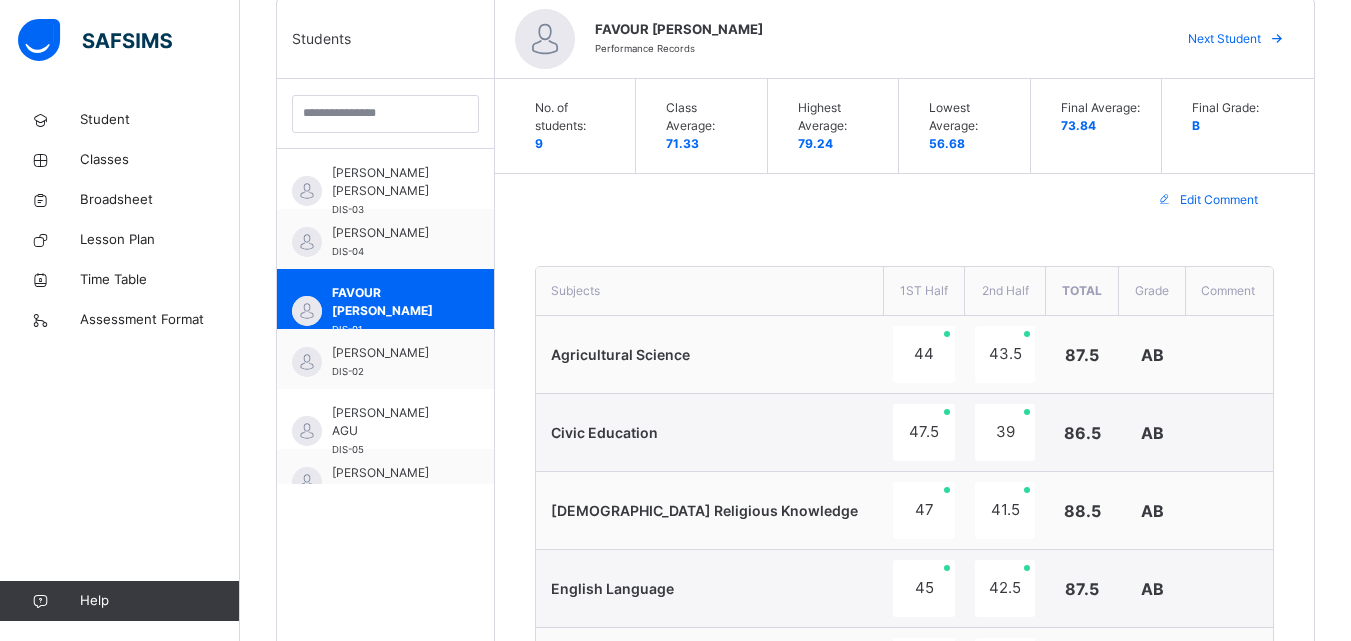 click on "Next Student" at bounding box center (1224, 39) 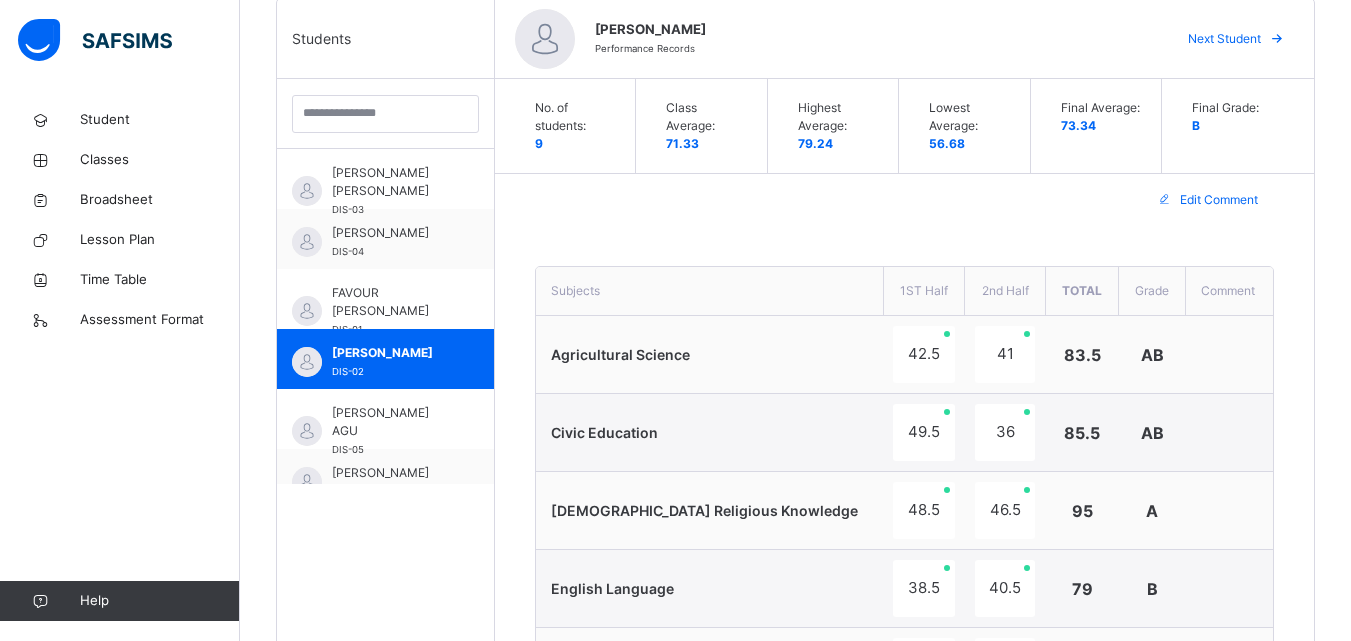 scroll, scrollTop: 1081, scrollLeft: 0, axis: vertical 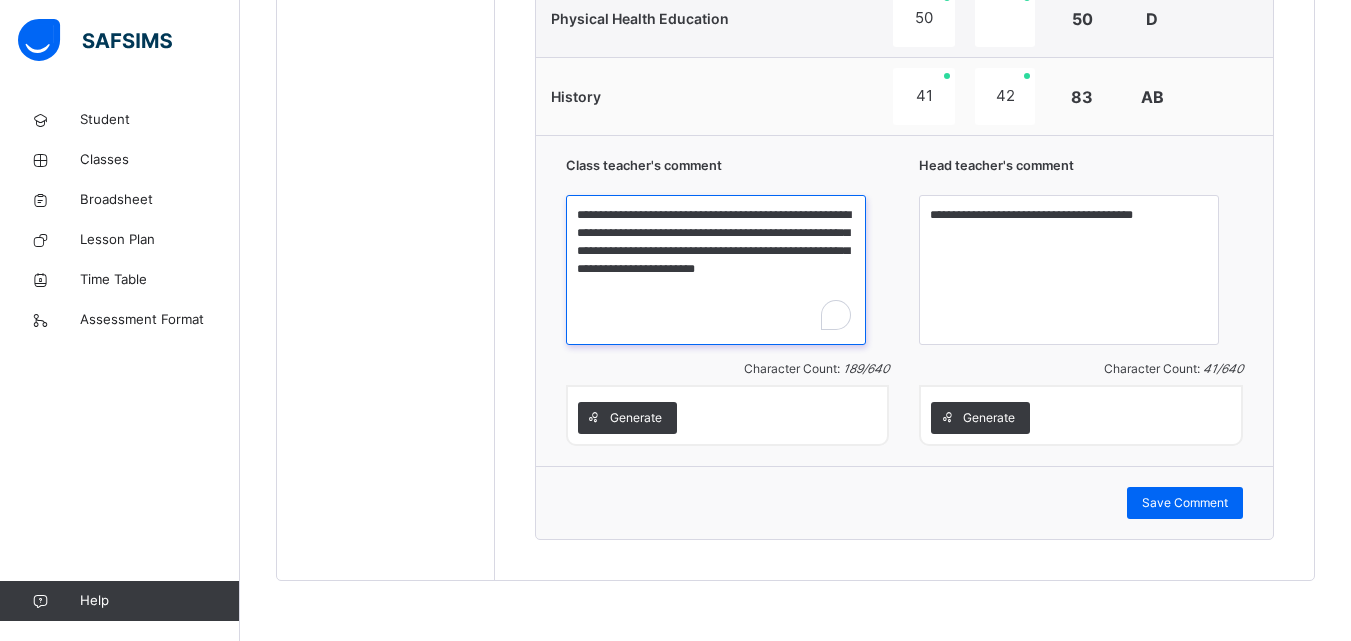 drag, startPoint x: 640, startPoint y: 216, endPoint x: 739, endPoint y: 288, distance: 122.41323 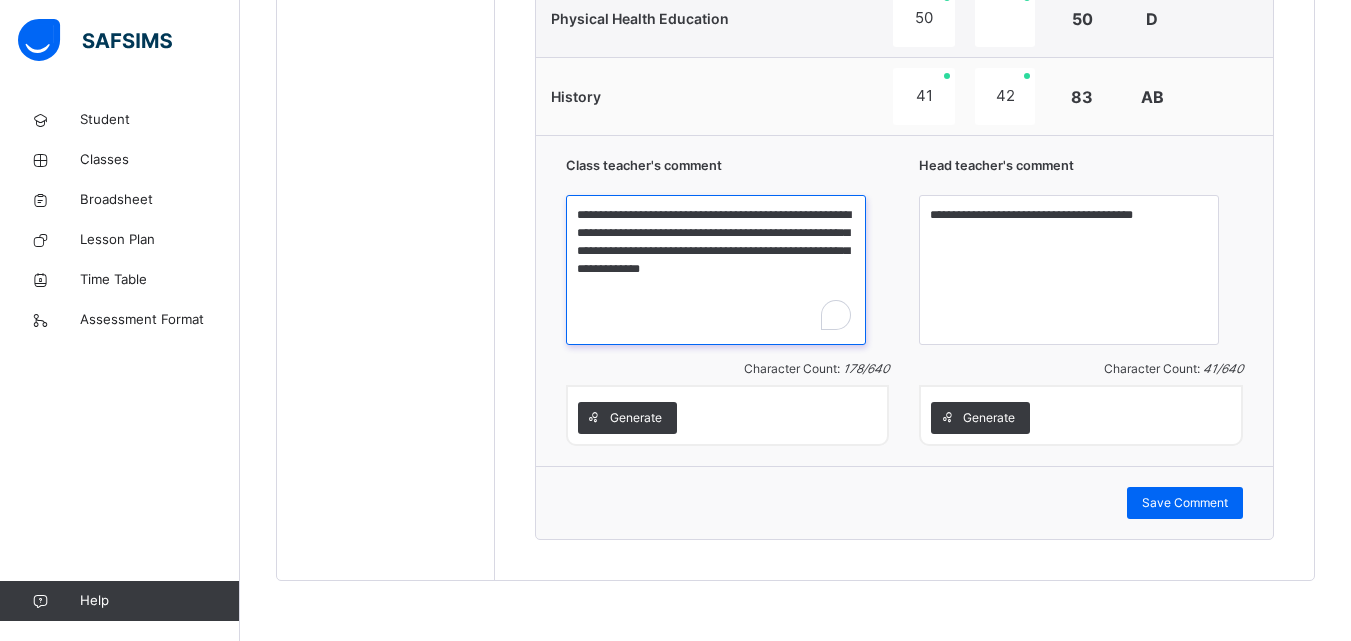 type on "**********" 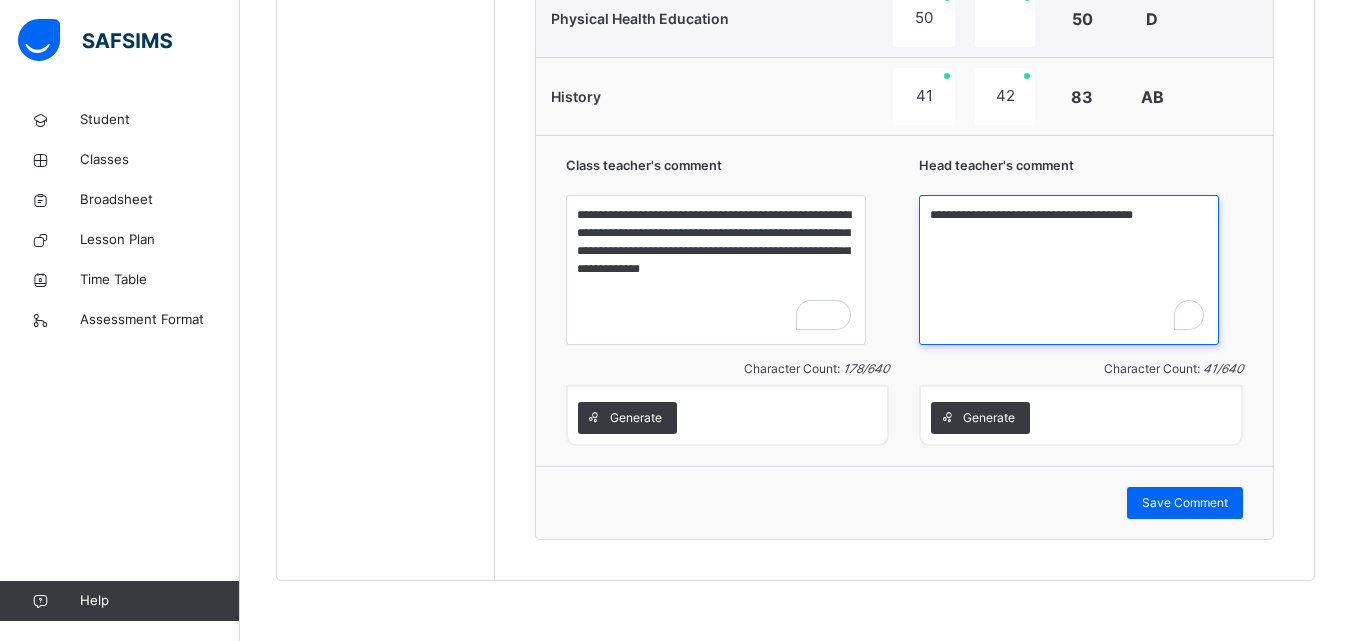drag, startPoint x: 968, startPoint y: 216, endPoint x: 1219, endPoint y: 235, distance: 251.7181 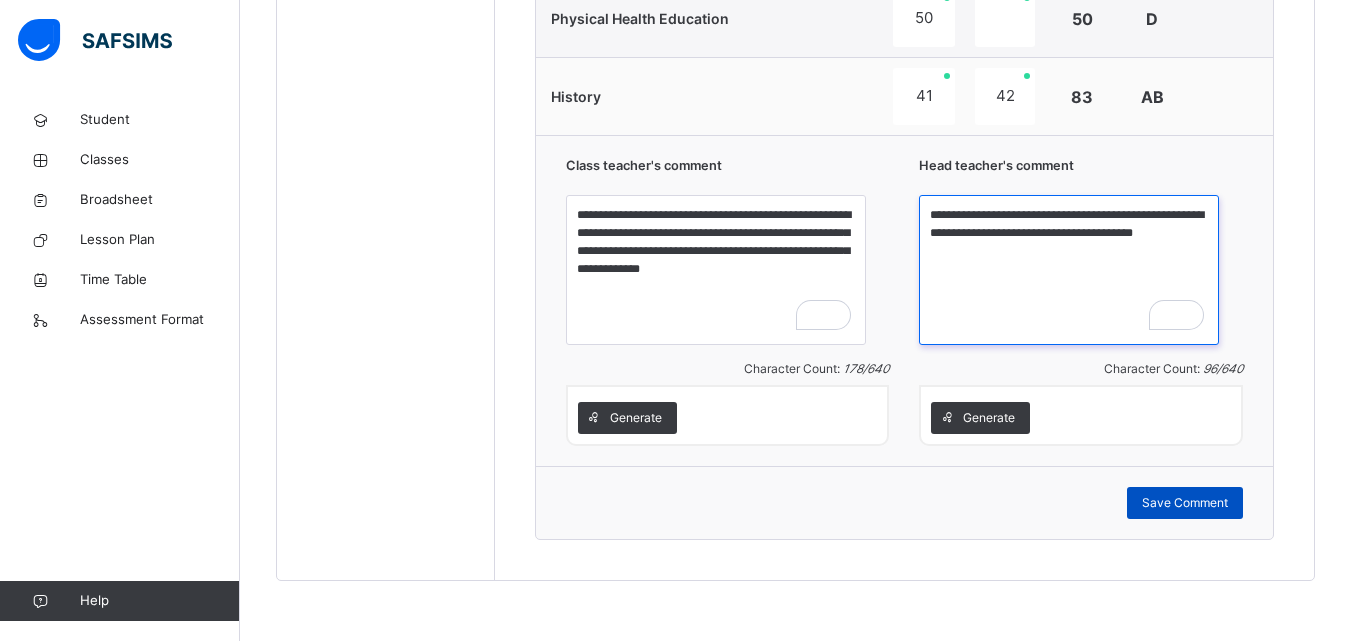 type on "**********" 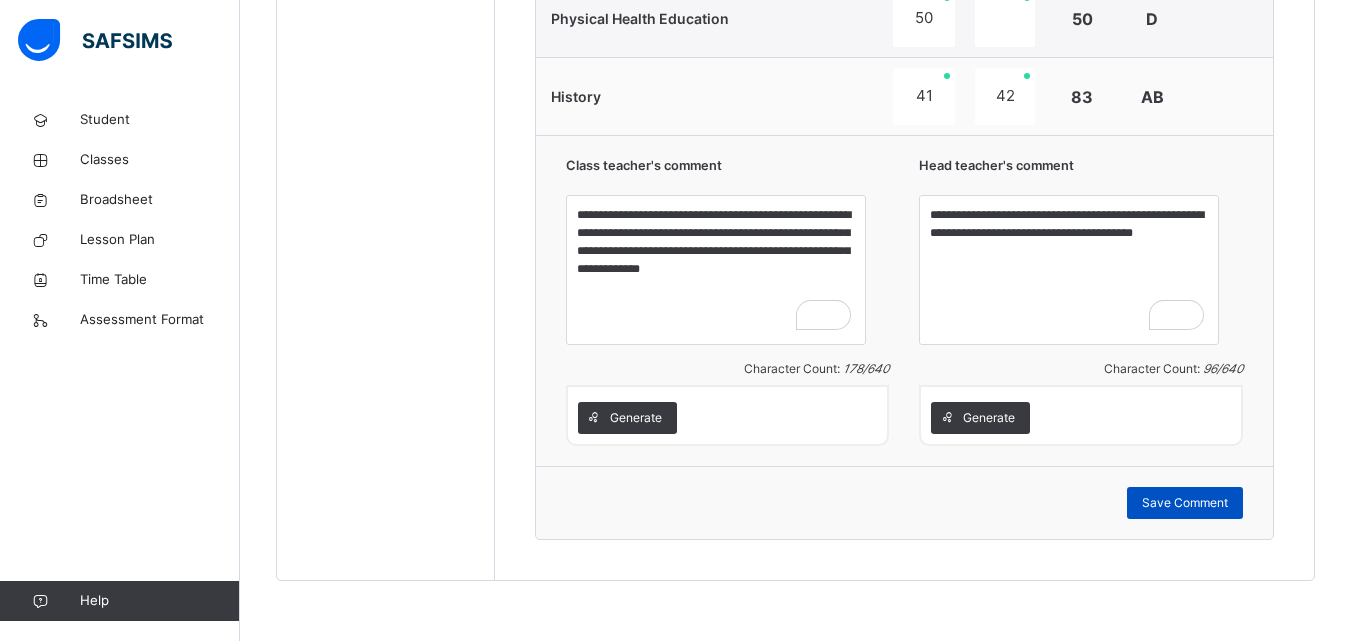 click on "Save Comment" at bounding box center [1185, 503] 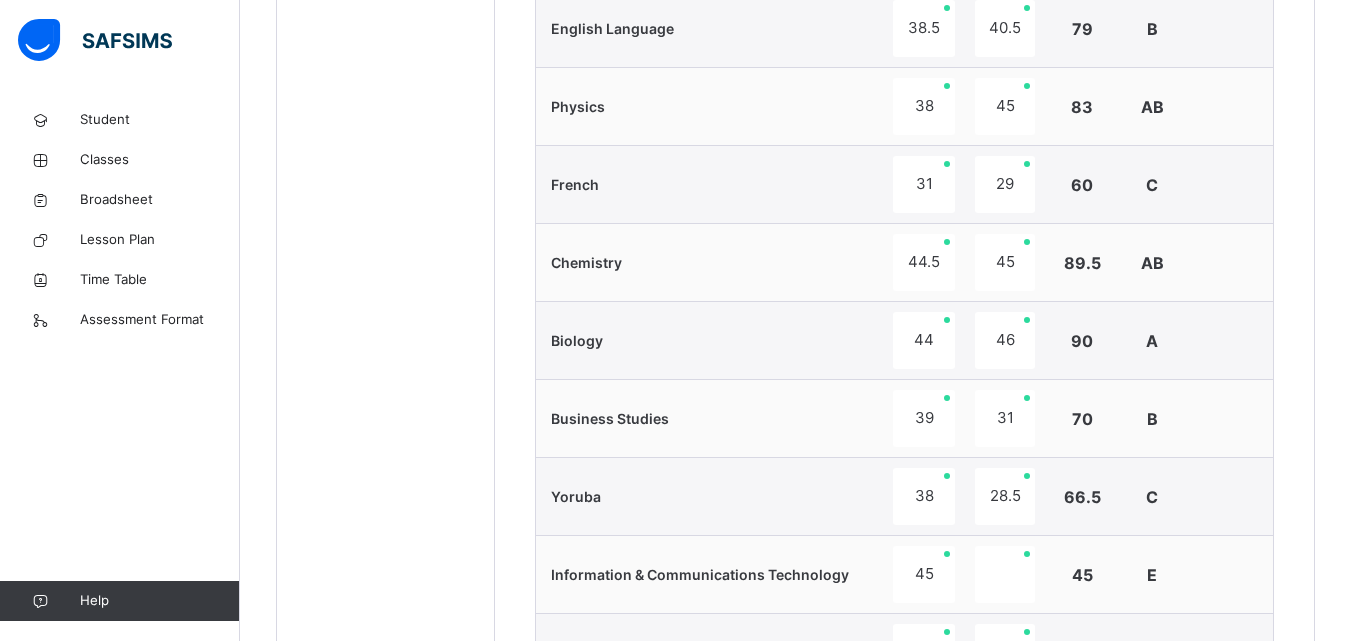 scroll, scrollTop: 521, scrollLeft: 0, axis: vertical 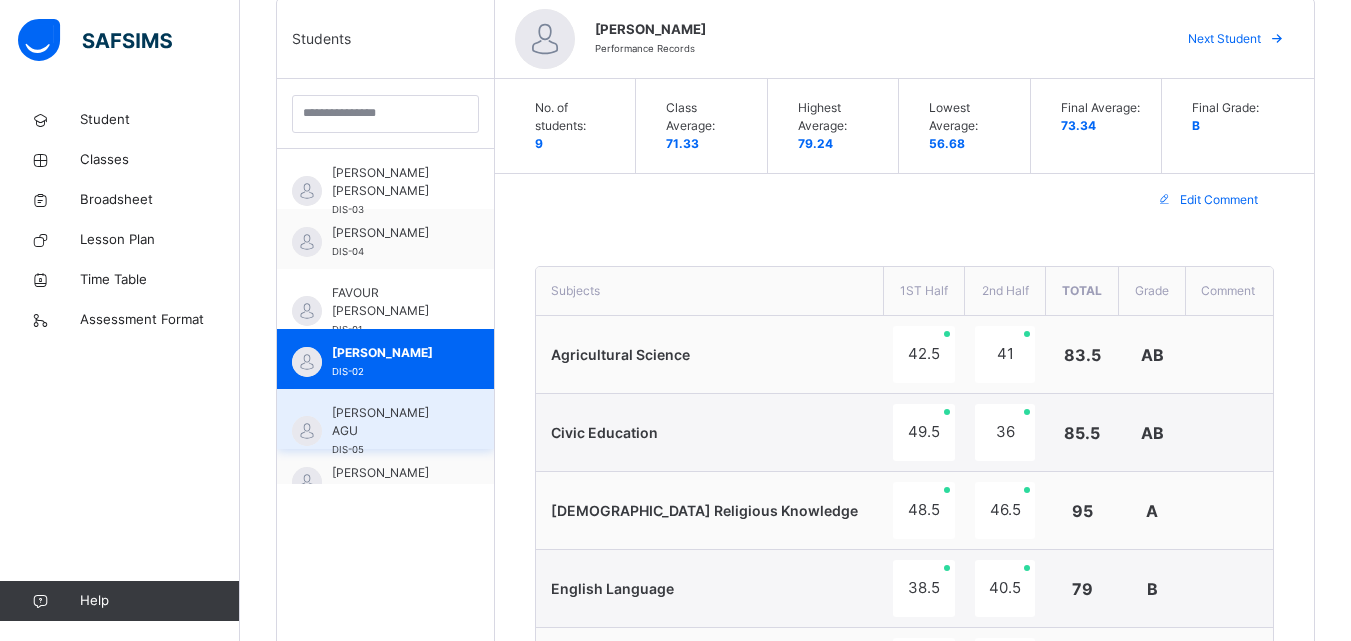 click on "[PERSON_NAME] AGU" at bounding box center [390, 422] 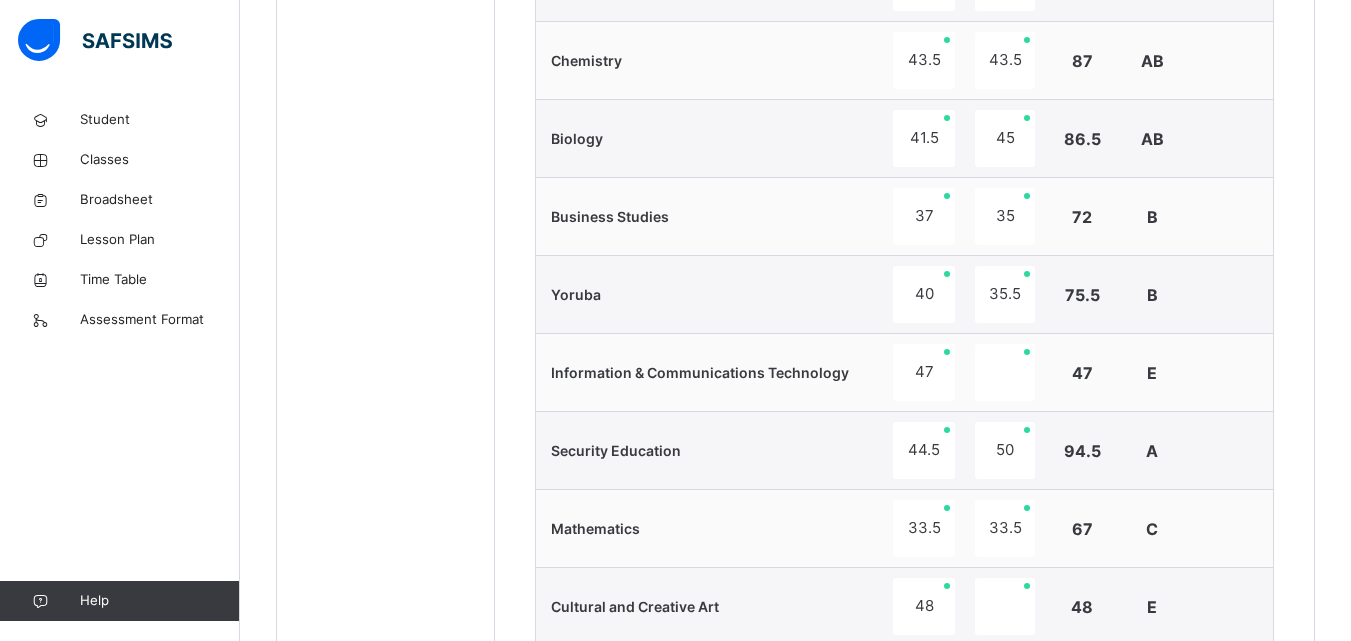 scroll, scrollTop: 2201, scrollLeft: 0, axis: vertical 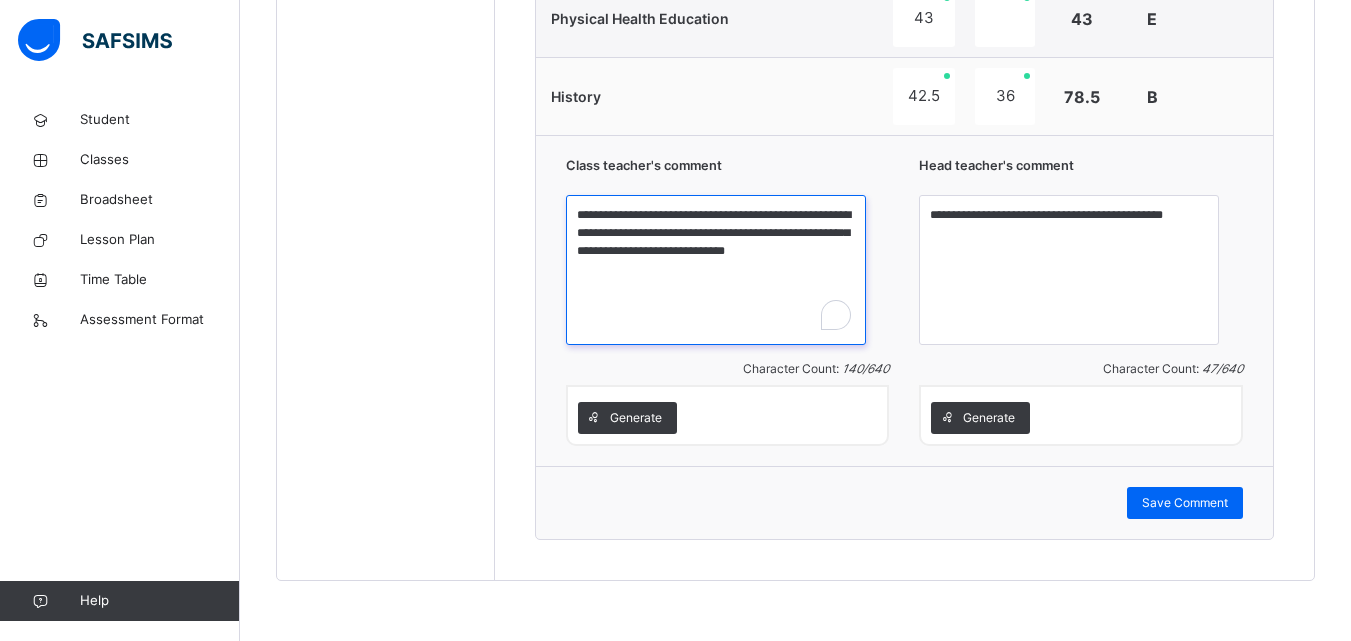 drag, startPoint x: 639, startPoint y: 213, endPoint x: 732, endPoint y: 270, distance: 109.07796 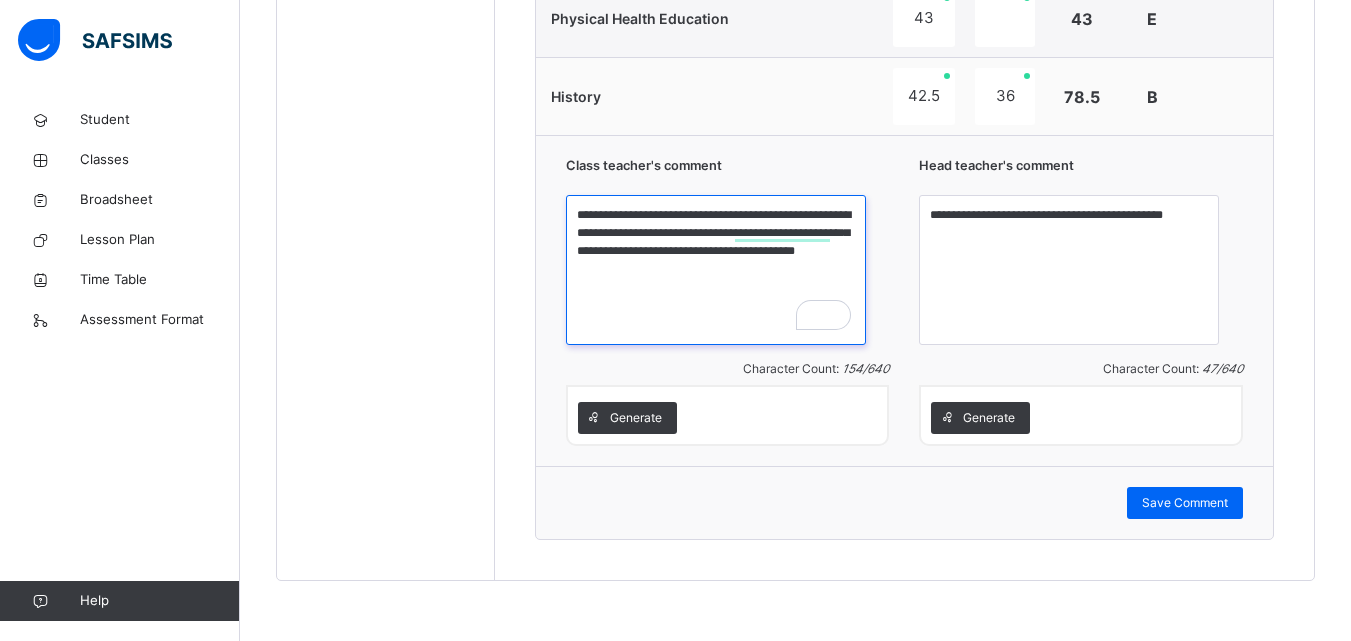 type on "**********" 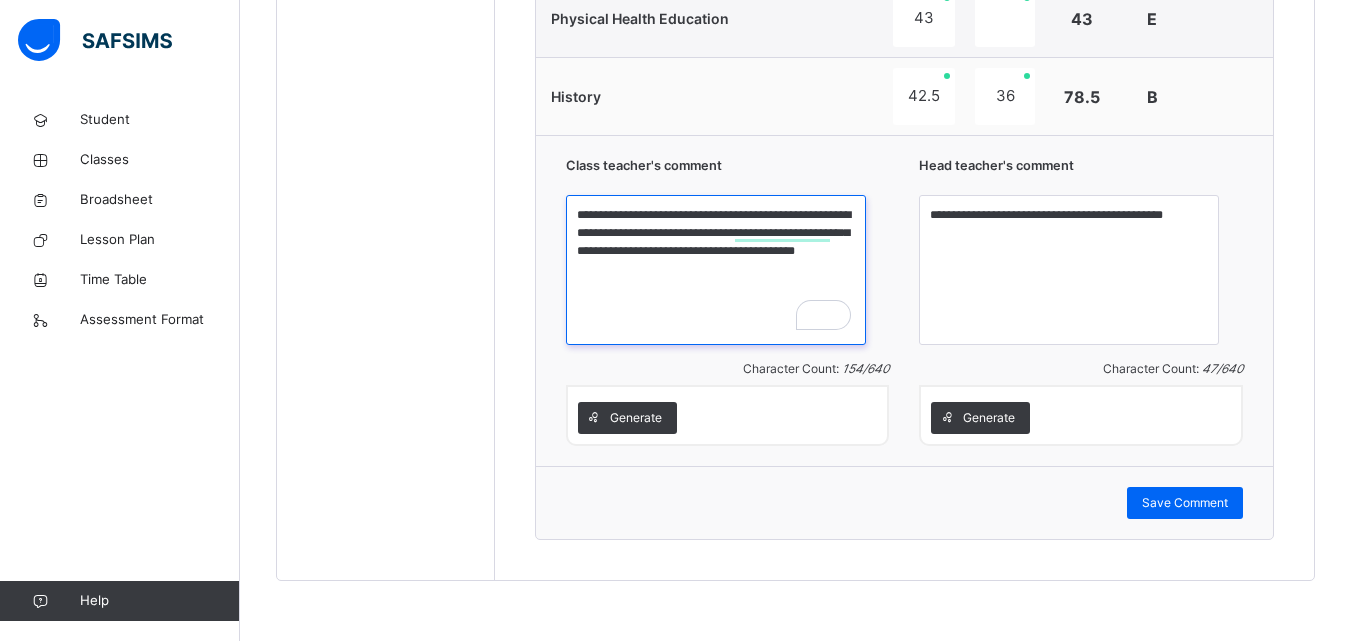 scroll, scrollTop: 2201, scrollLeft: 0, axis: vertical 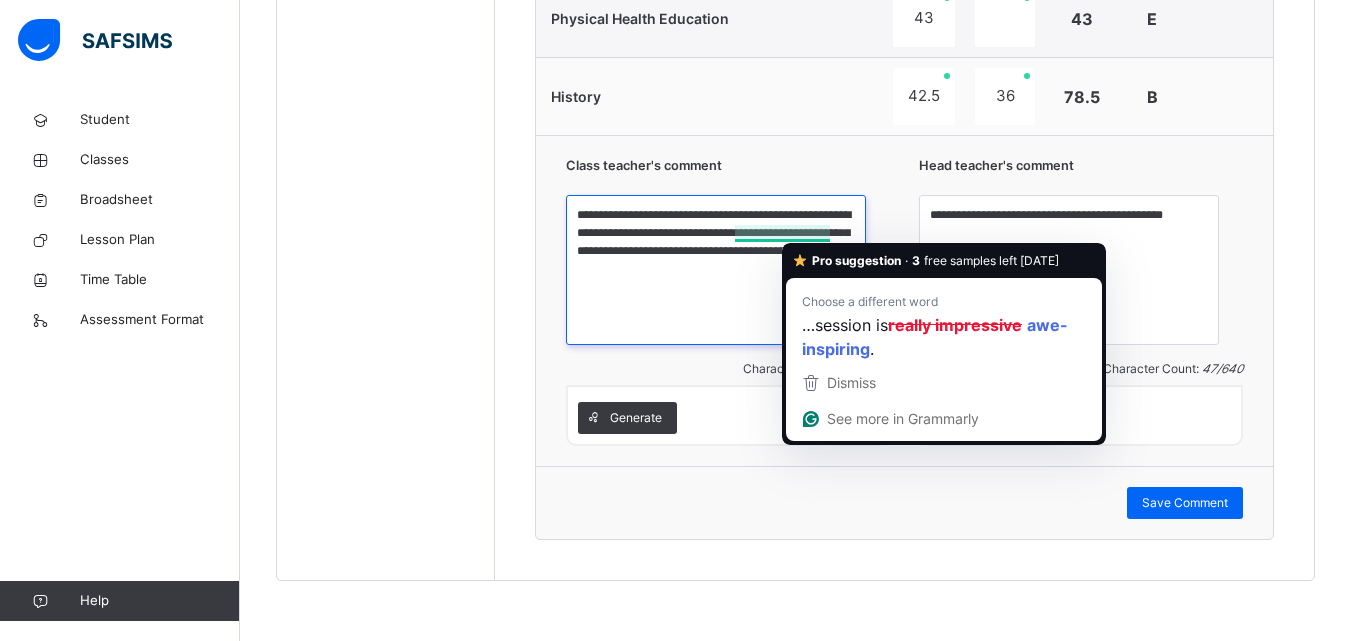 click on "**********" at bounding box center (716, 270) 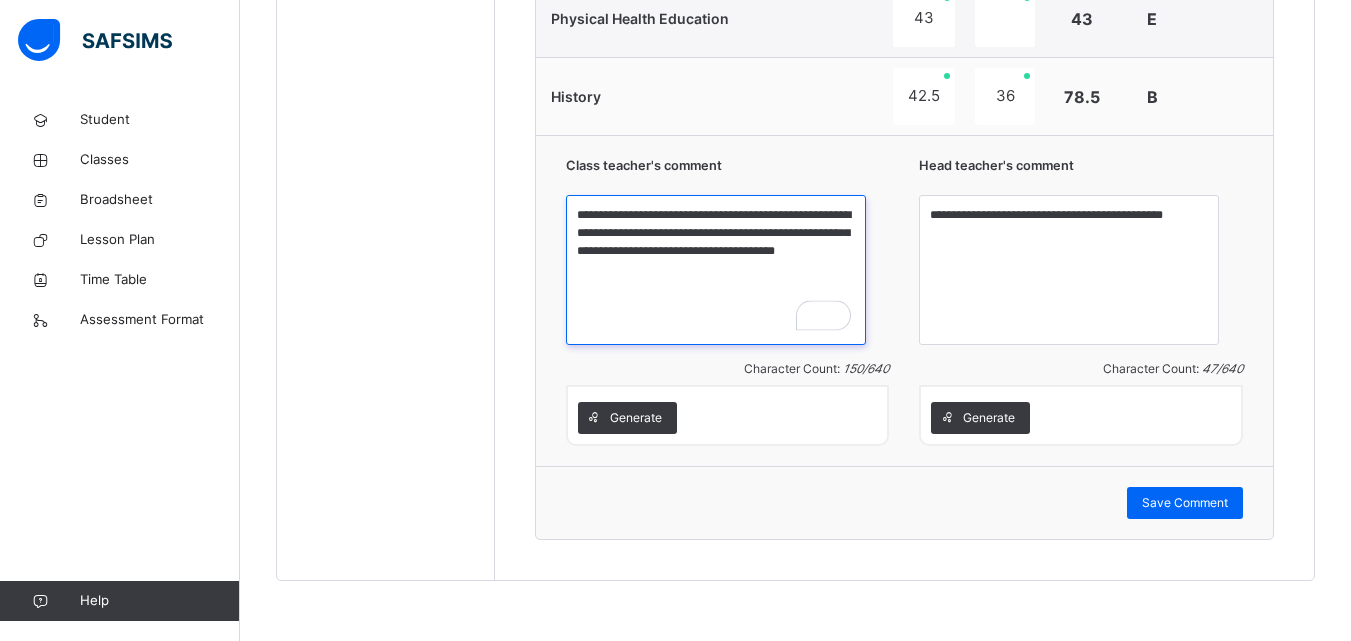 type on "**********" 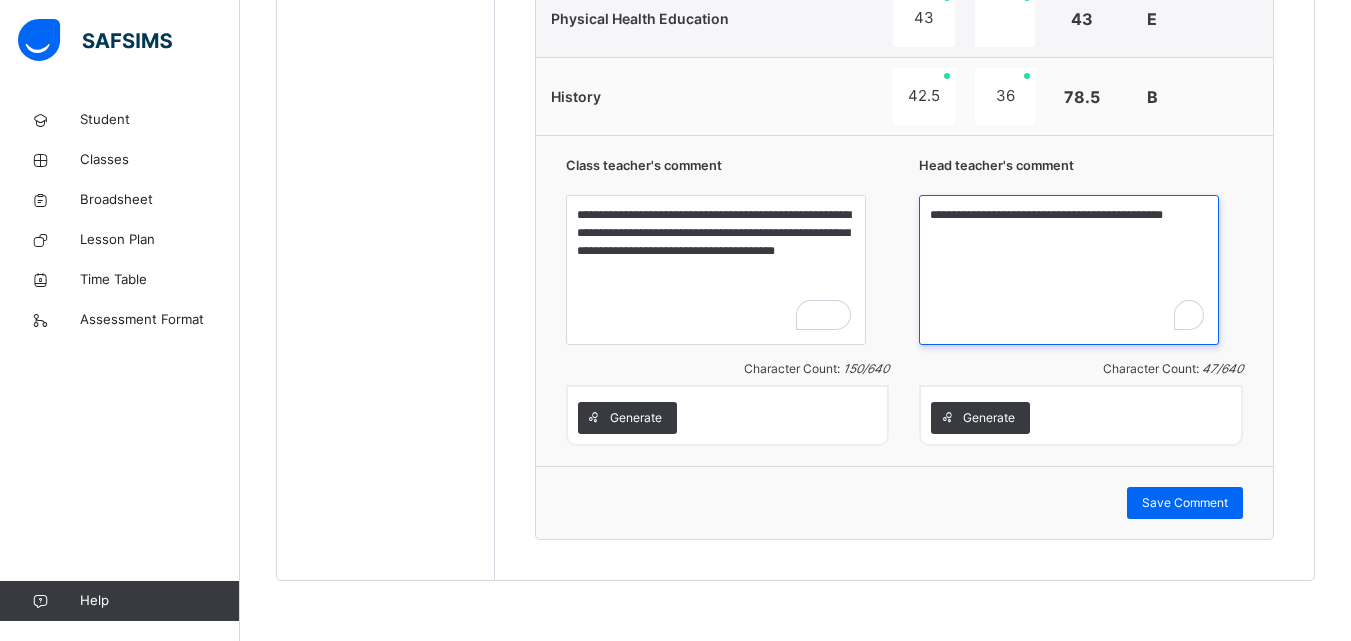 drag, startPoint x: 972, startPoint y: 214, endPoint x: 1244, endPoint y: 266, distance: 276.926 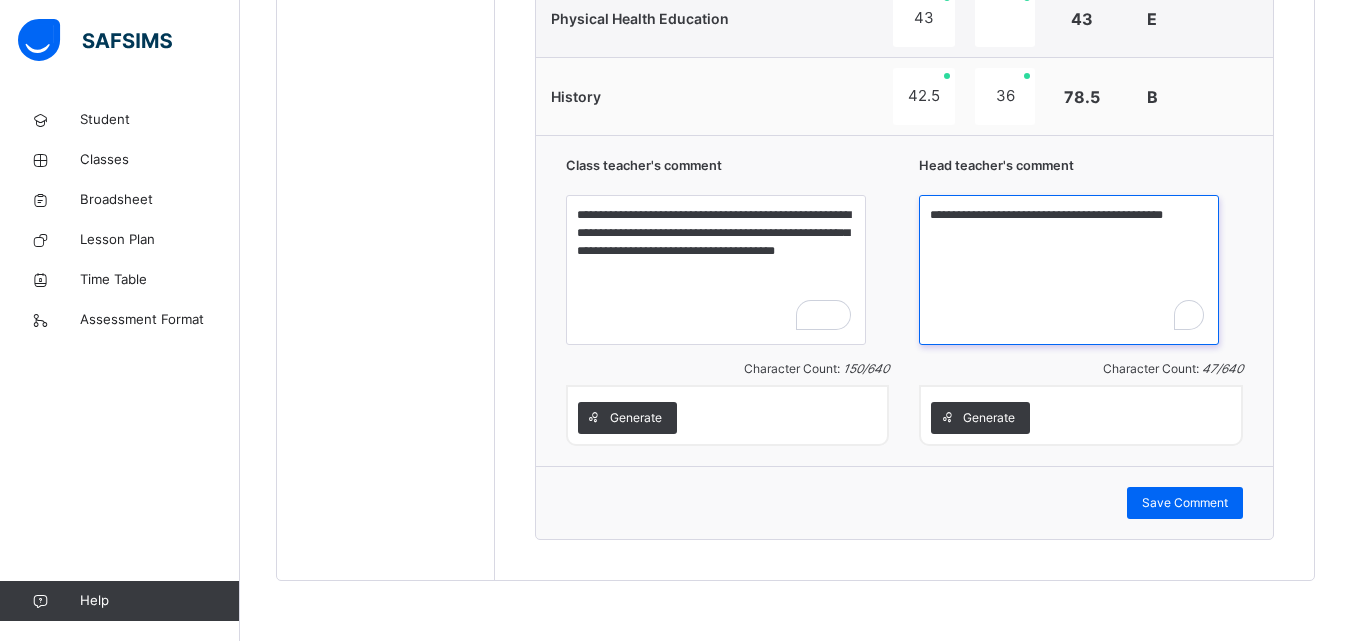 click on "**********" at bounding box center [1069, 270] 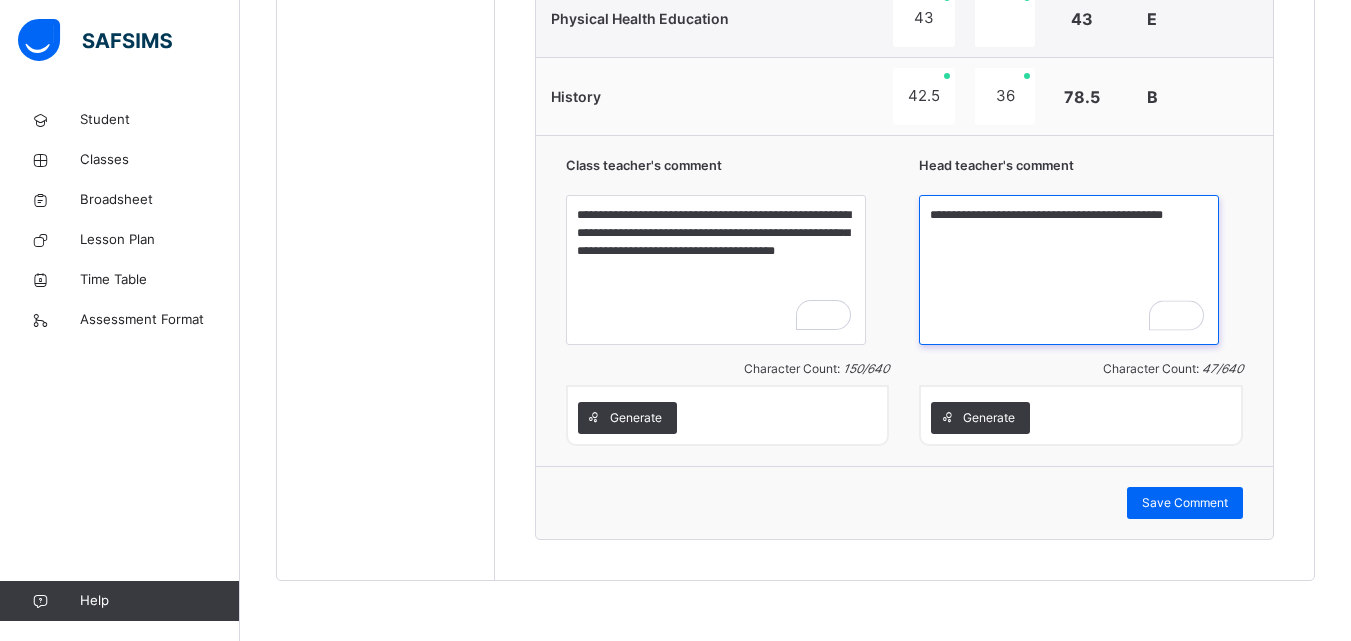 paste on "**********" 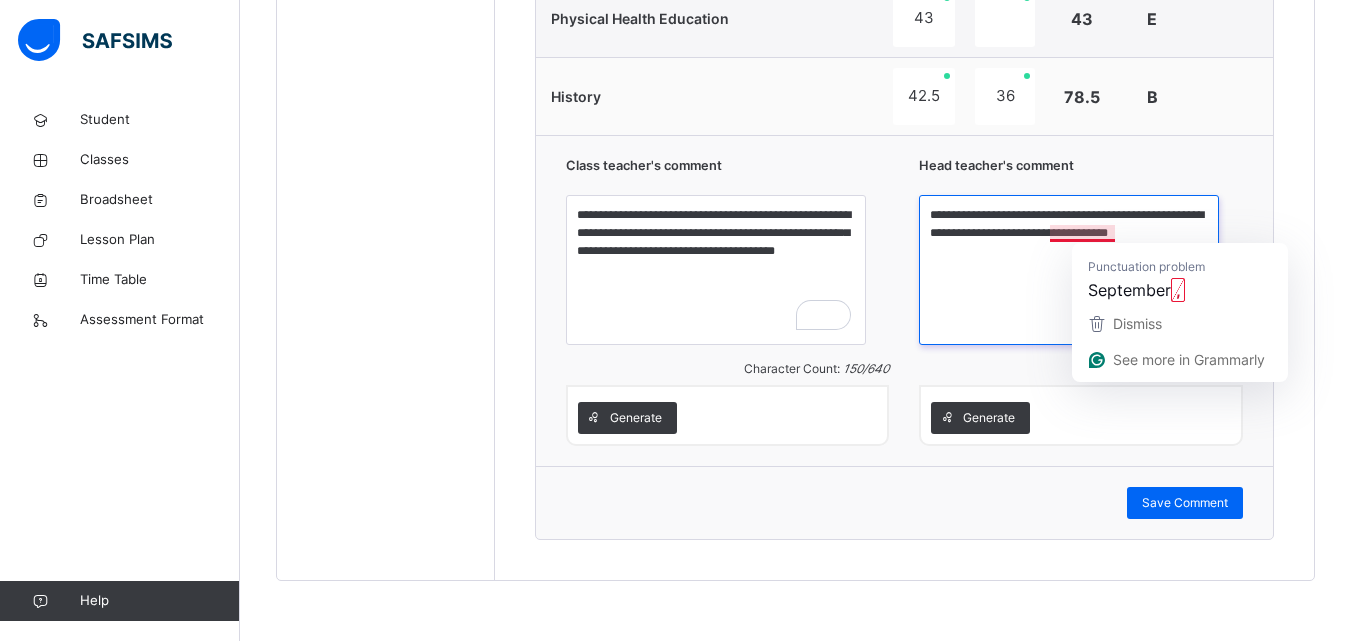 click on "**********" at bounding box center [1069, 270] 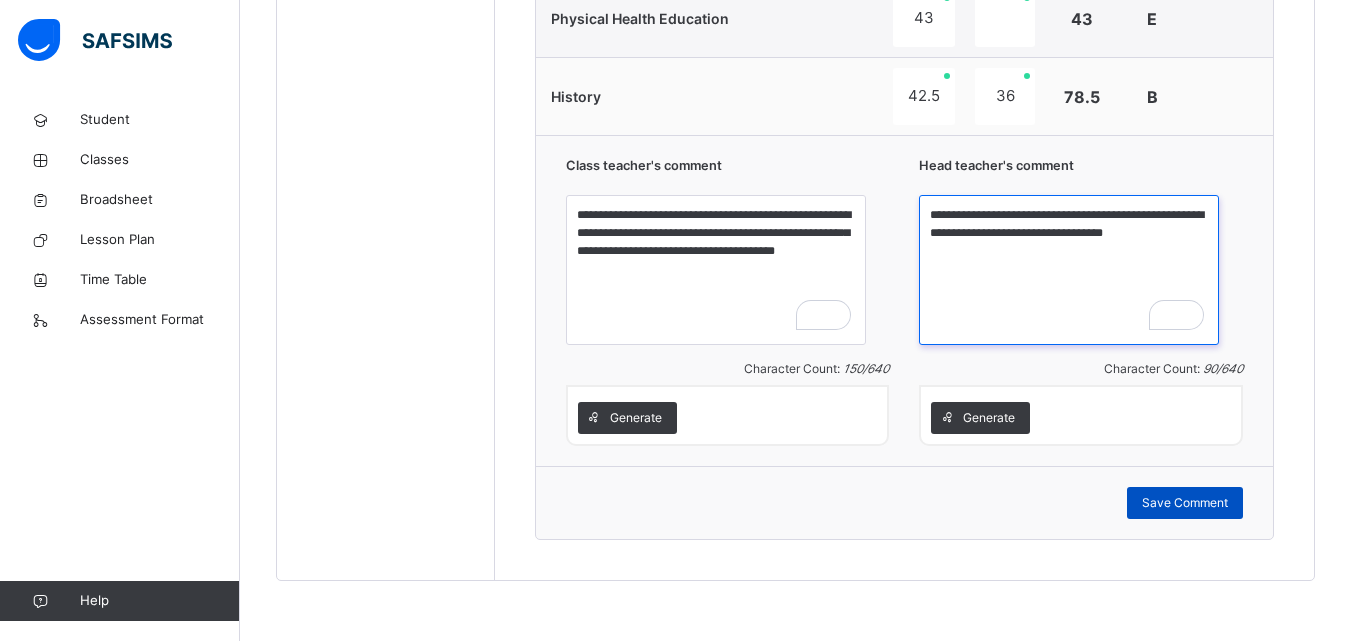 type on "**********" 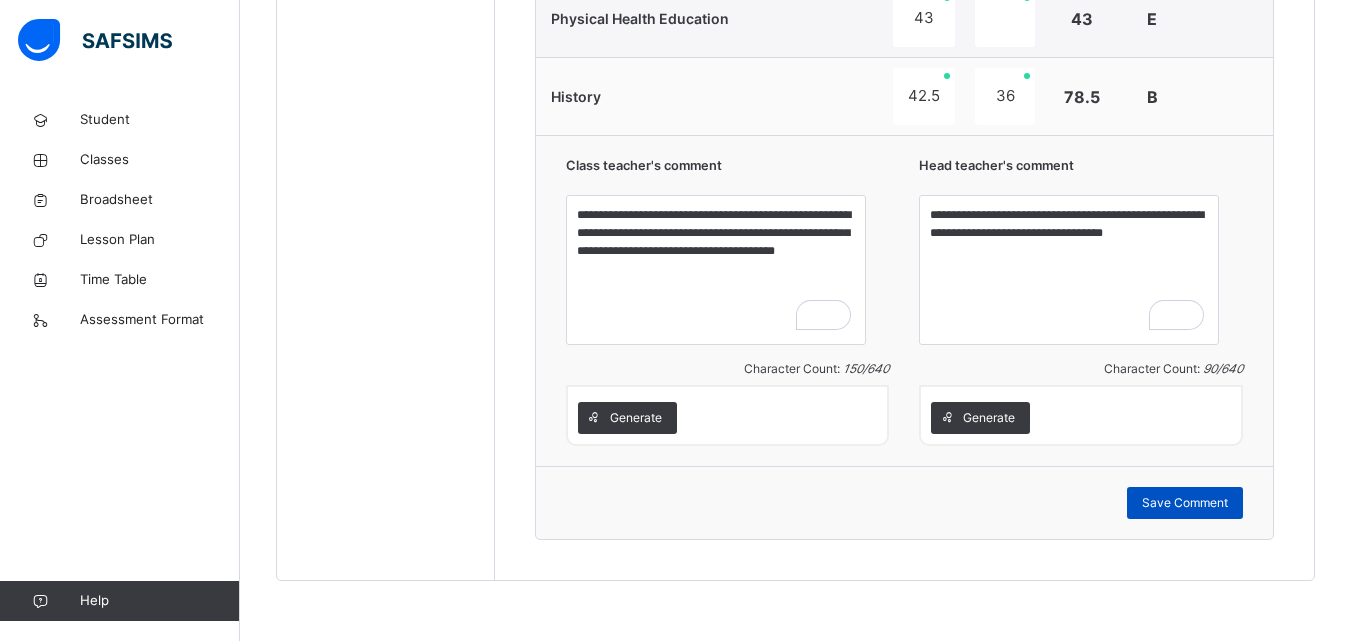click on "Save Comment" at bounding box center (1185, 503) 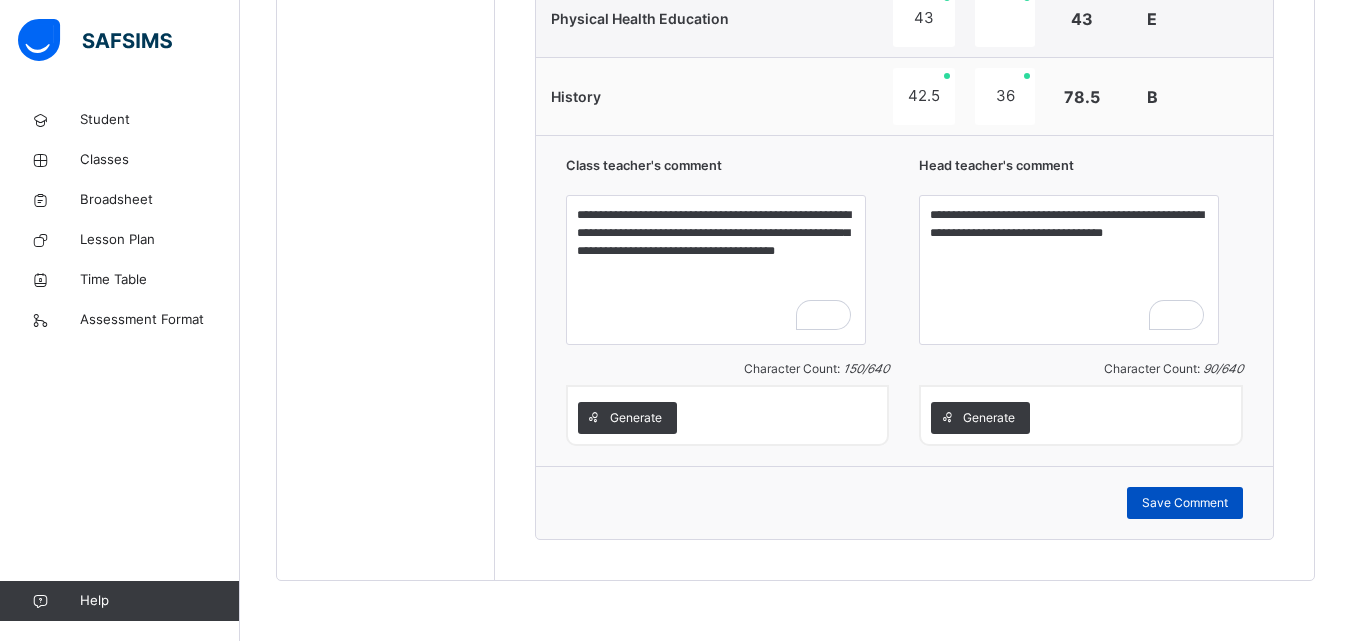 click on "Save Comment" at bounding box center [1185, 503] 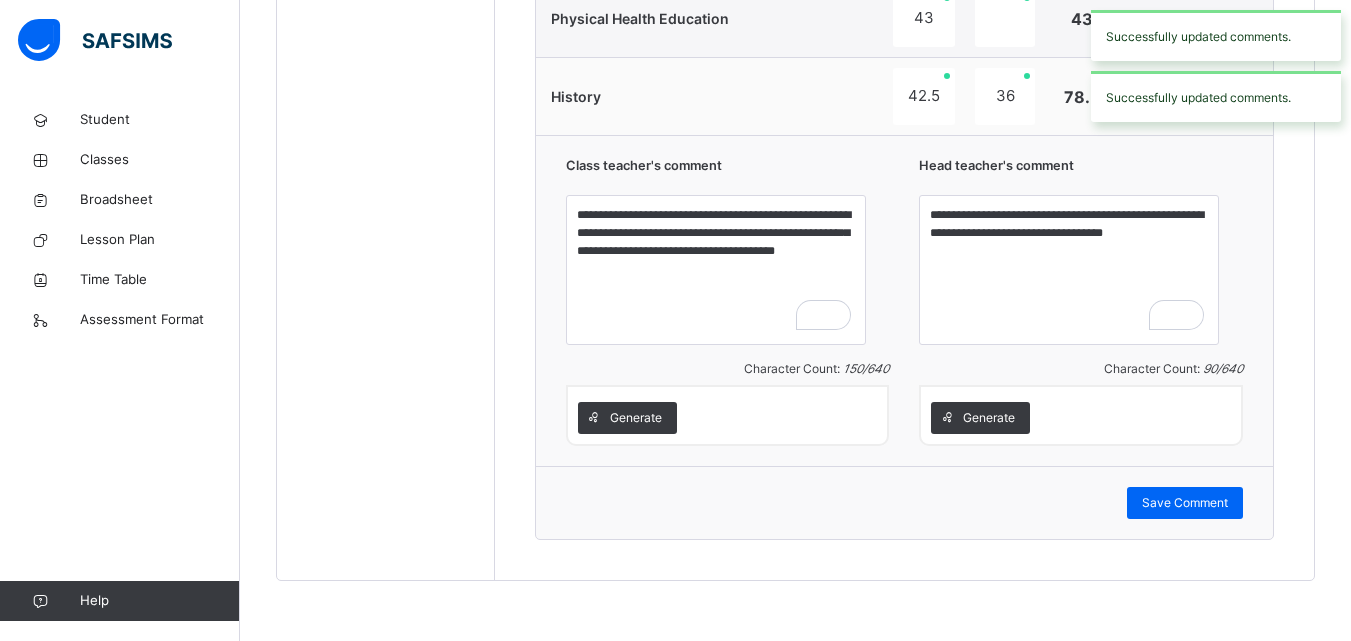 scroll, scrollTop: 1641, scrollLeft: 0, axis: vertical 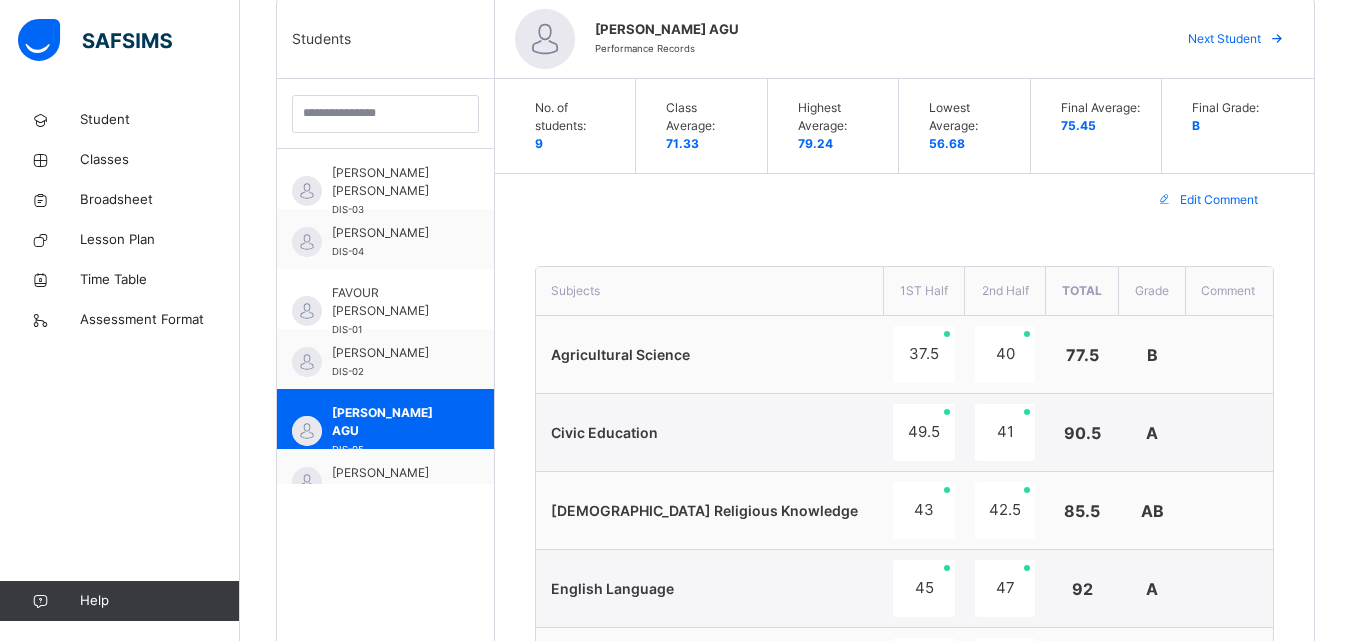 click on "Next Student" at bounding box center [1224, 39] 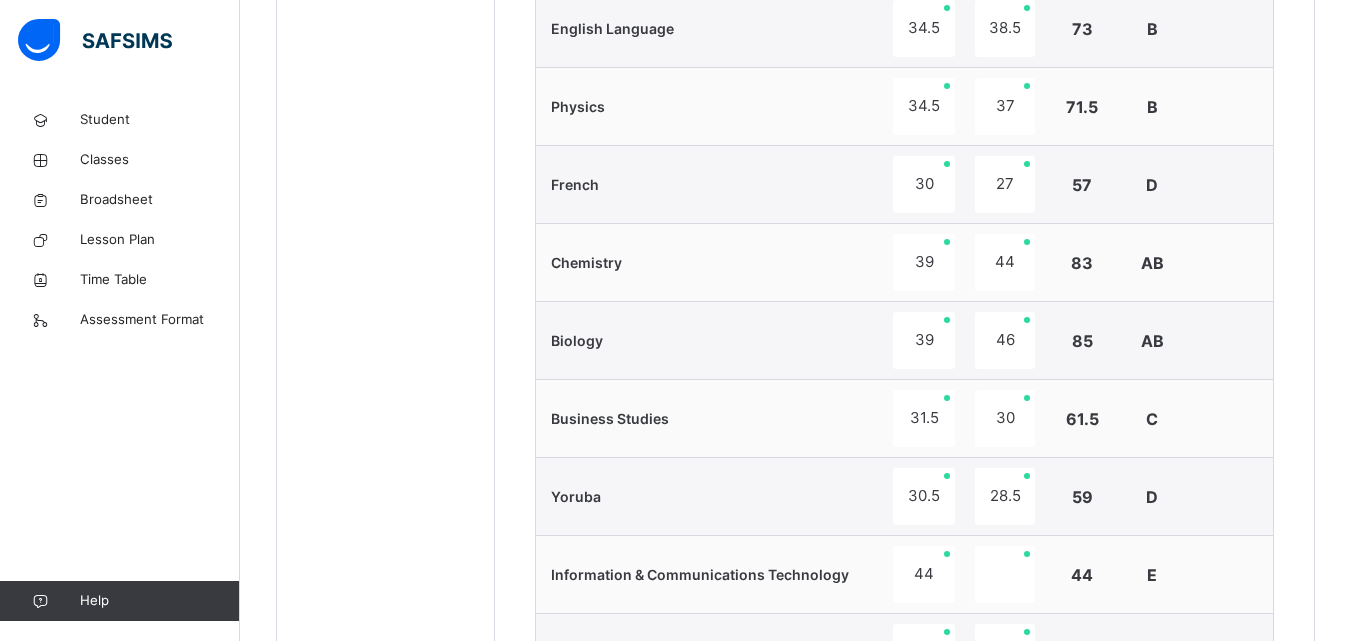 scroll, scrollTop: 1641, scrollLeft: 0, axis: vertical 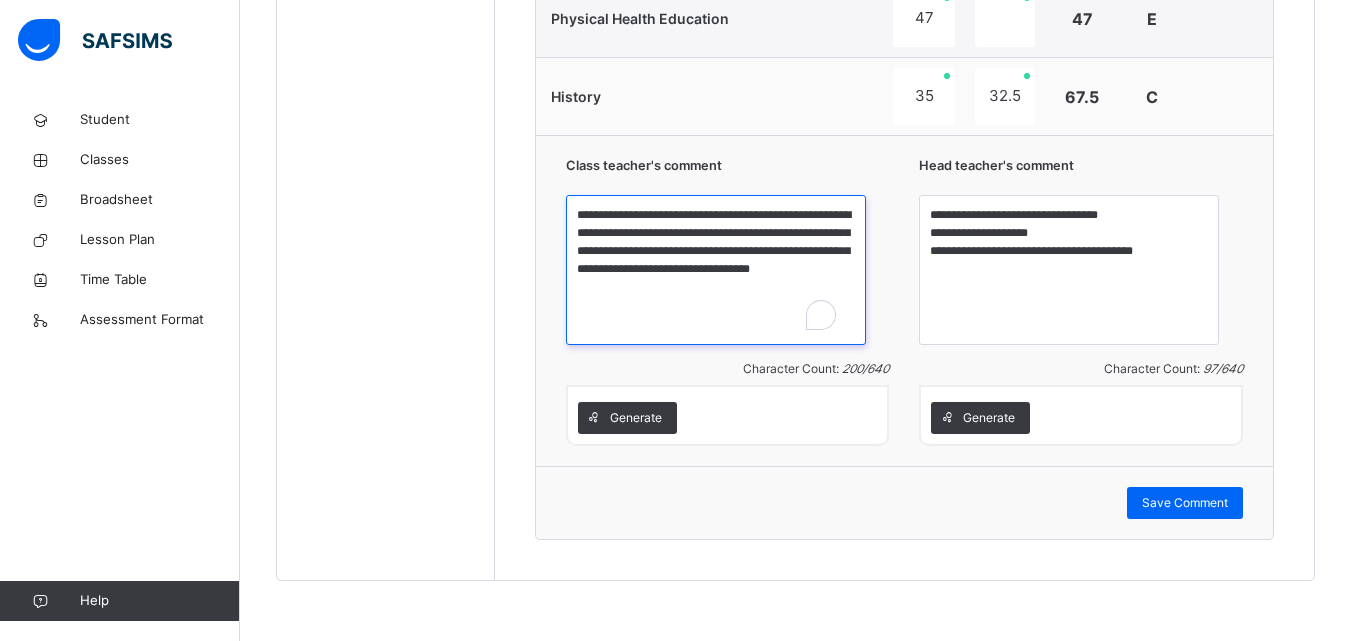 drag, startPoint x: 638, startPoint y: 213, endPoint x: 822, endPoint y: 293, distance: 200.63898 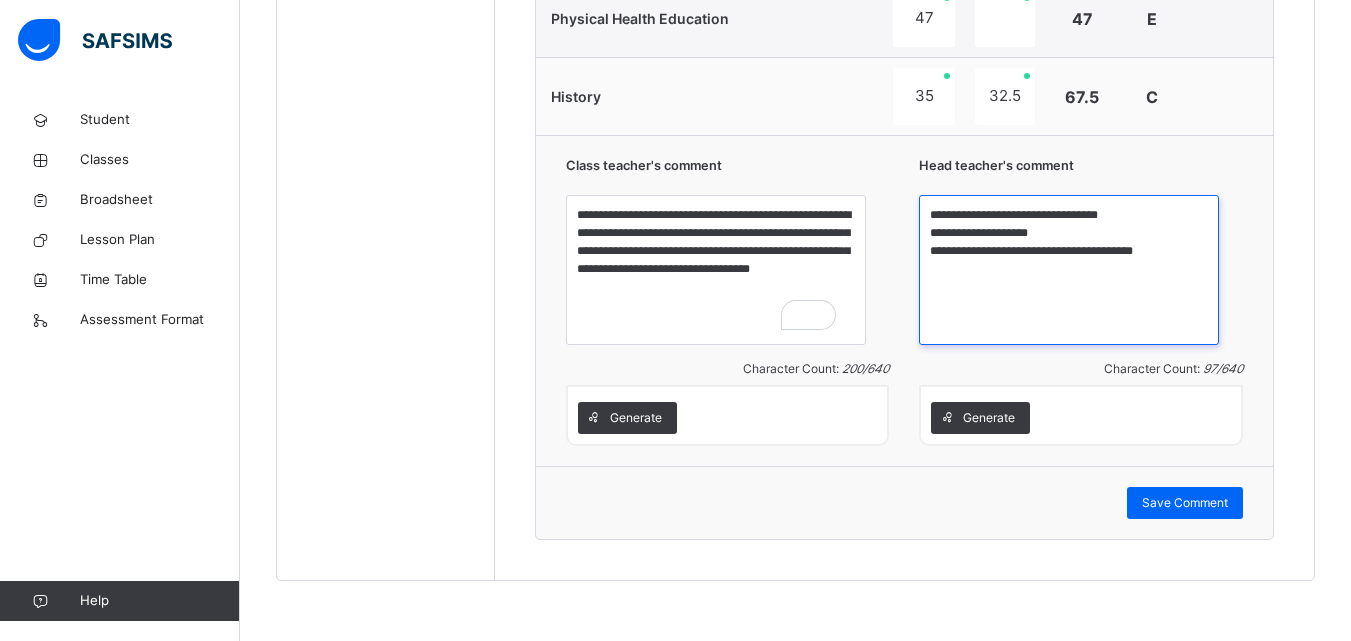 click on "**********" at bounding box center (1069, 270) 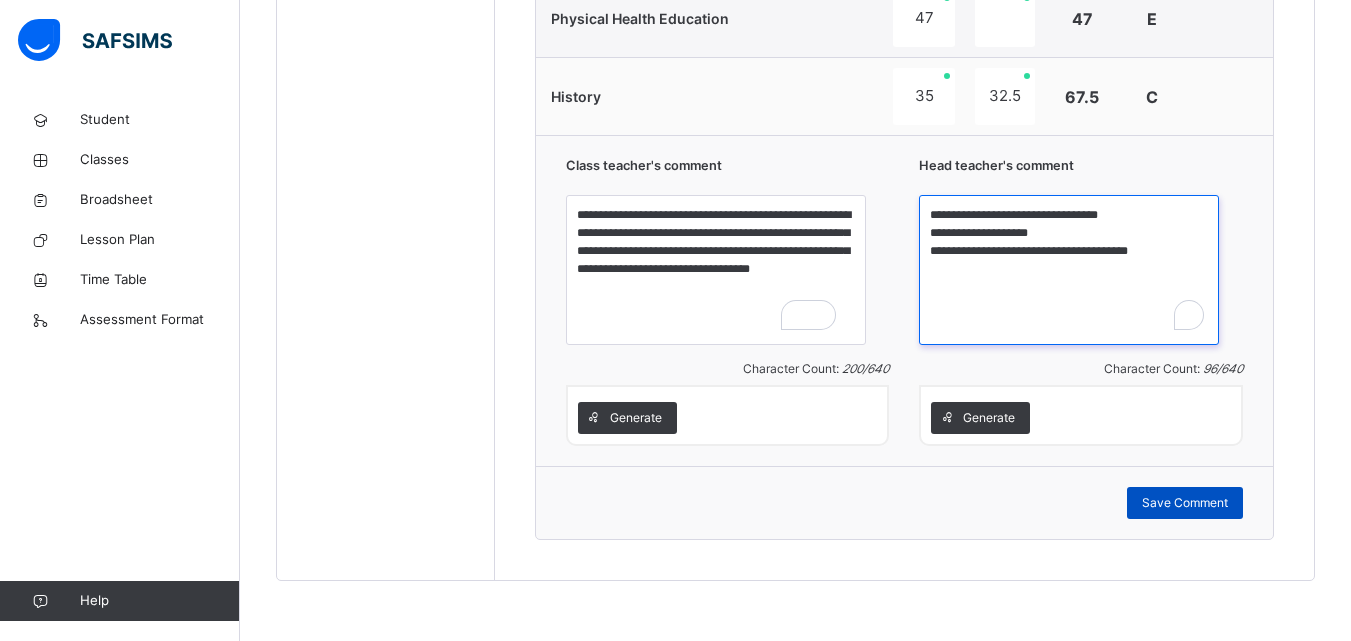 type on "**********" 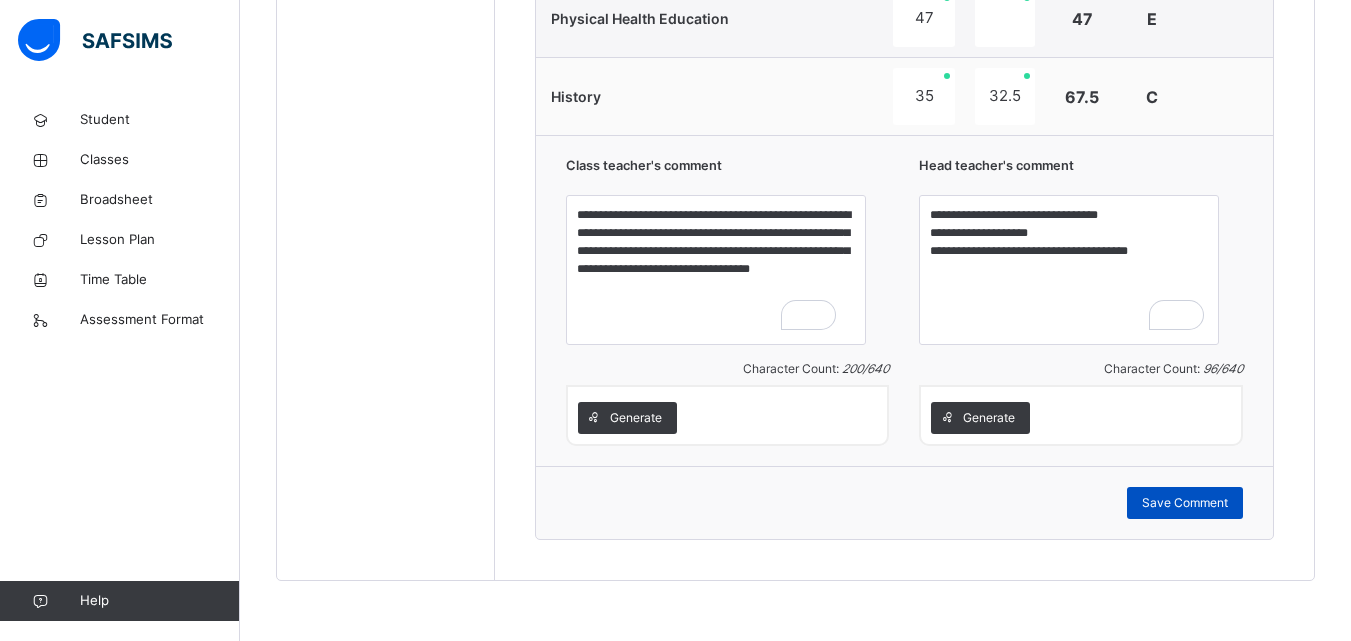 click on "Save Comment" at bounding box center (1185, 503) 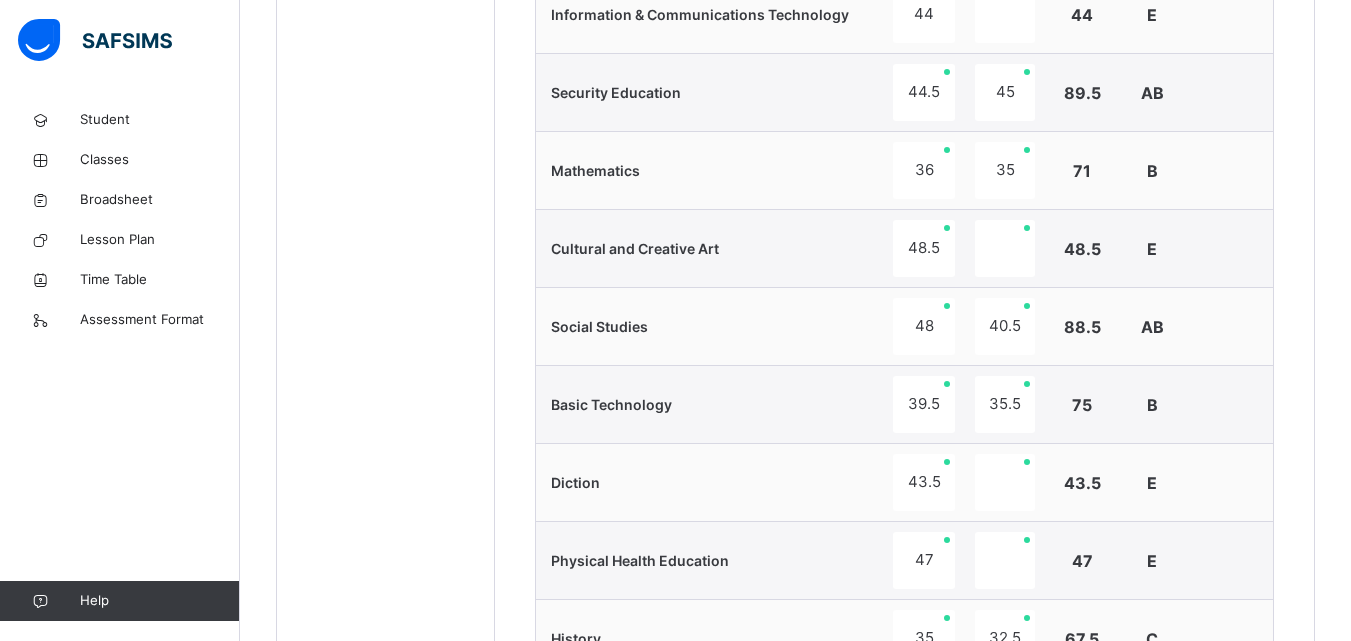scroll, scrollTop: 1081, scrollLeft: 0, axis: vertical 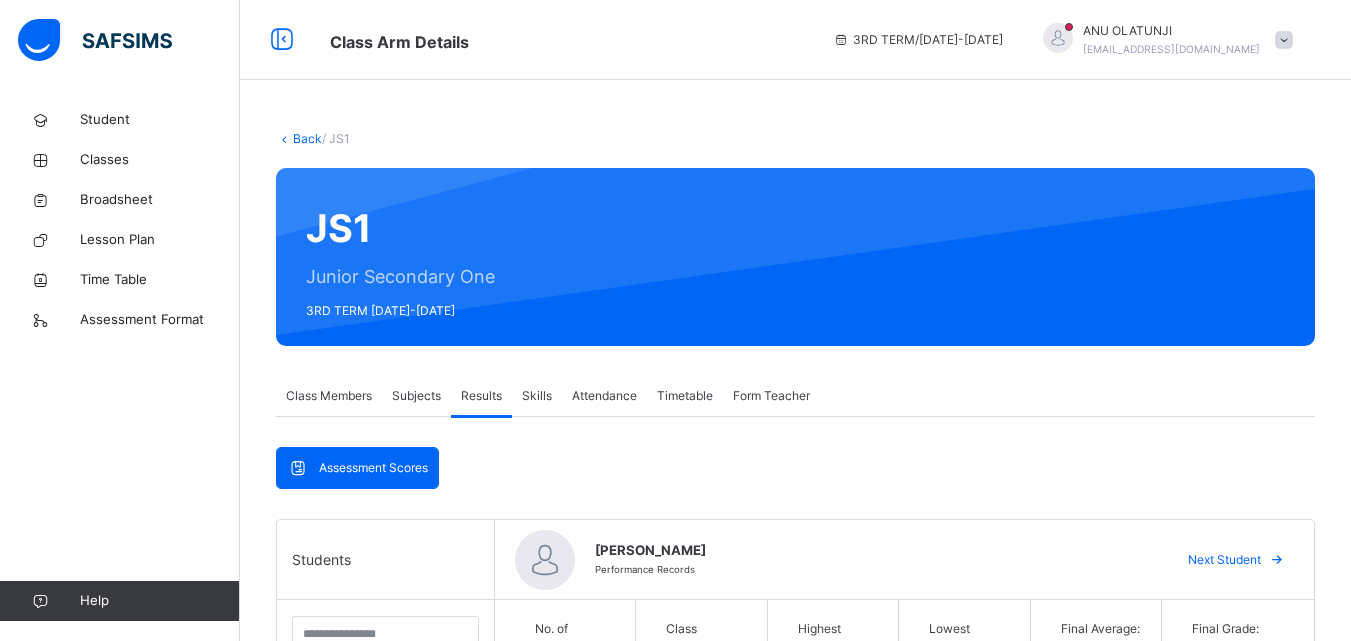 click on "Next Student" at bounding box center (1224, 560) 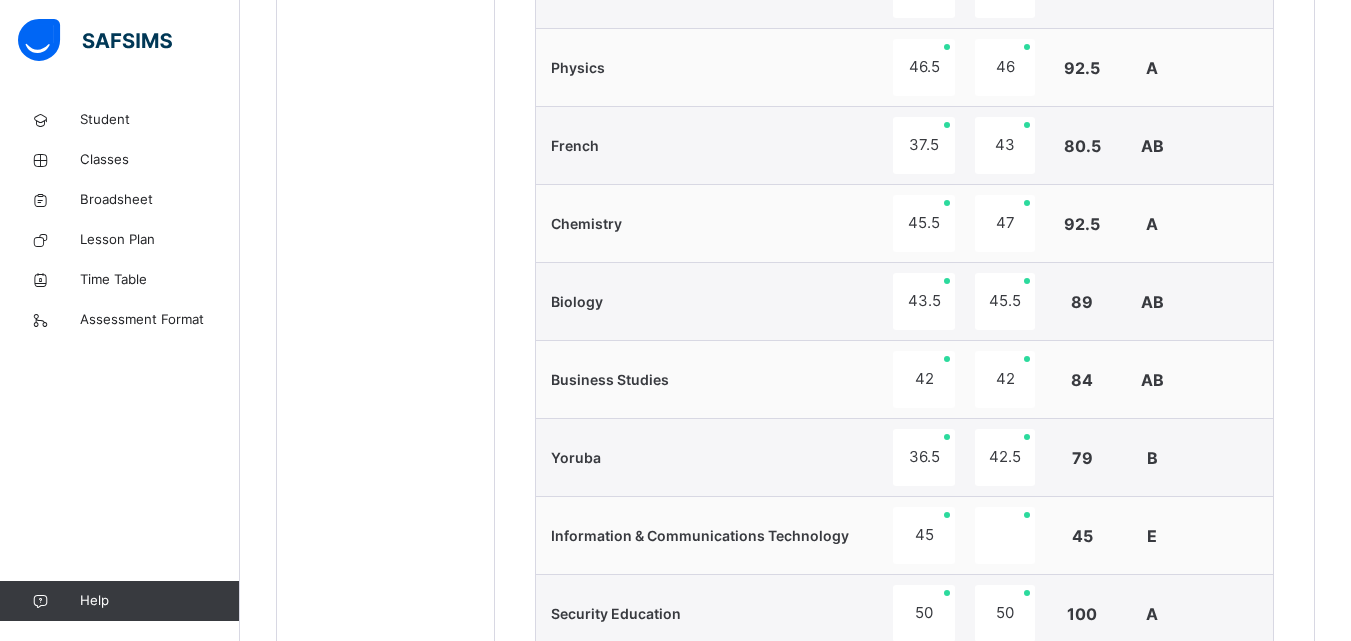 scroll, scrollTop: 1680, scrollLeft: 0, axis: vertical 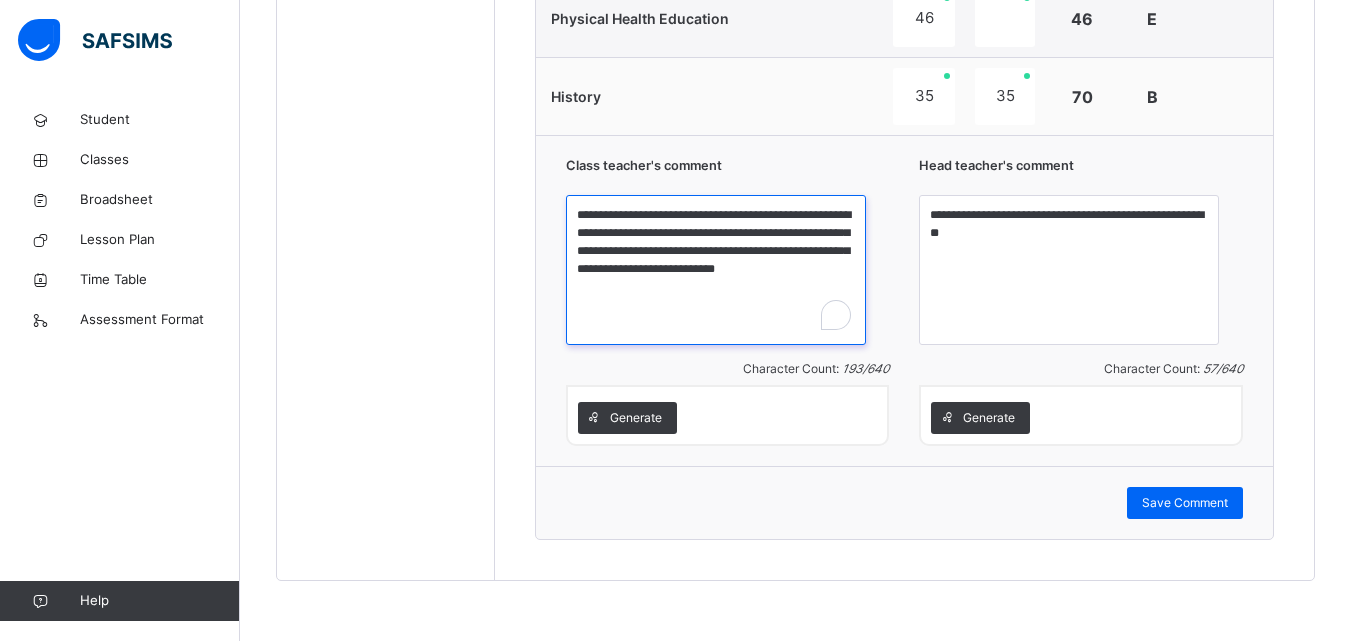 drag, startPoint x: 638, startPoint y: 210, endPoint x: 729, endPoint y: 308, distance: 133.73482 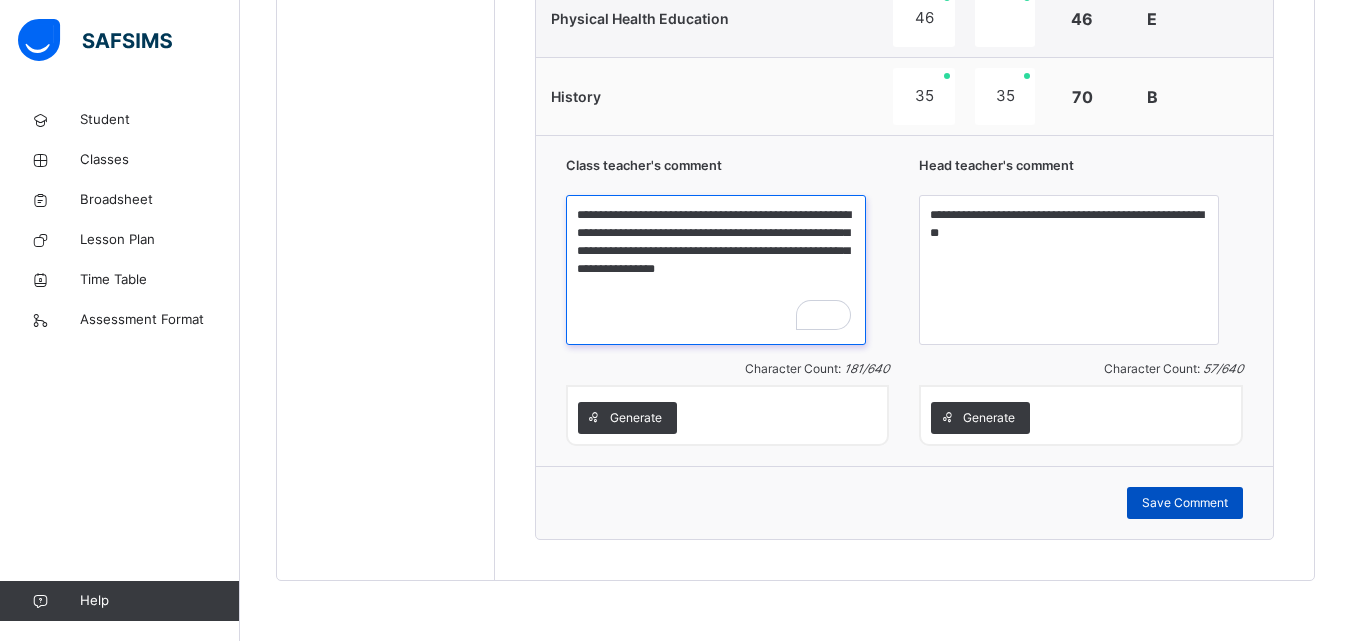 type on "**********" 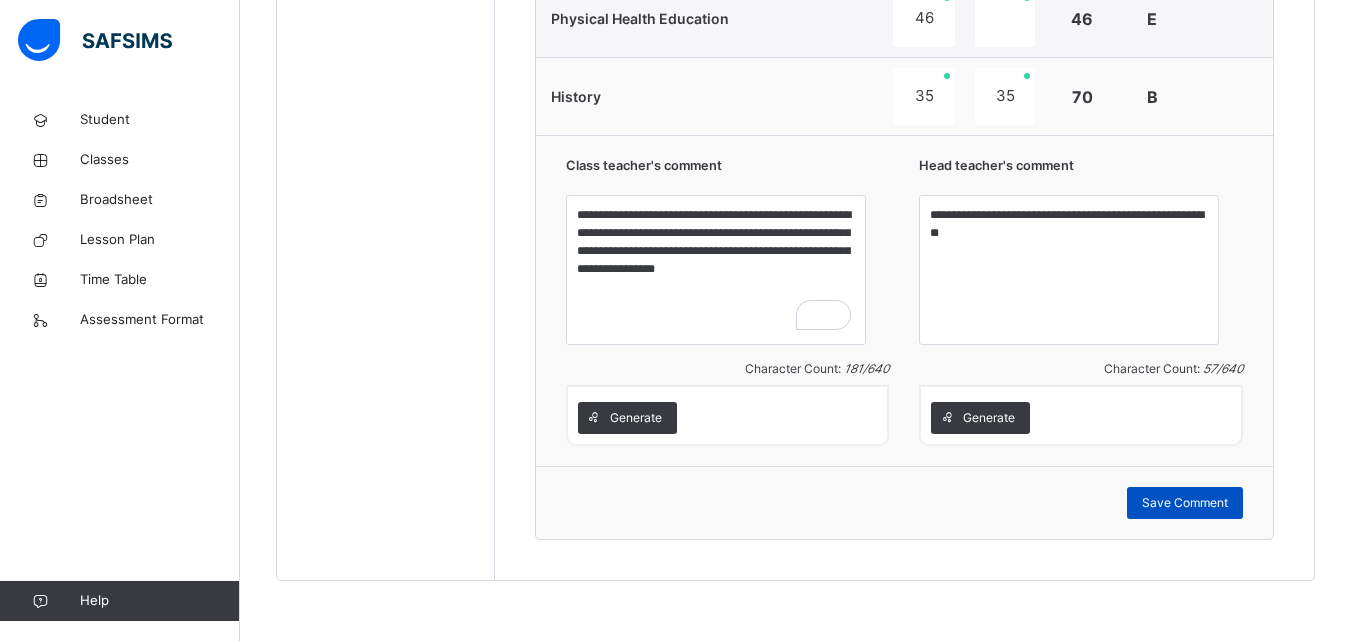 click on "Save Comment" at bounding box center (1185, 503) 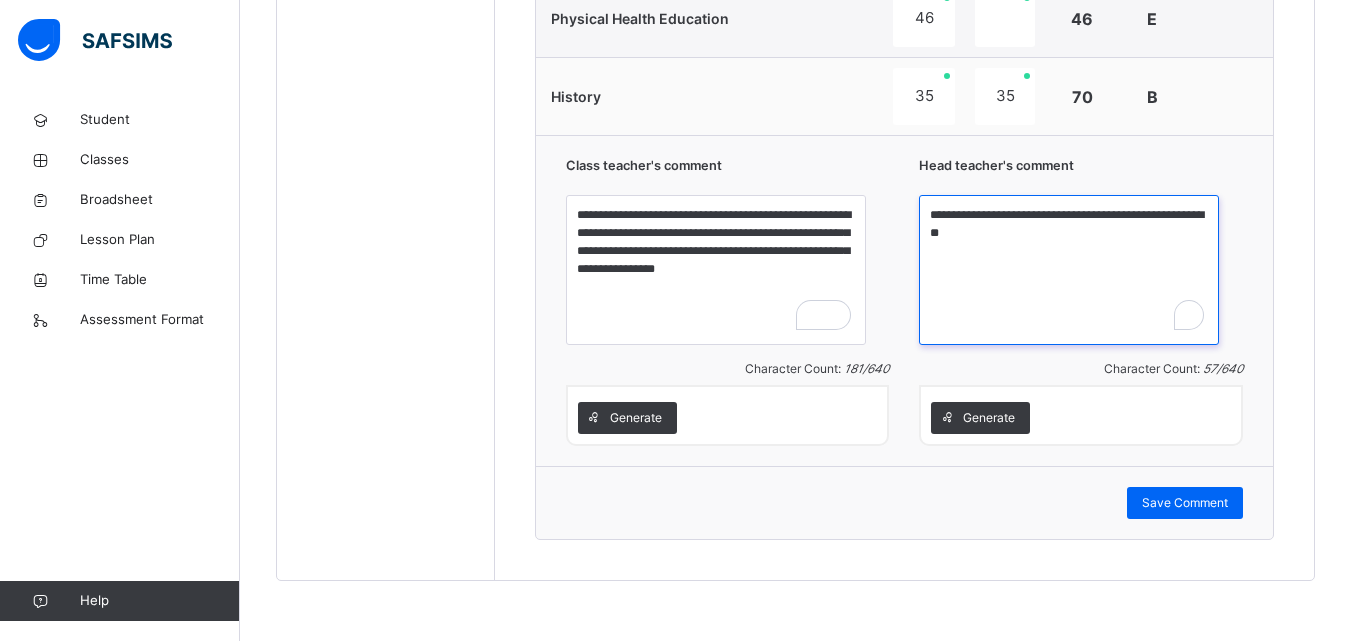 click on "**********" at bounding box center [1069, 270] 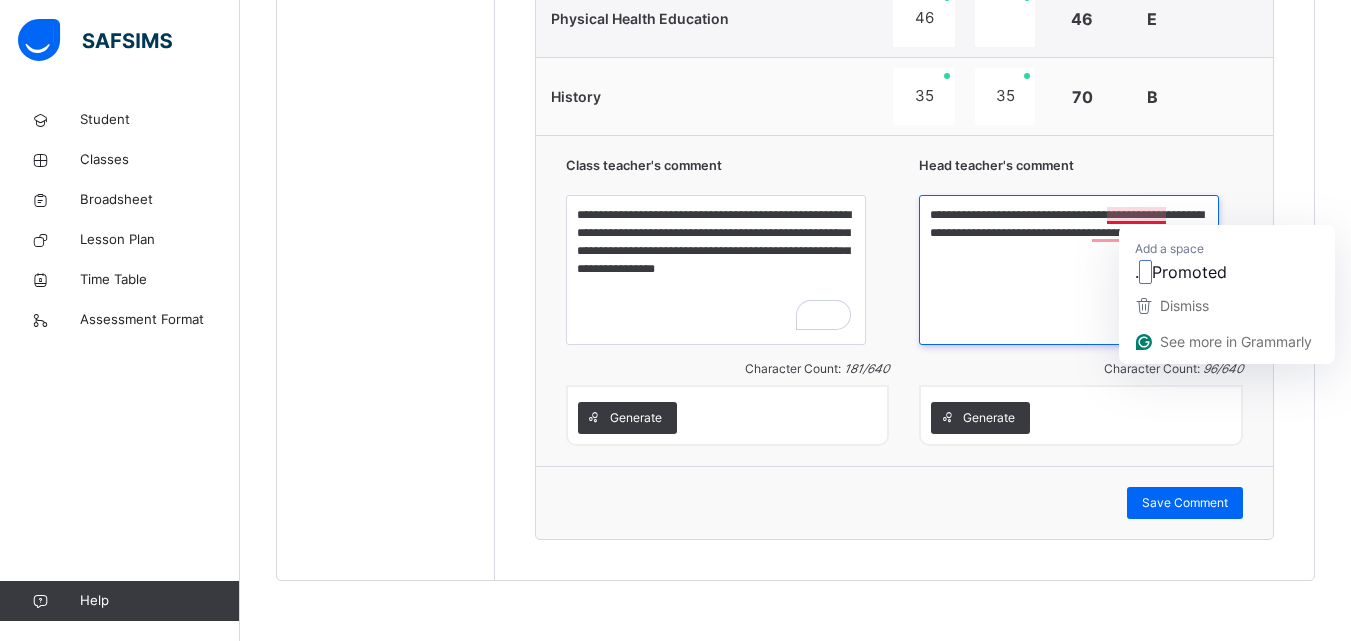 click on "**********" at bounding box center [1069, 270] 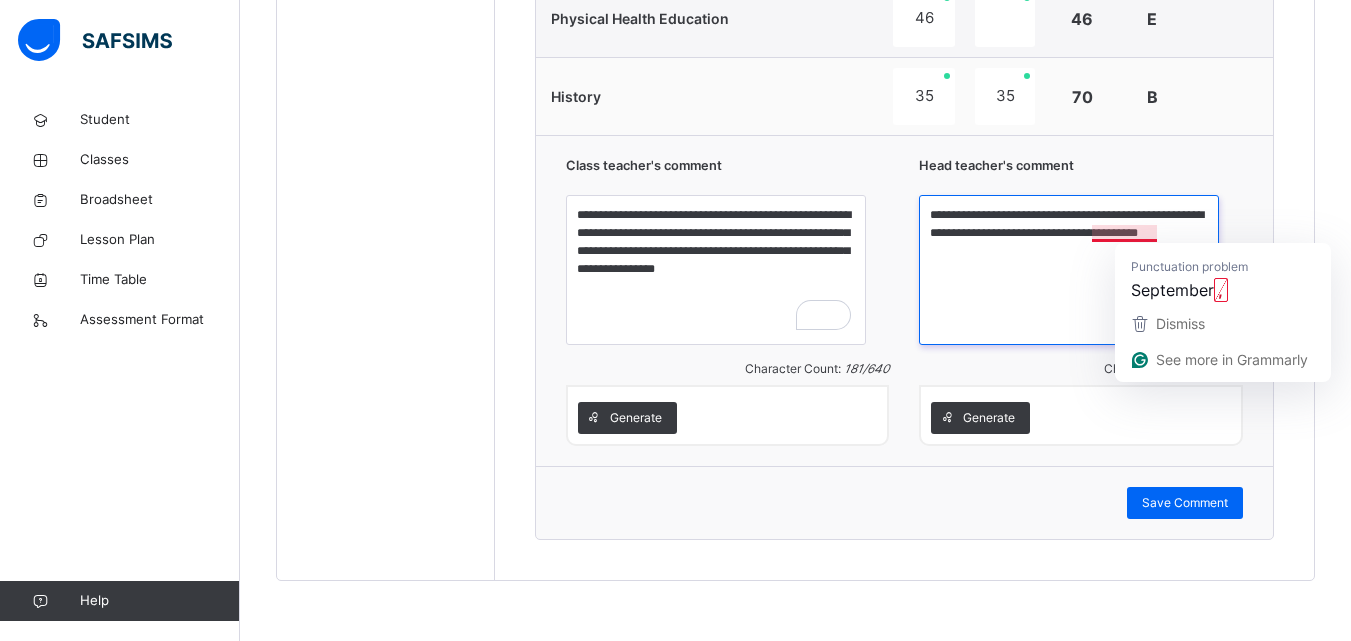click on "**********" at bounding box center [1069, 270] 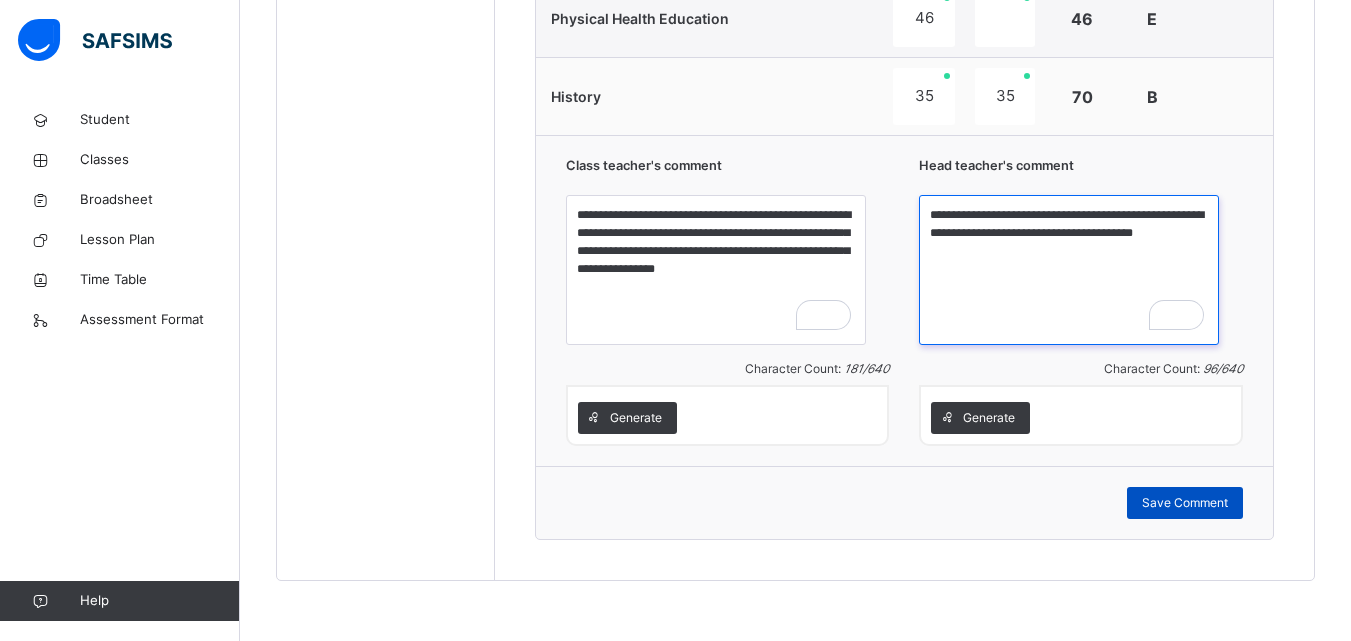 type on "**********" 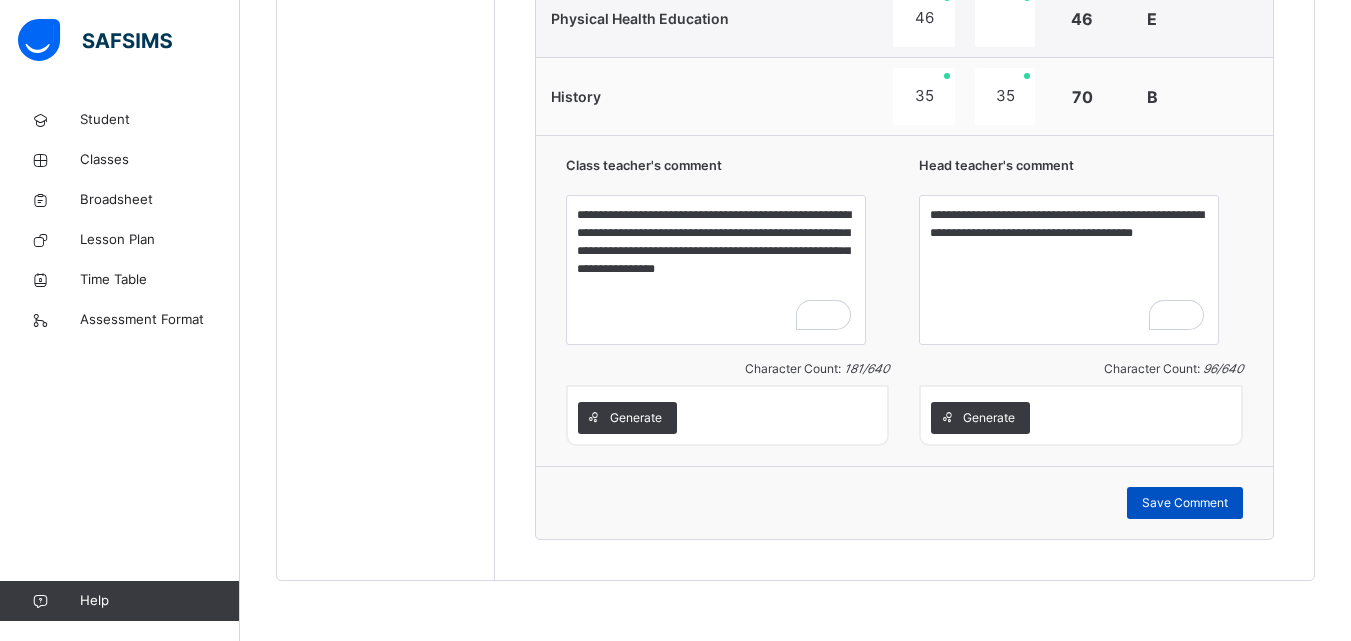 click on "Save Comment" at bounding box center [1185, 503] 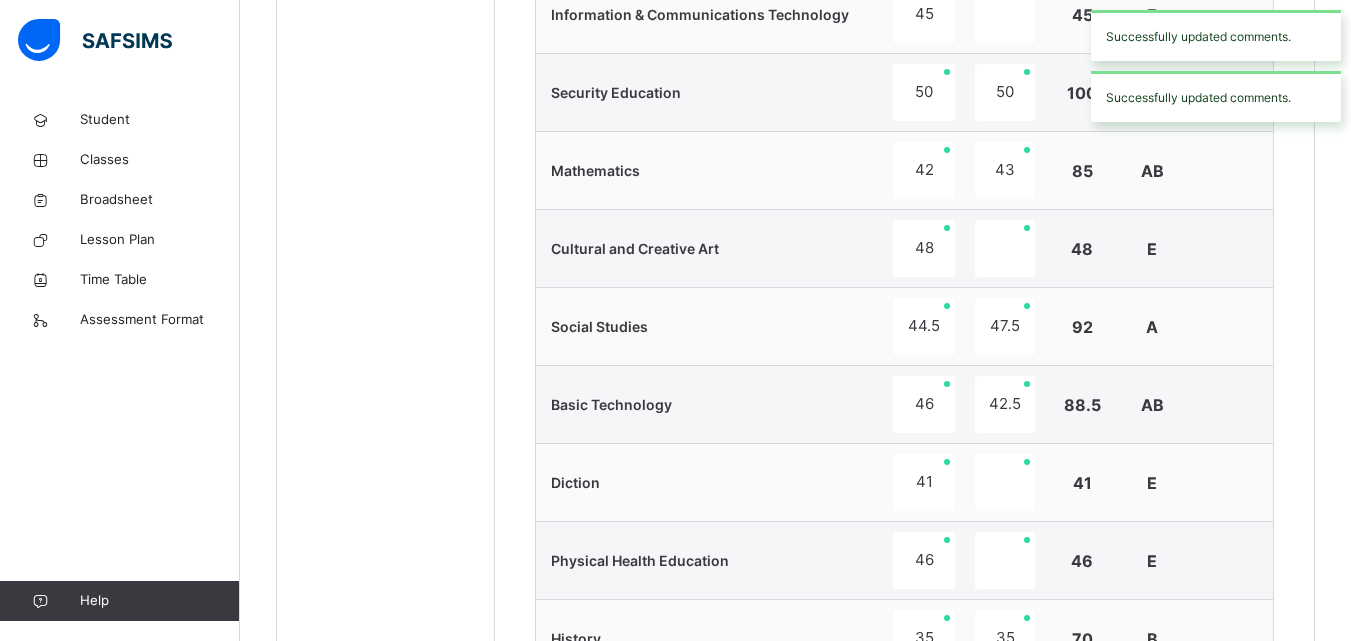 scroll, scrollTop: 1081, scrollLeft: 0, axis: vertical 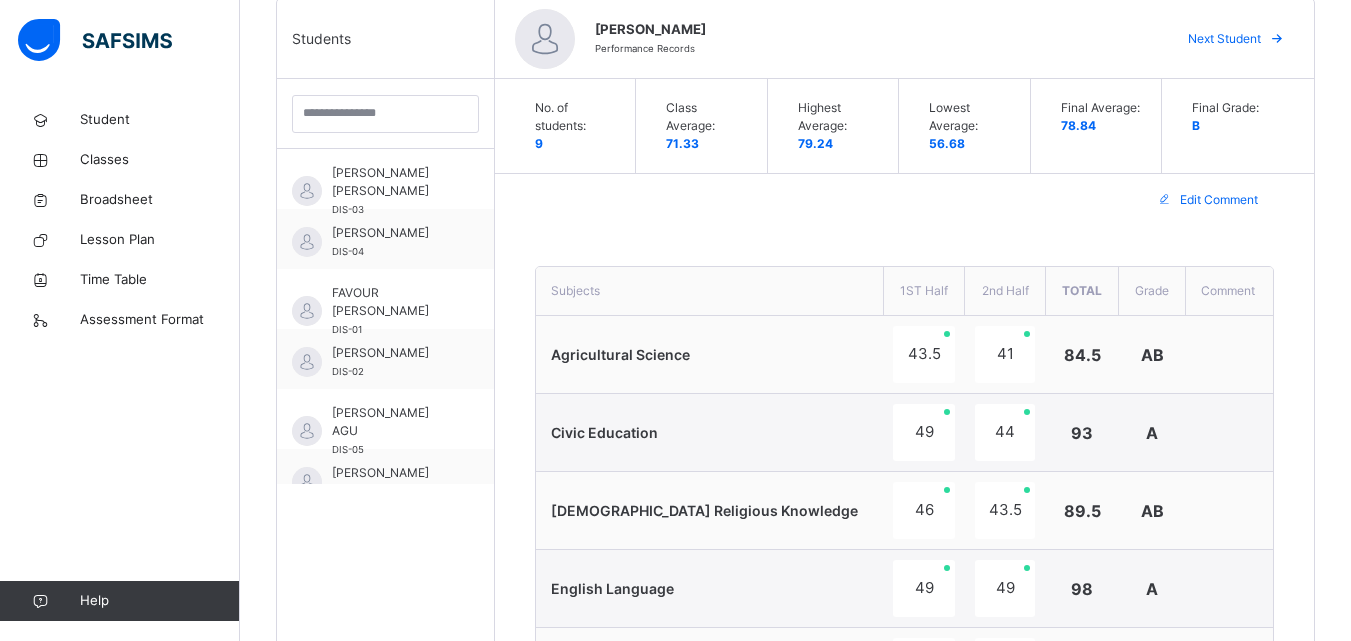 click on "Next Student" at bounding box center [1224, 39] 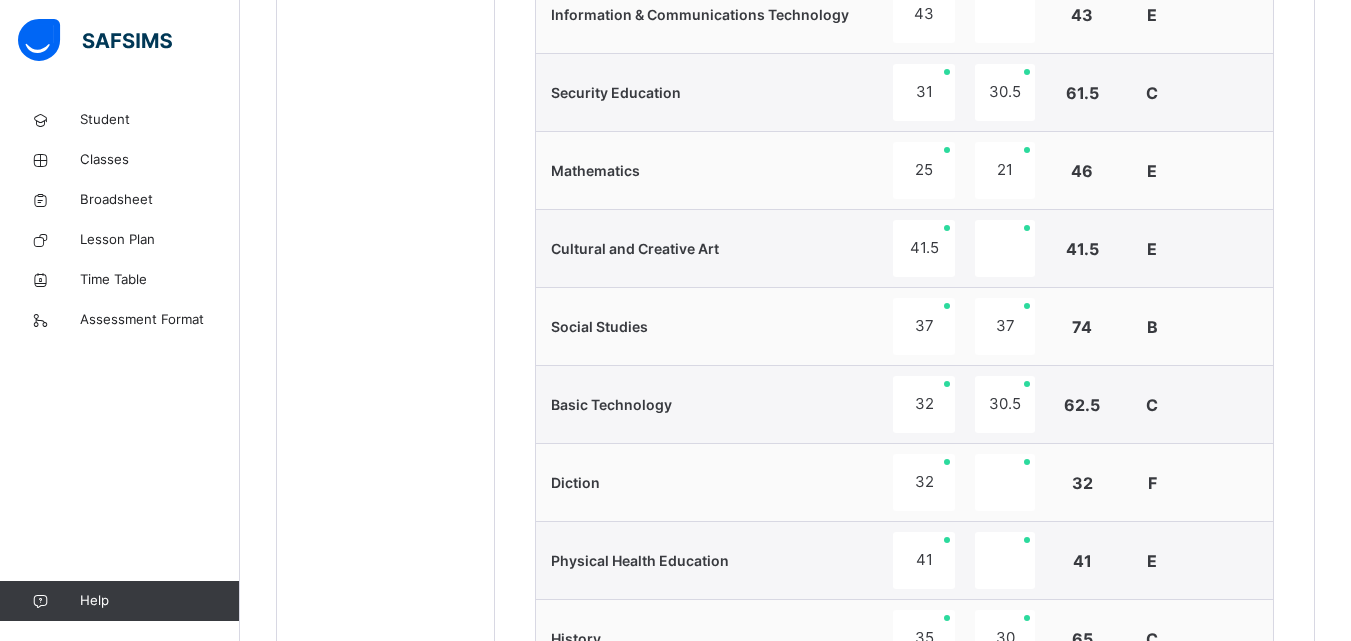 scroll, scrollTop: 2201, scrollLeft: 0, axis: vertical 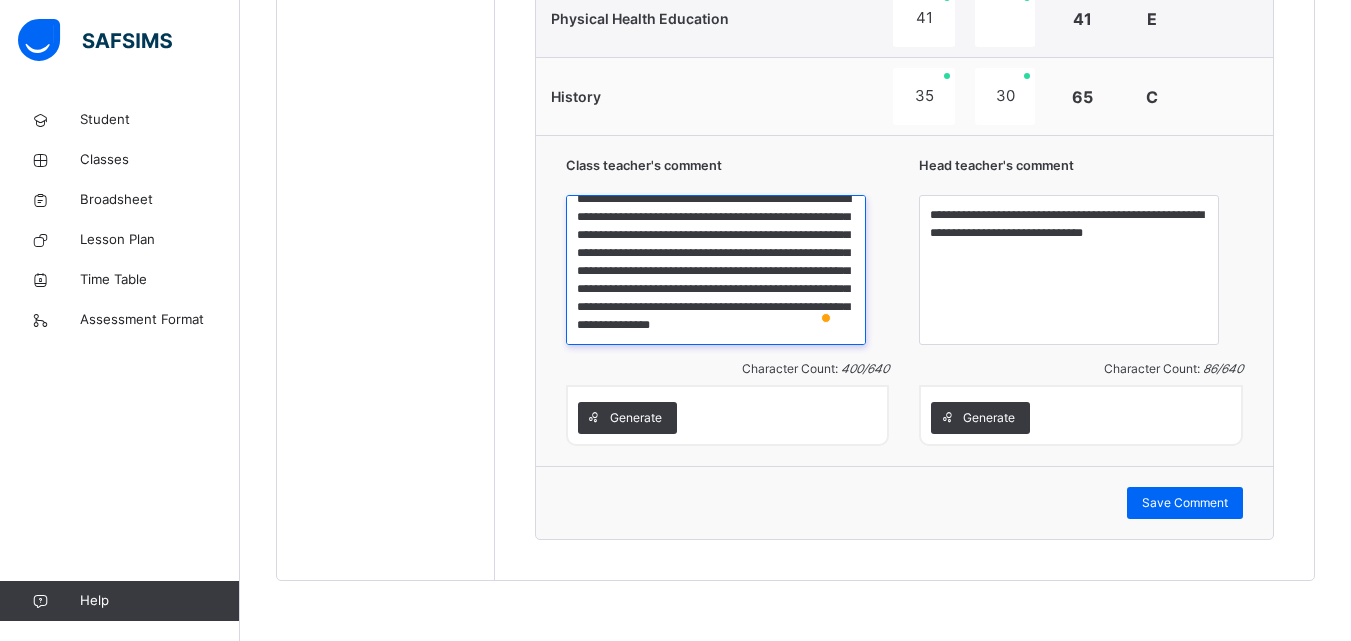 drag, startPoint x: 641, startPoint y: 214, endPoint x: 878, endPoint y: 332, distance: 264.75082 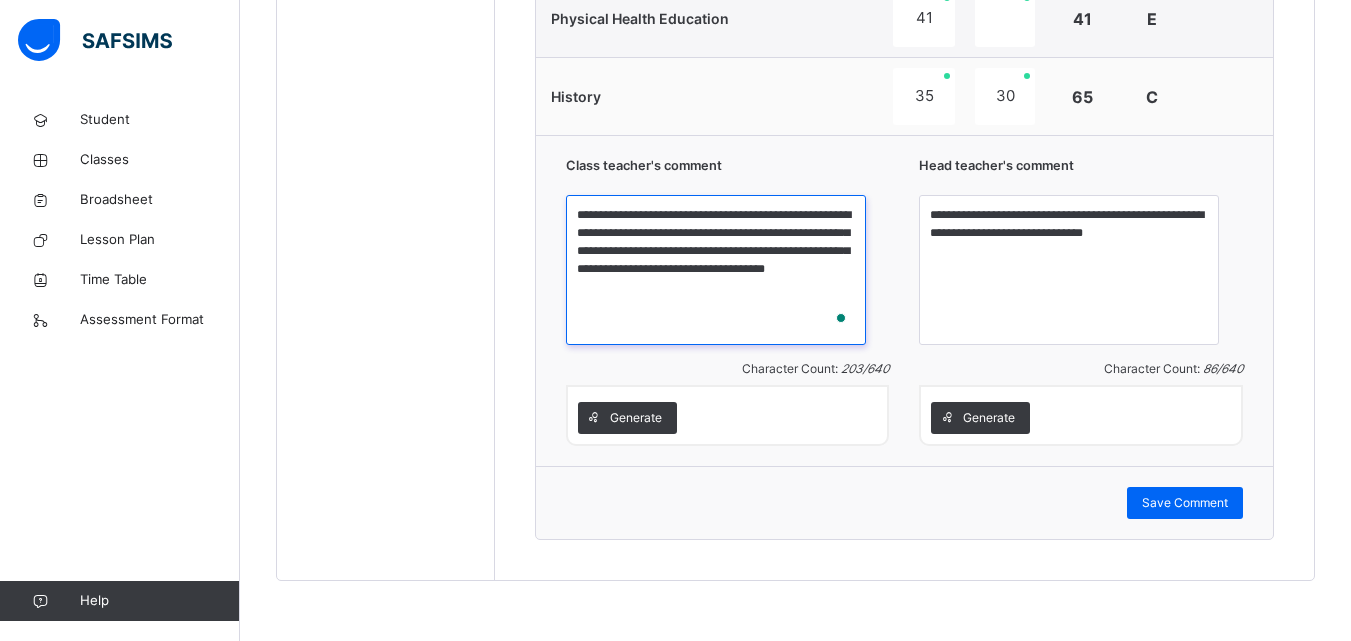 scroll, scrollTop: 0, scrollLeft: 0, axis: both 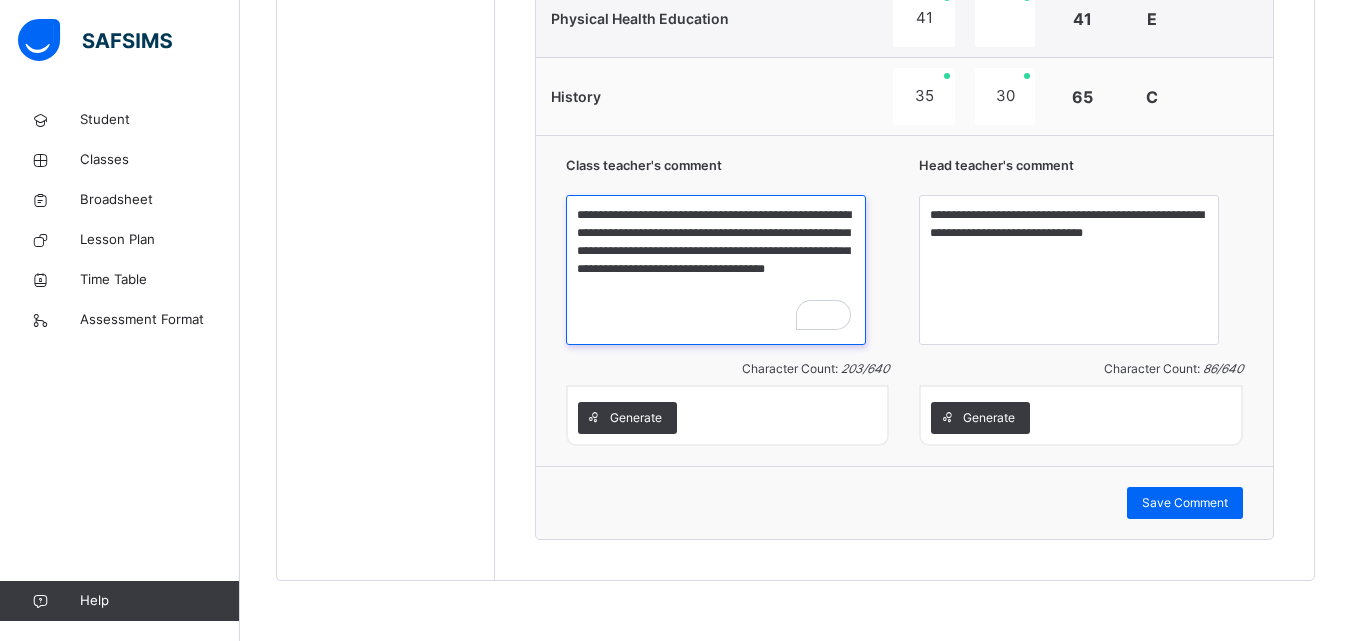 type on "**********" 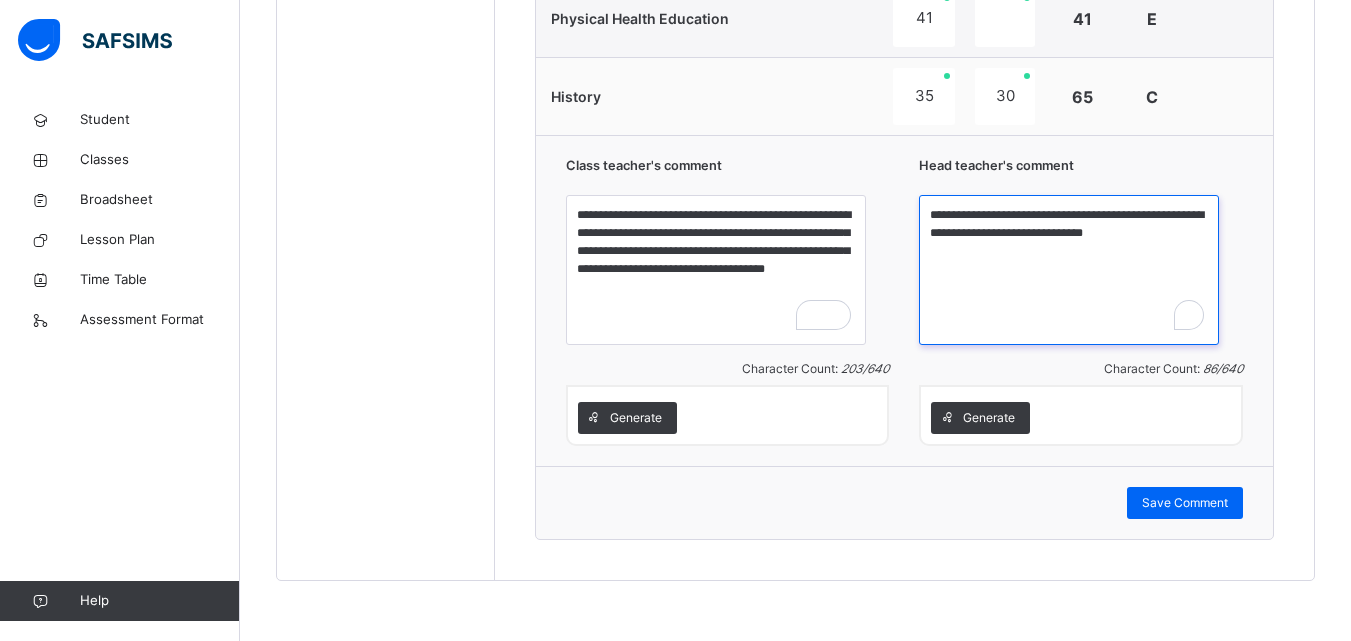 drag, startPoint x: 970, startPoint y: 210, endPoint x: 1213, endPoint y: 246, distance: 245.65219 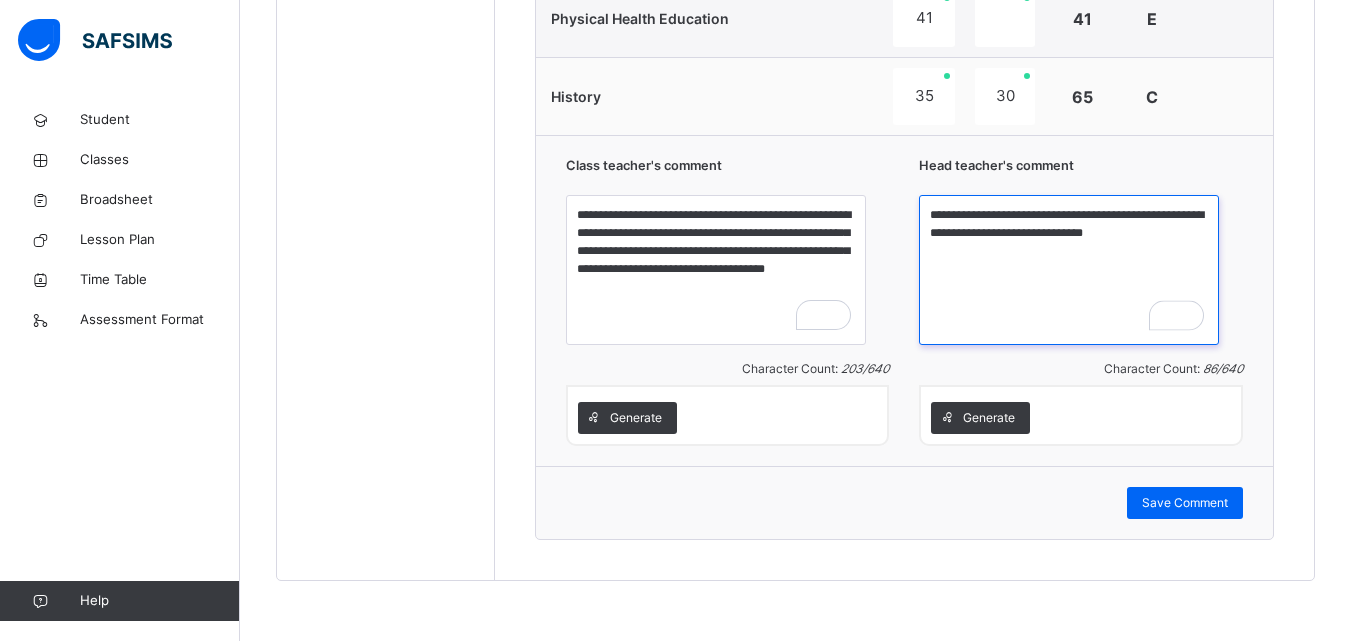paste on "**********" 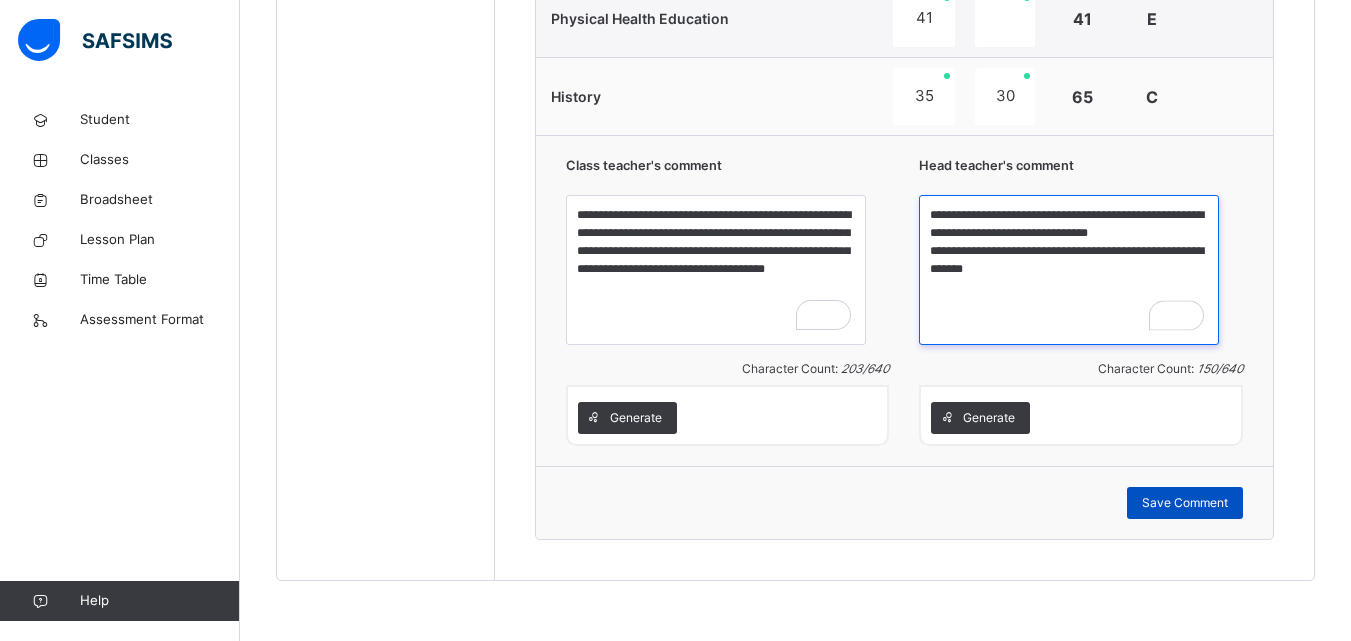 type on "**********" 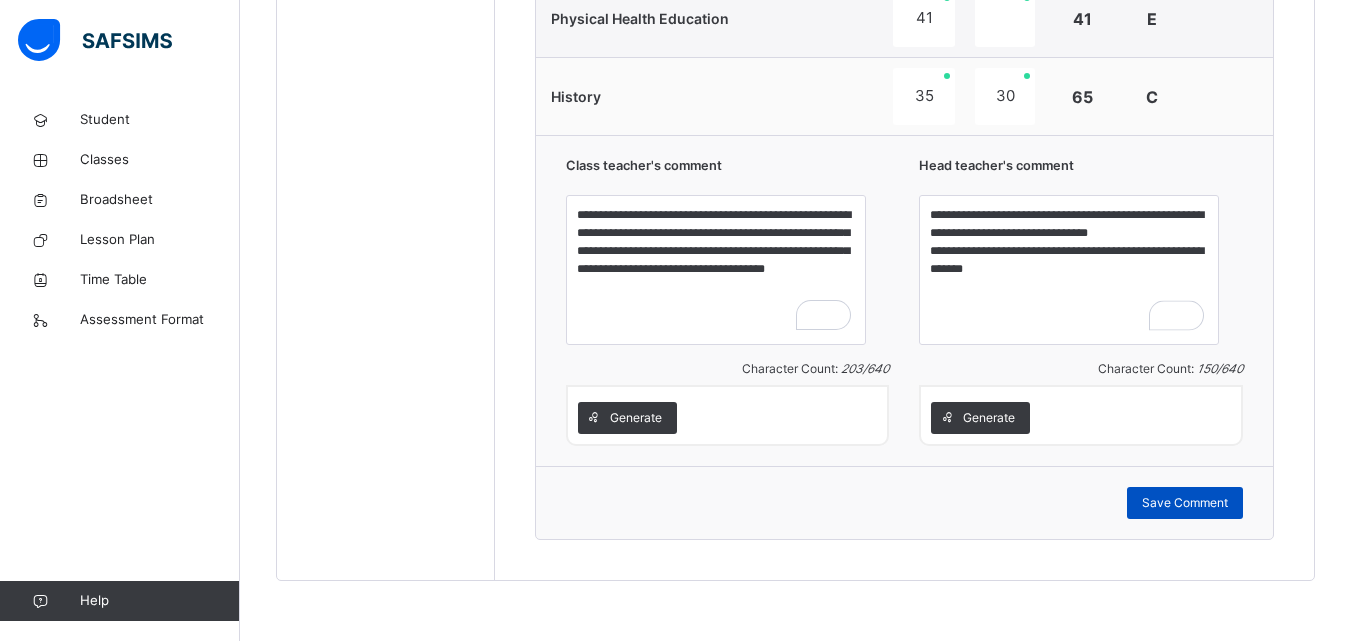 click on "Save Comment" at bounding box center [1185, 503] 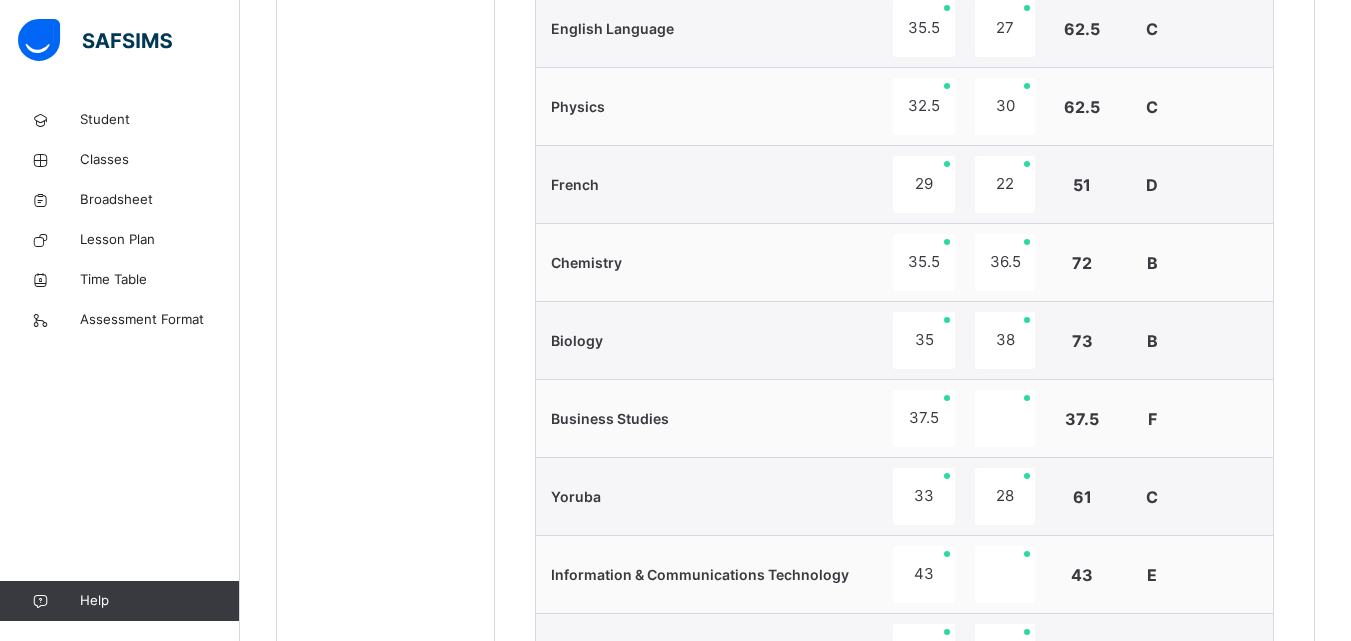 scroll, scrollTop: 521, scrollLeft: 0, axis: vertical 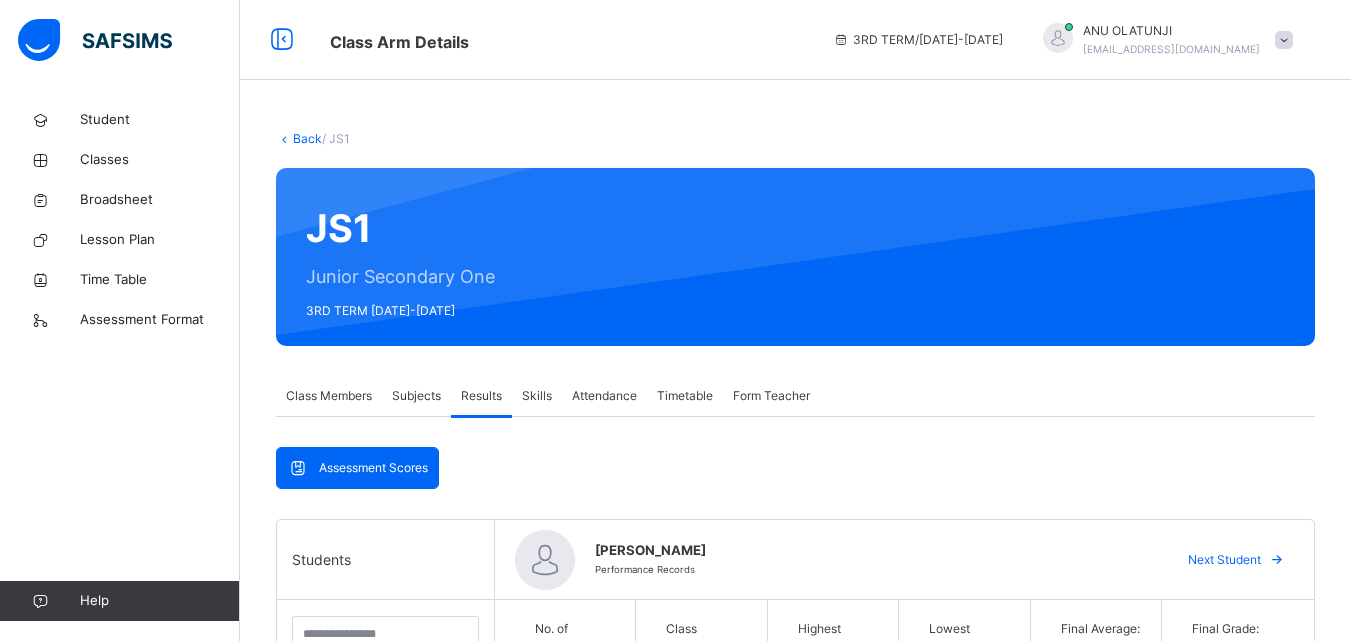 click on "Next Student" at bounding box center (1224, 560) 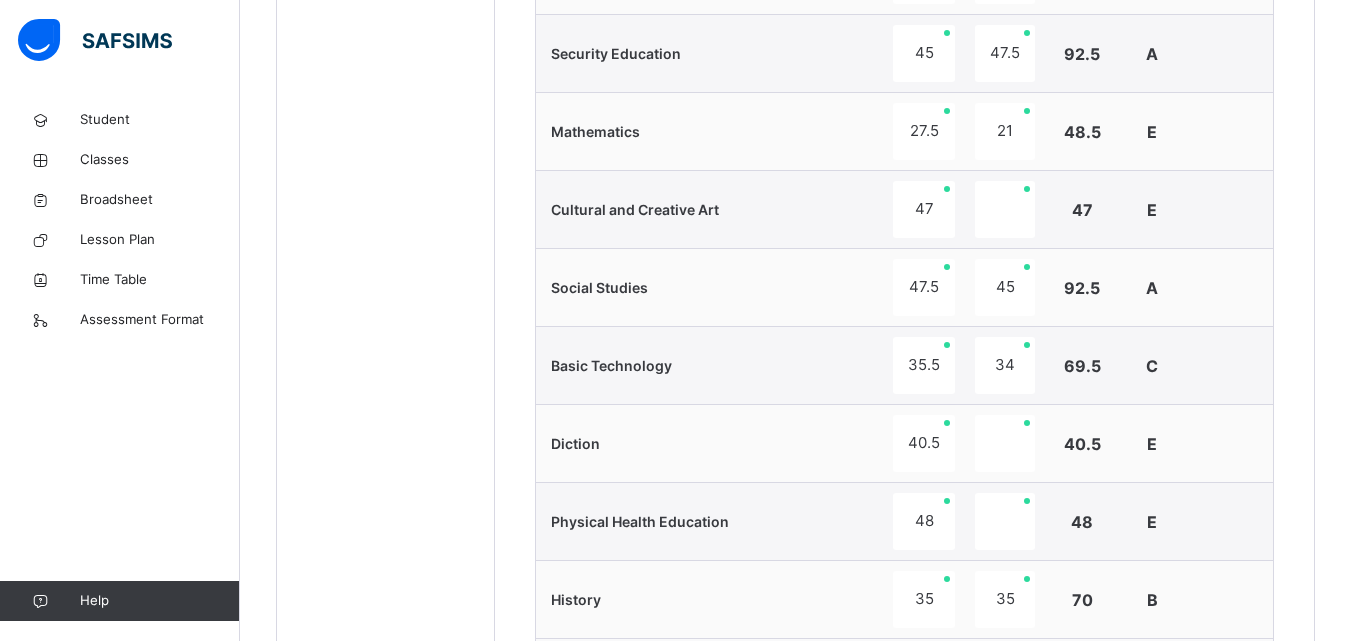 scroll, scrollTop: 2201, scrollLeft: 0, axis: vertical 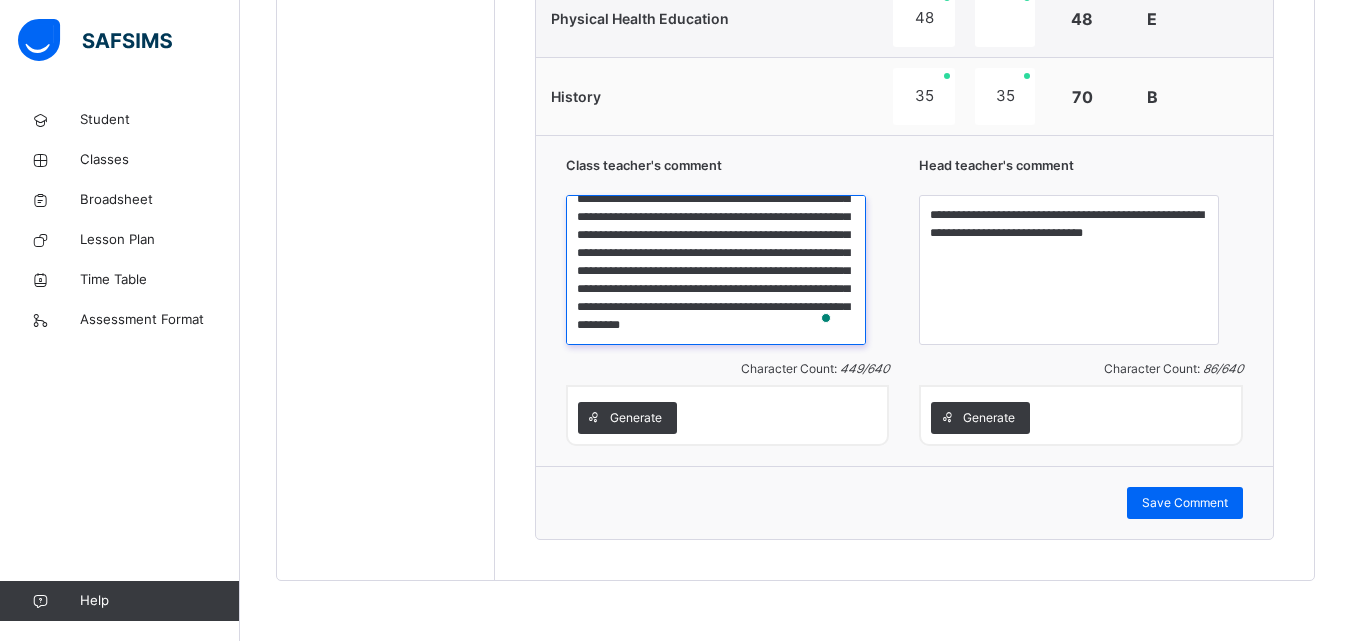drag, startPoint x: 639, startPoint y: 214, endPoint x: 873, endPoint y: 321, distance: 257.3033 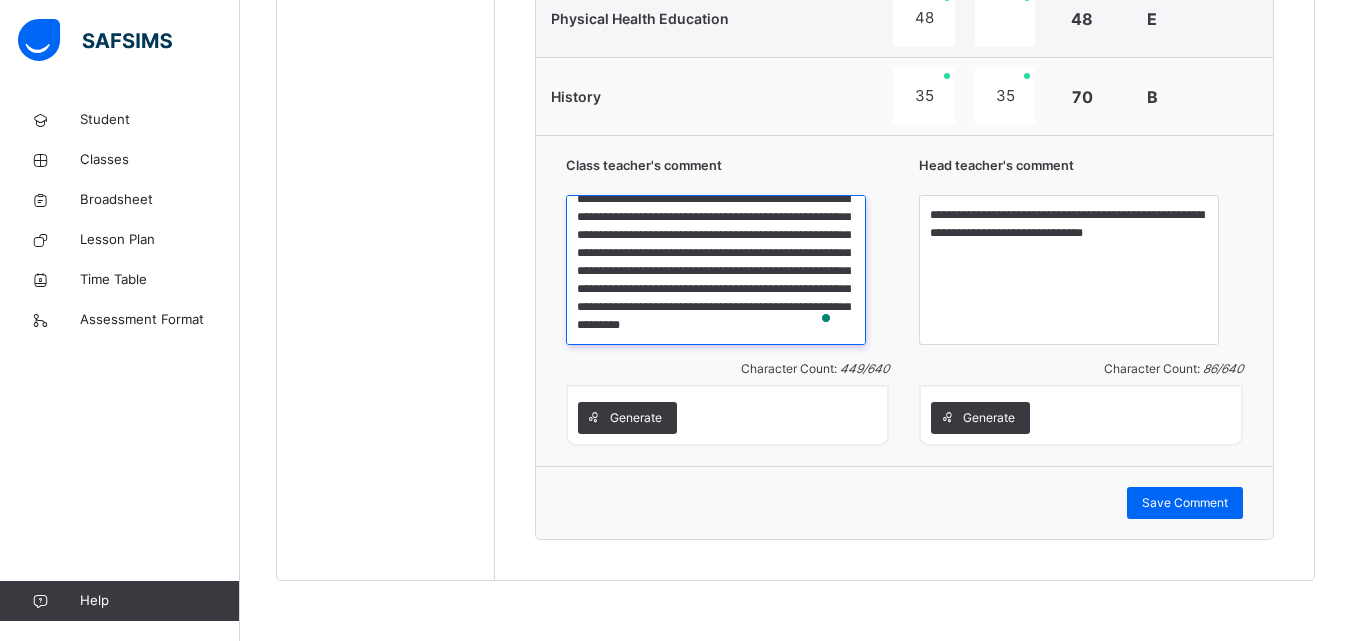 paste 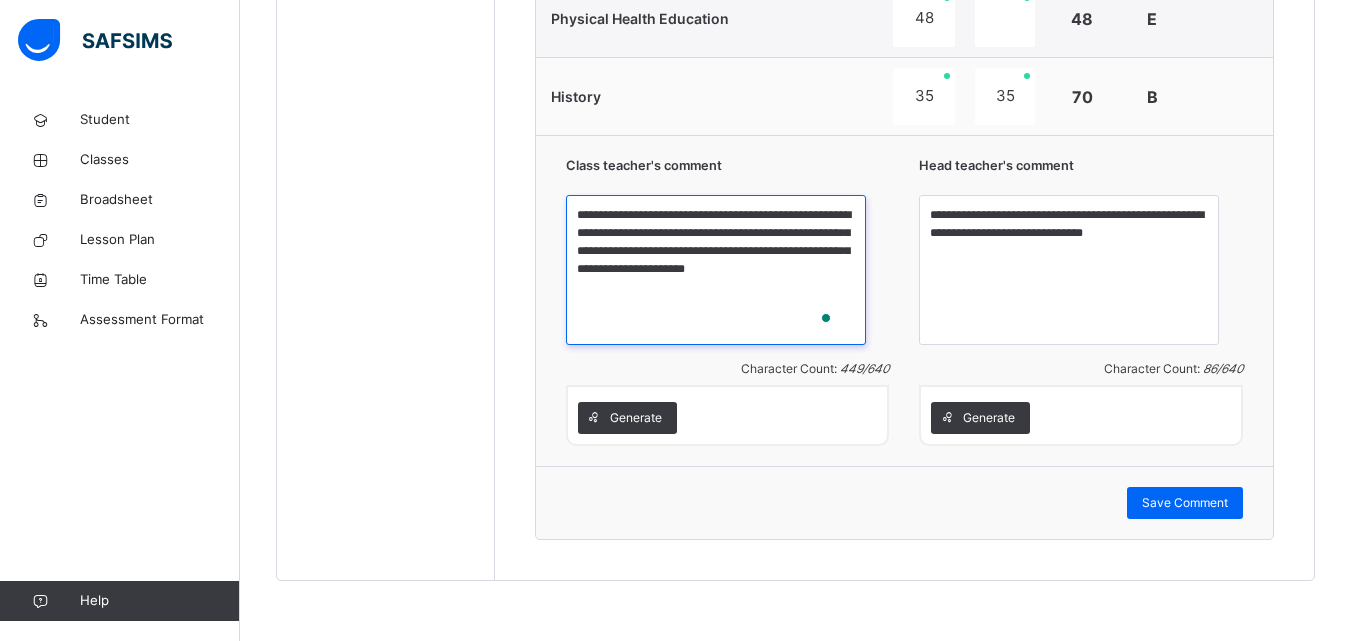 scroll, scrollTop: 0, scrollLeft: 0, axis: both 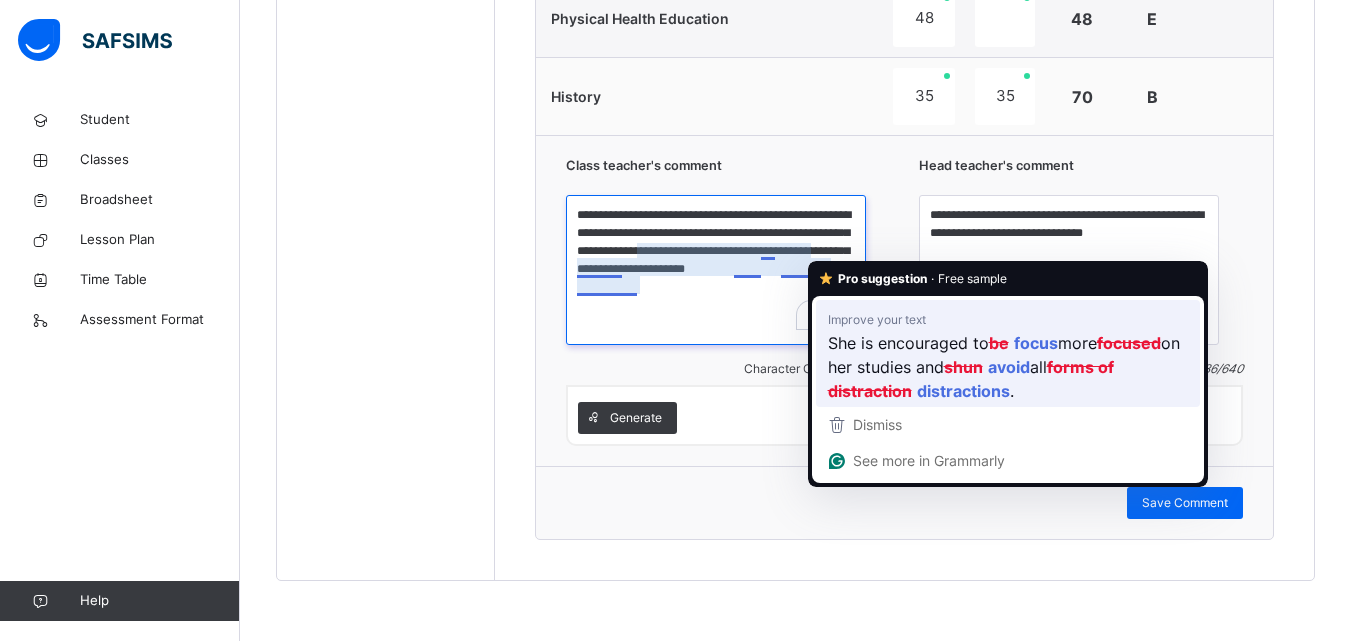 type on "**********" 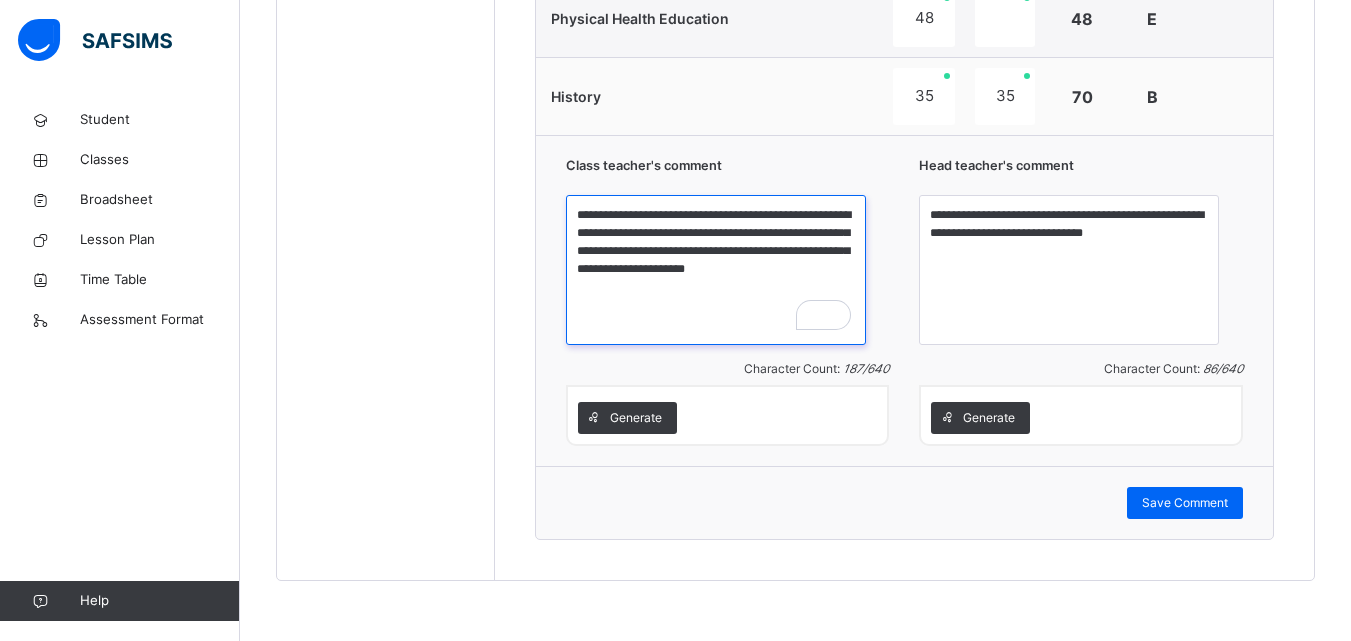 click on "**********" at bounding box center (716, 270) 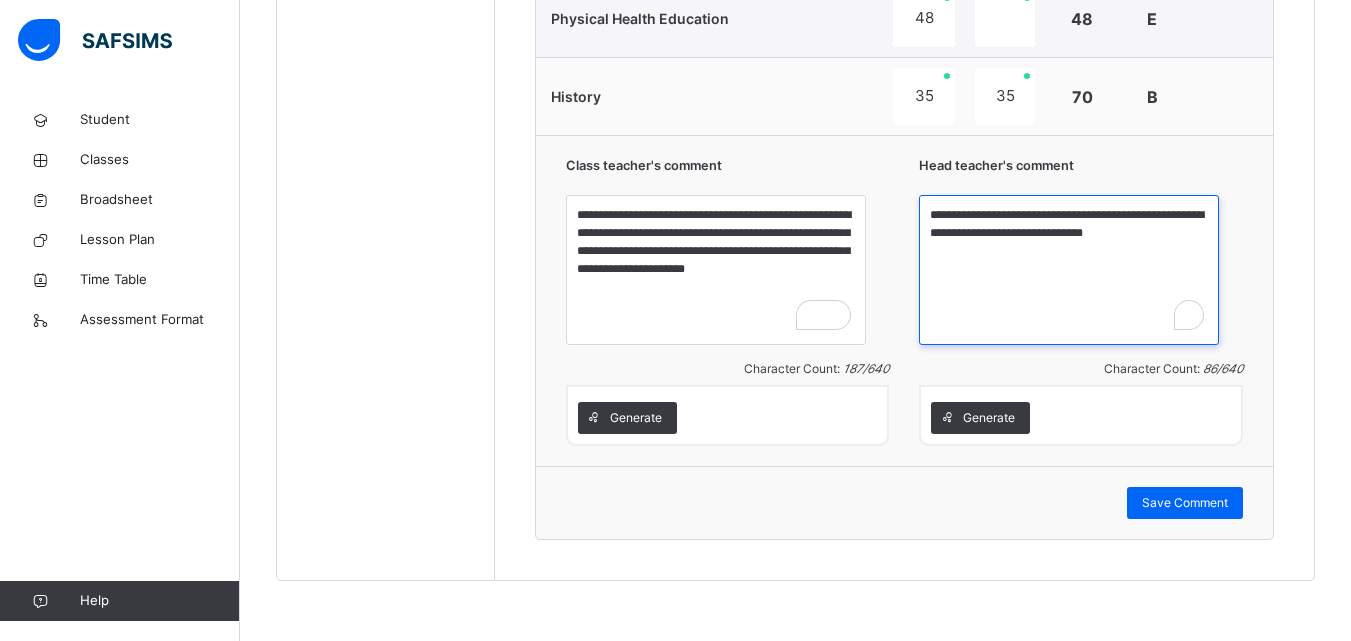 drag, startPoint x: 971, startPoint y: 212, endPoint x: 1209, endPoint y: 265, distance: 243.82986 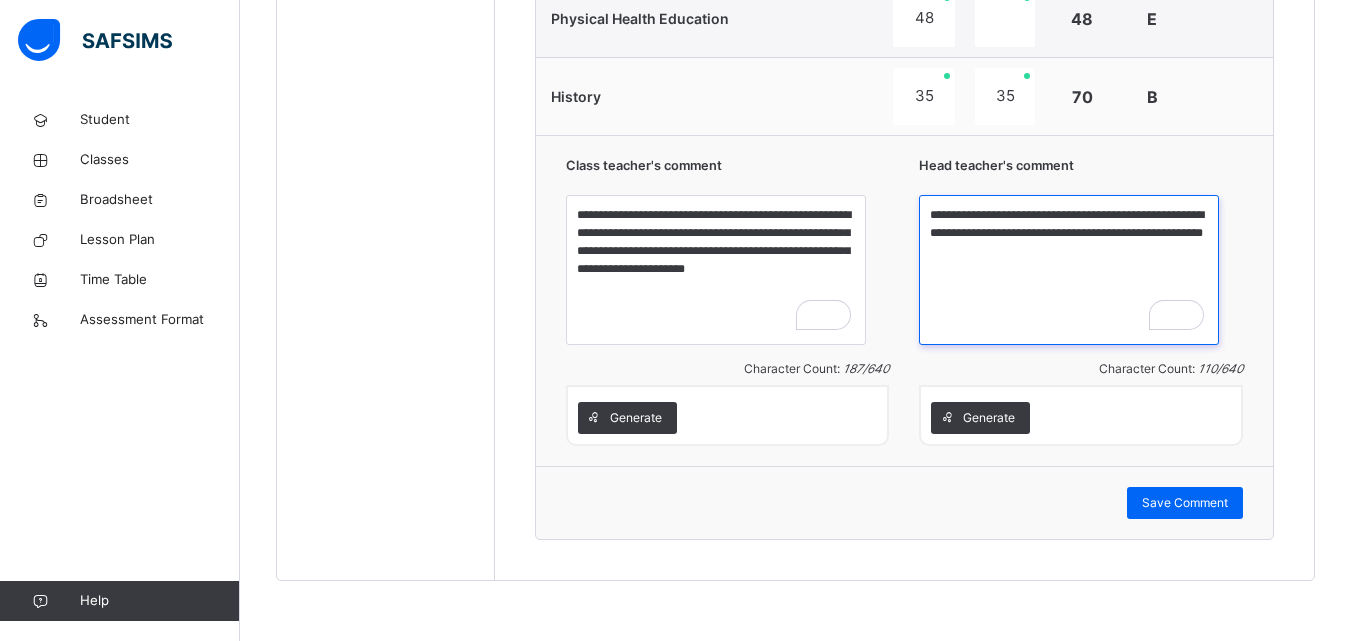 click on "**********" at bounding box center (1069, 270) 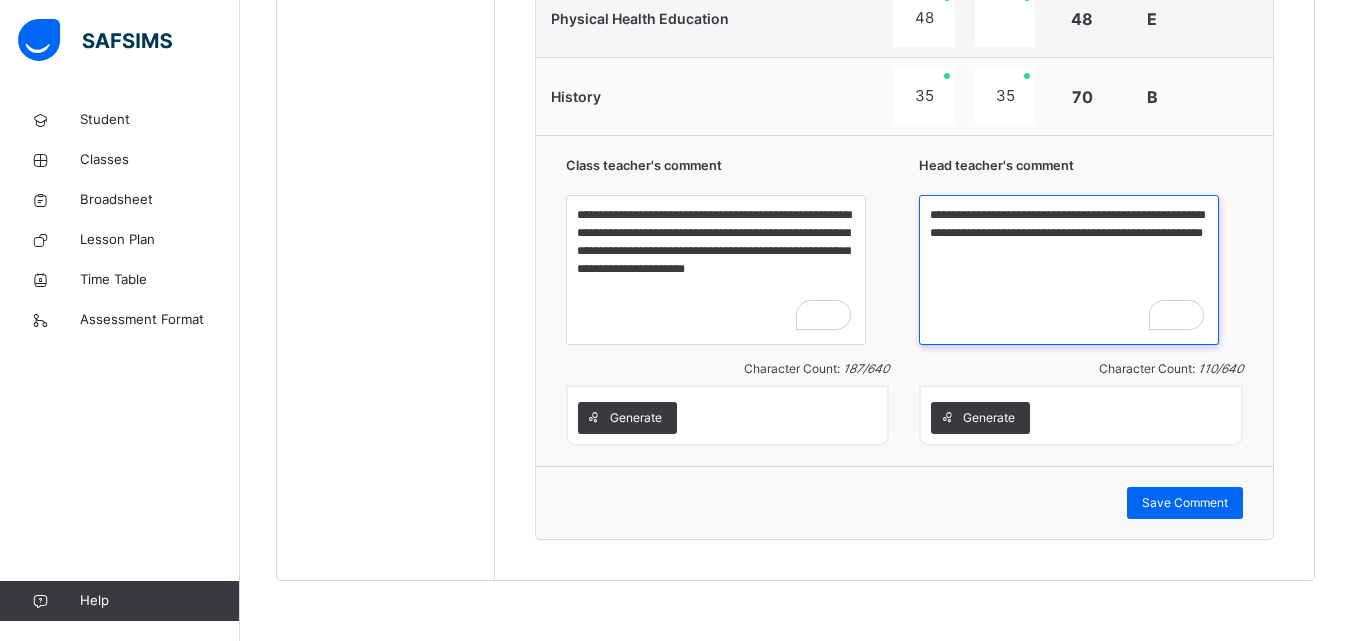 paste on "**********" 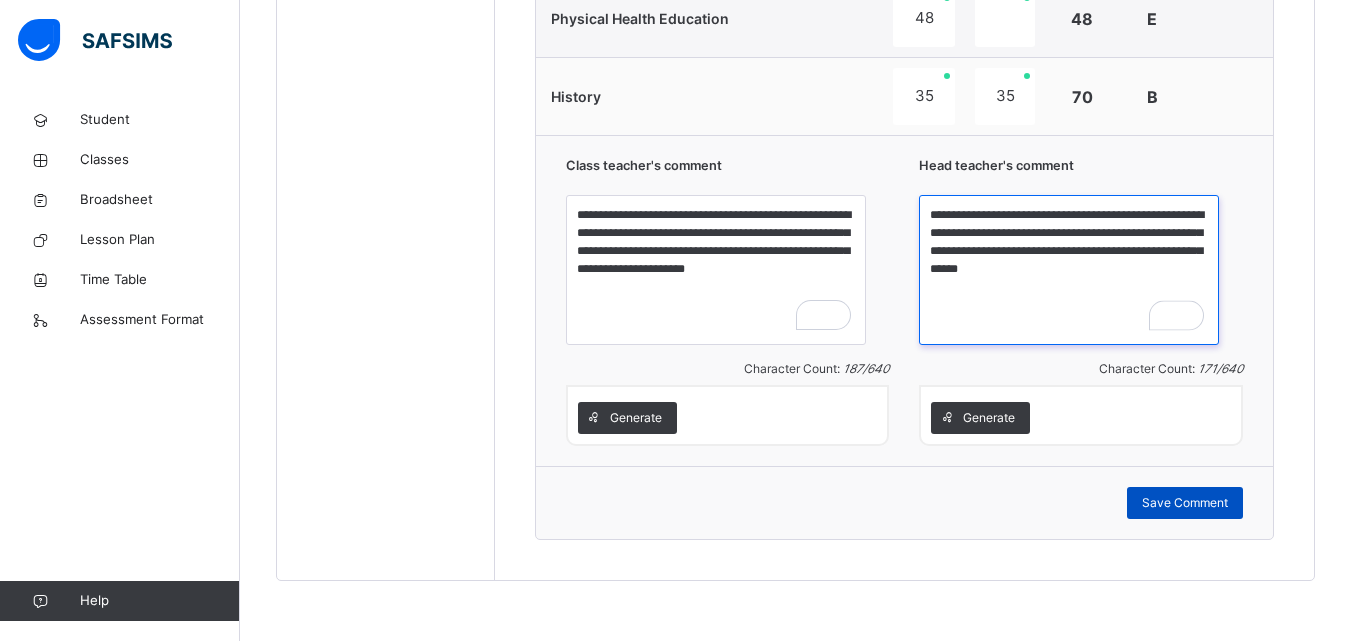 type on "**********" 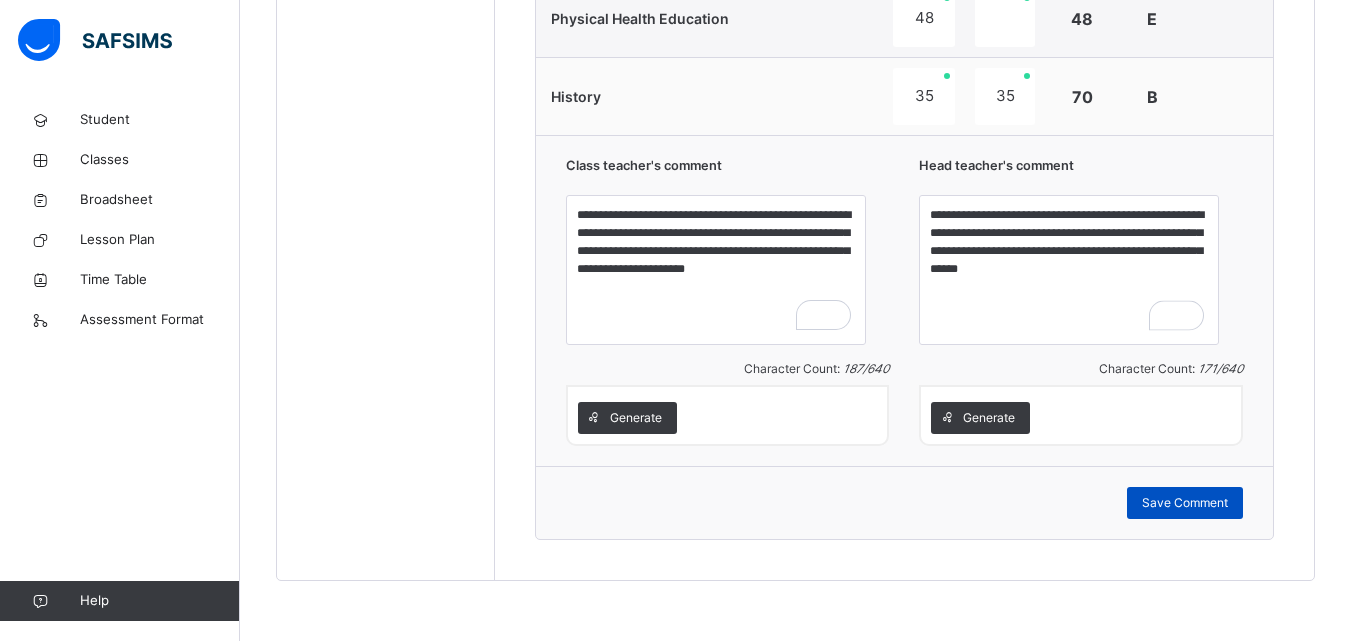 click on "Save Comment" at bounding box center (1185, 503) 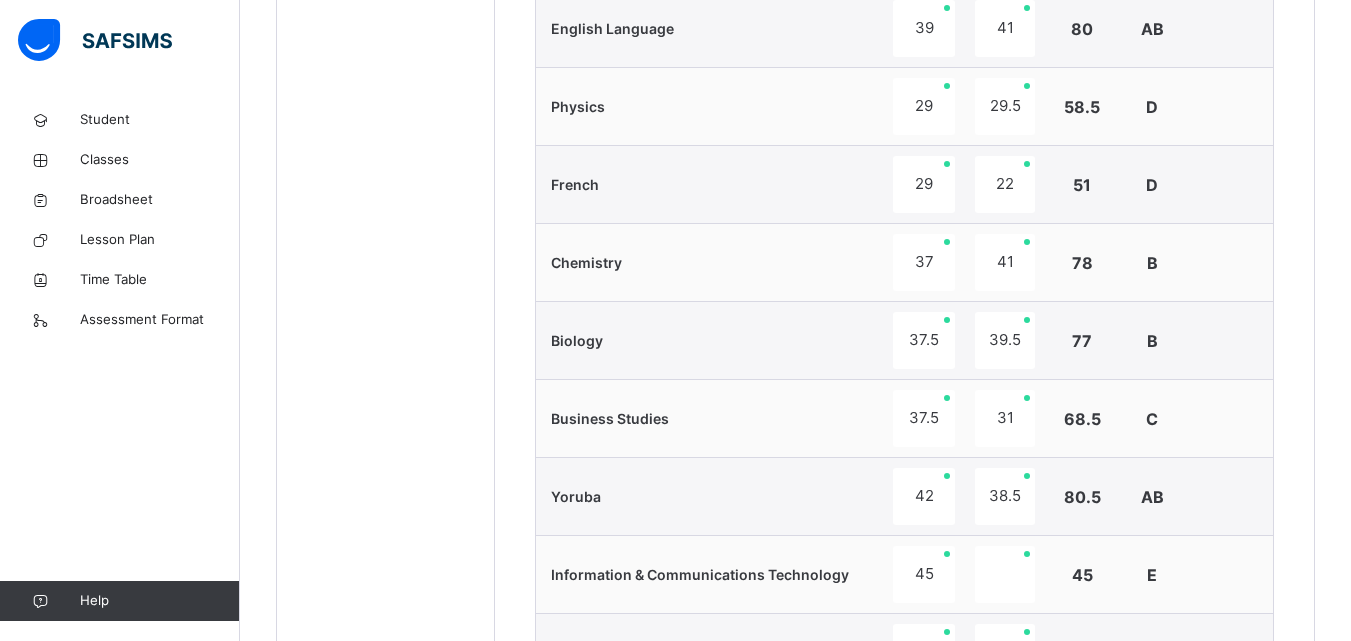 scroll, scrollTop: 521, scrollLeft: 0, axis: vertical 